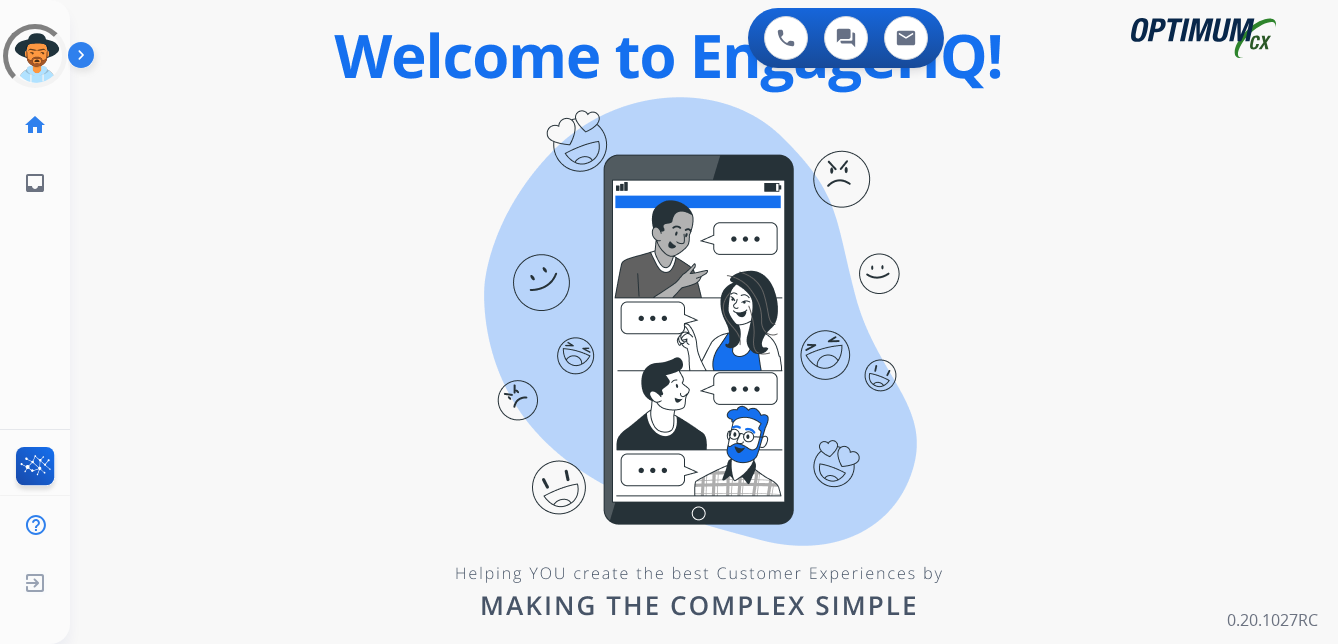 scroll, scrollTop: 0, scrollLeft: 0, axis: both 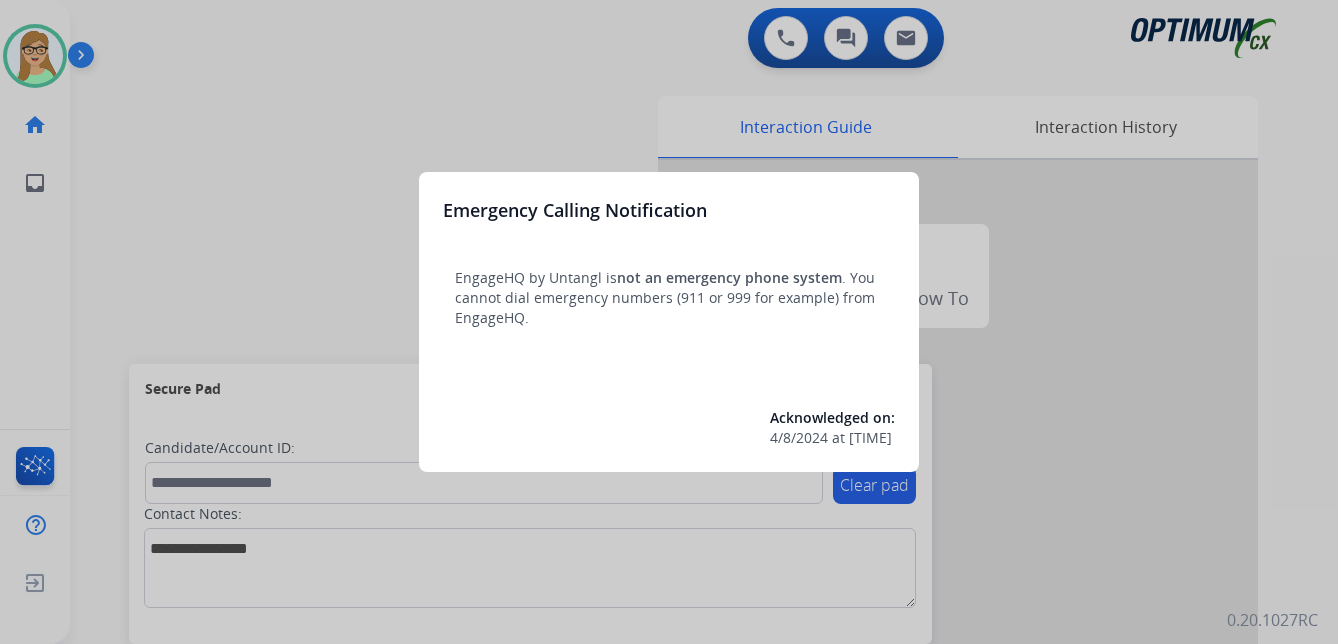 click at bounding box center [669, 322] 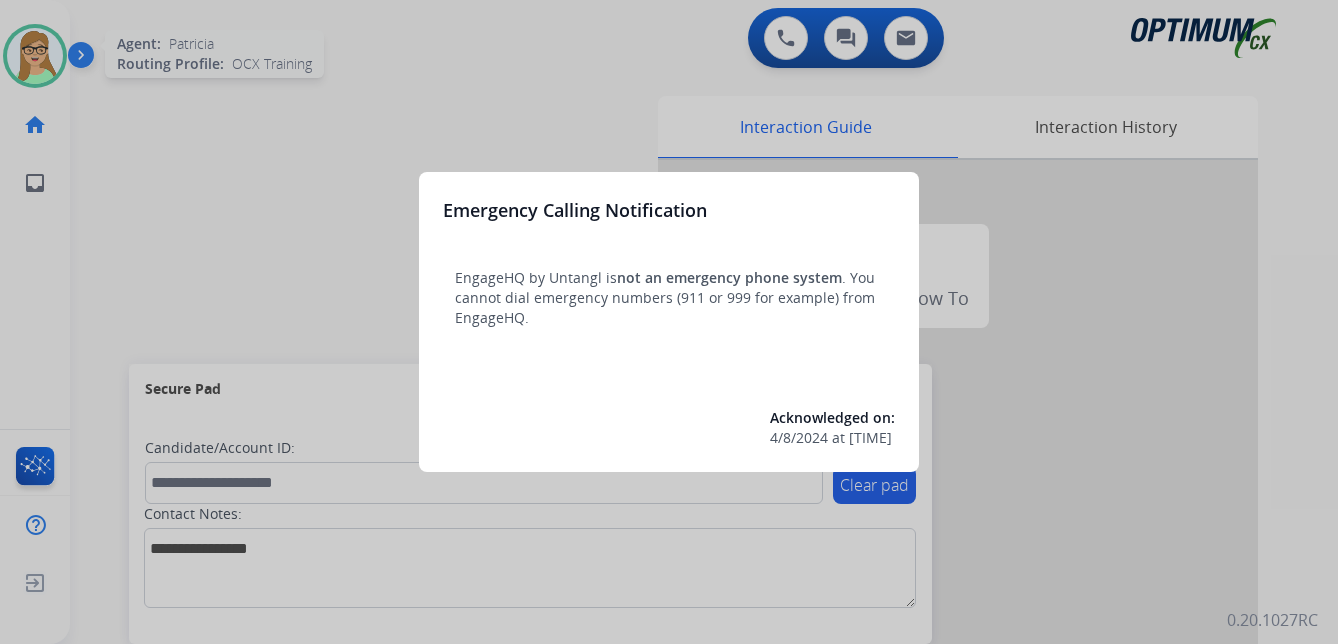 click on "Clear pad Candidate/Account ID: Contact Notes:" at bounding box center [530, 529] 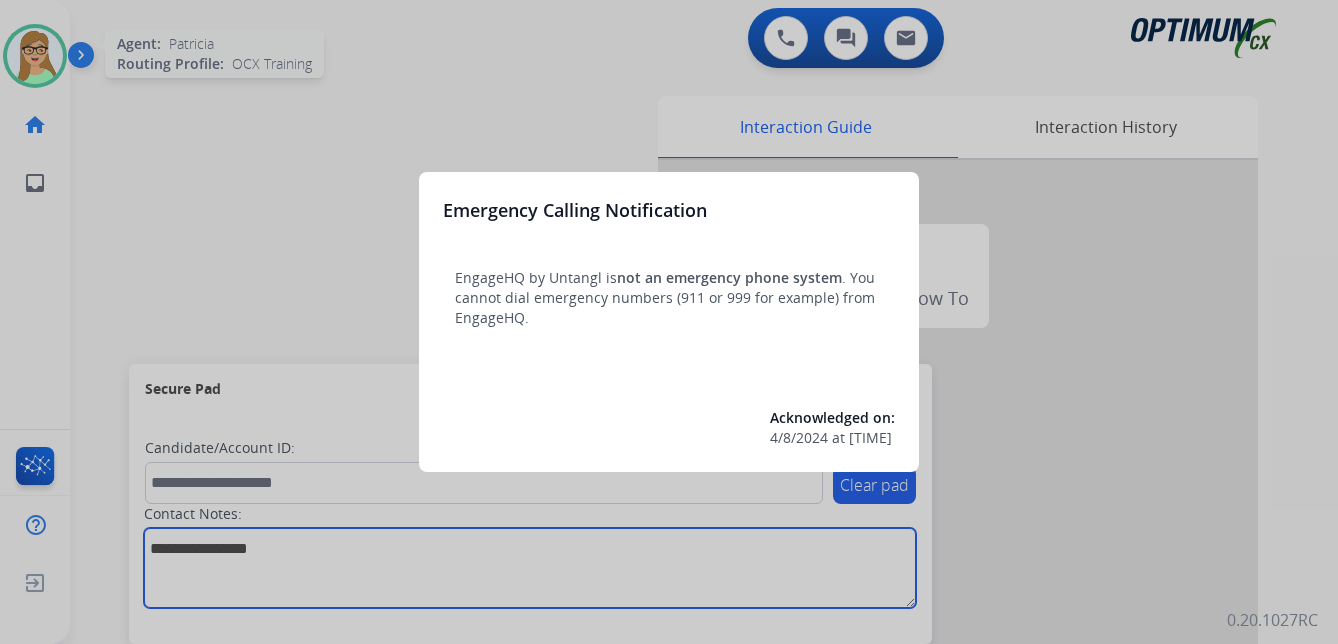 click at bounding box center [530, 568] 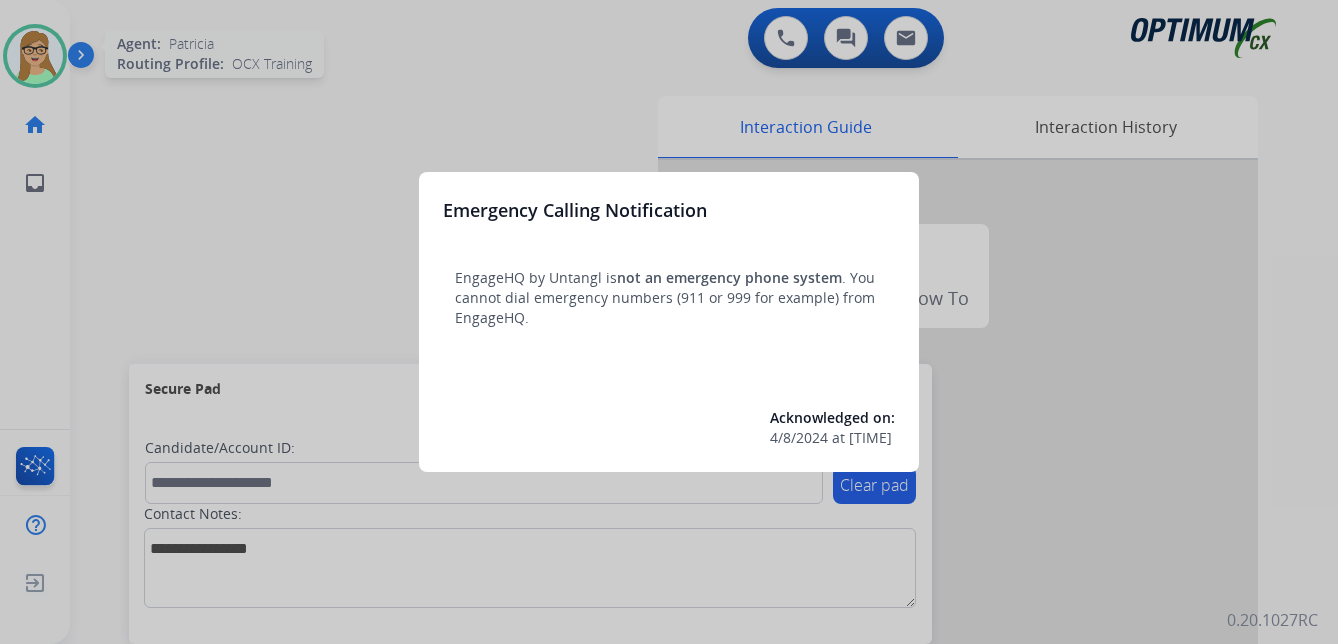 click on "swap_horiz Break voice bridge close_fullscreen Connect 3-Way Call merge_type Separate 3-Way Call  Interaction Guide   Interaction History  Interaction Guide arrow_drop_up  Welcome to EngageHQ   Internal Queue Transfer: How To  Secure Pad expand_more Clear pad Candidate/Account ID: Contact Notes:" at bounding box center (680, 489) 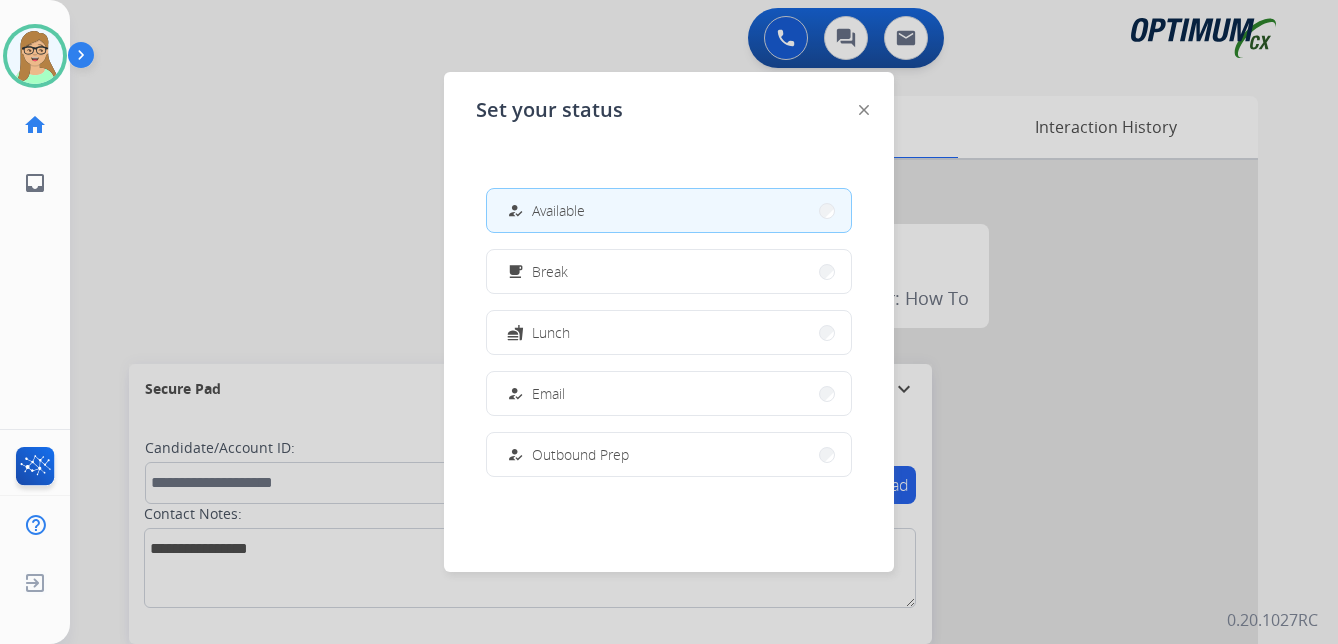 click on "Available" at bounding box center (558, 210) 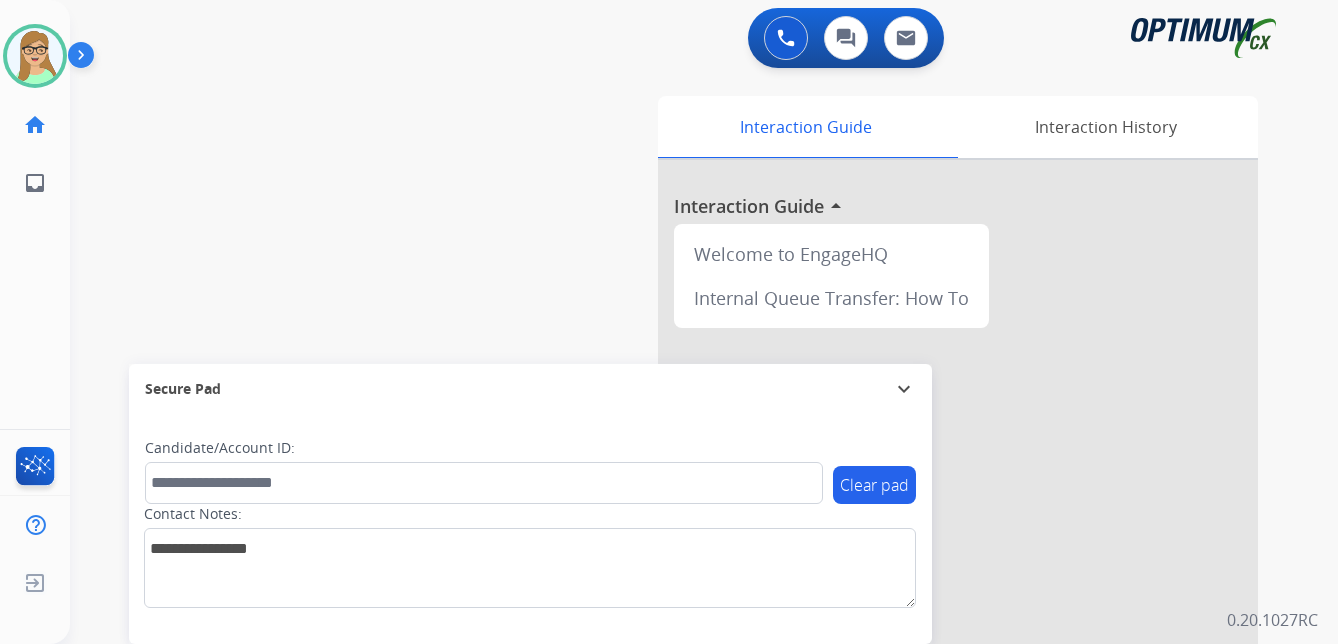 click at bounding box center [85, 59] 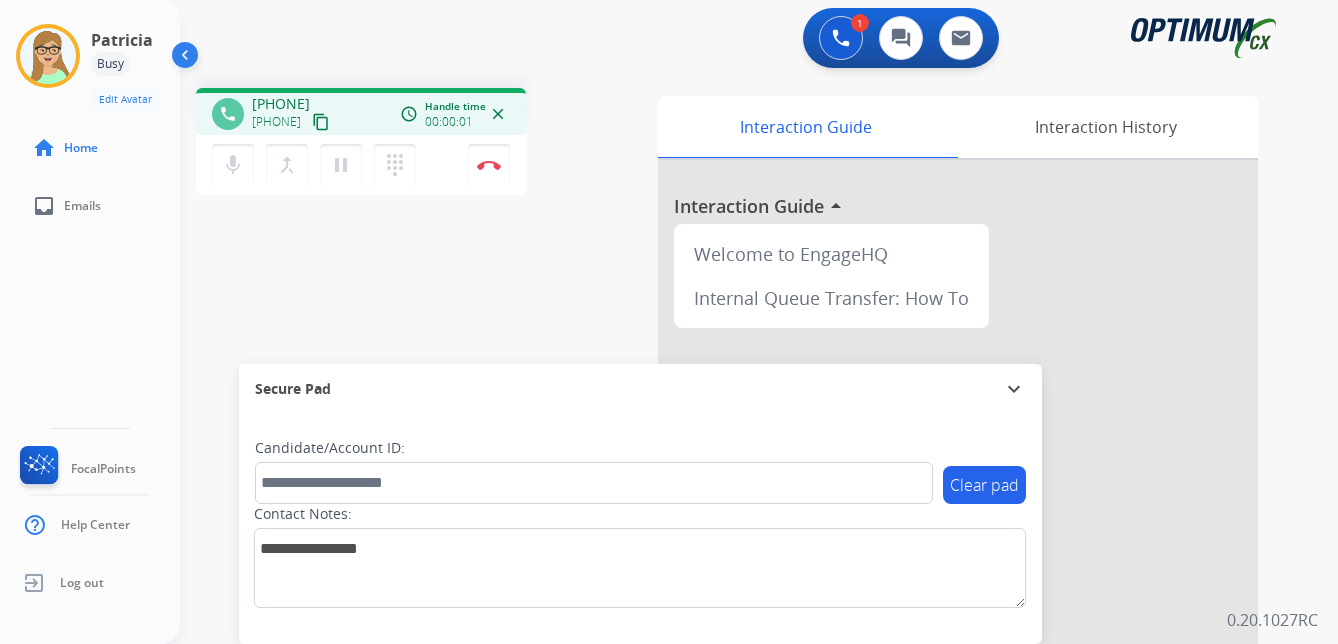 click on "content_copy" at bounding box center [321, 122] 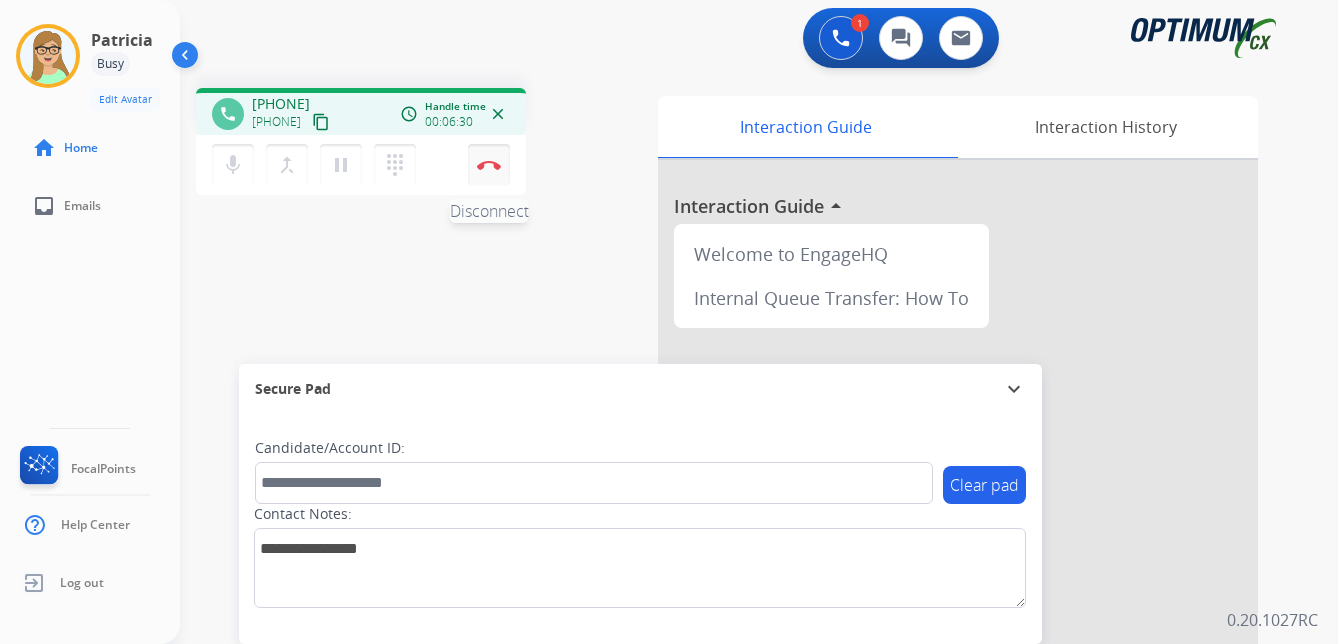 click at bounding box center [489, 165] 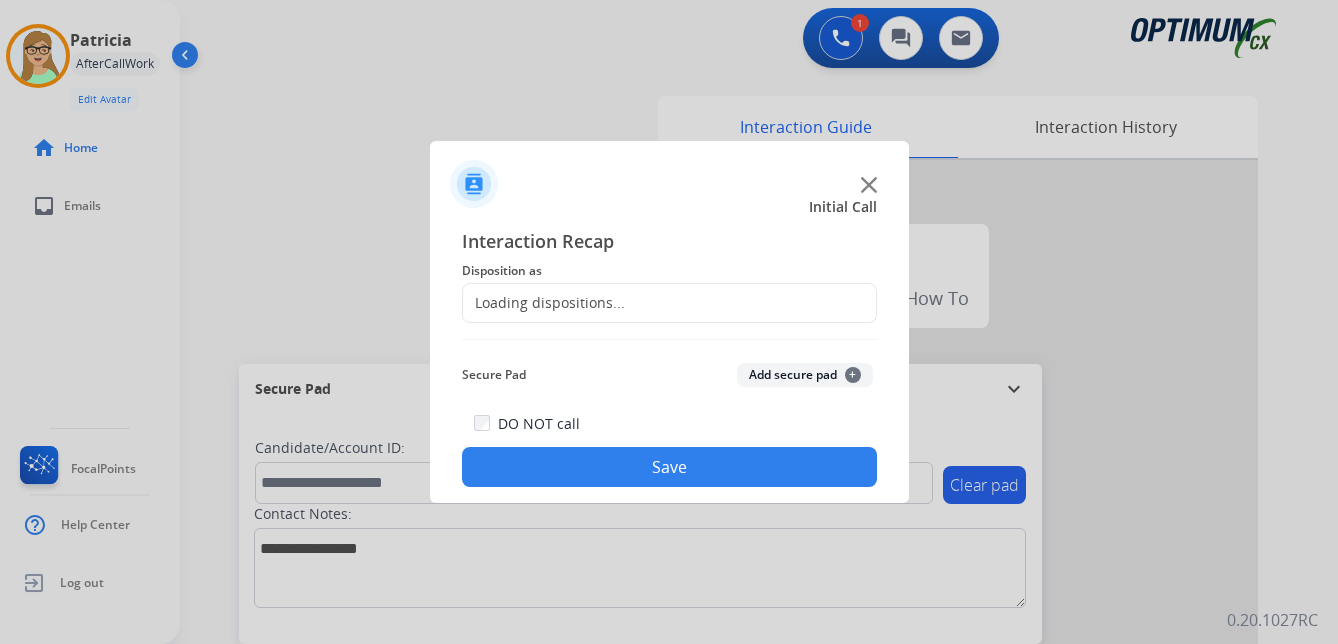 click on "Loading dispositions..." 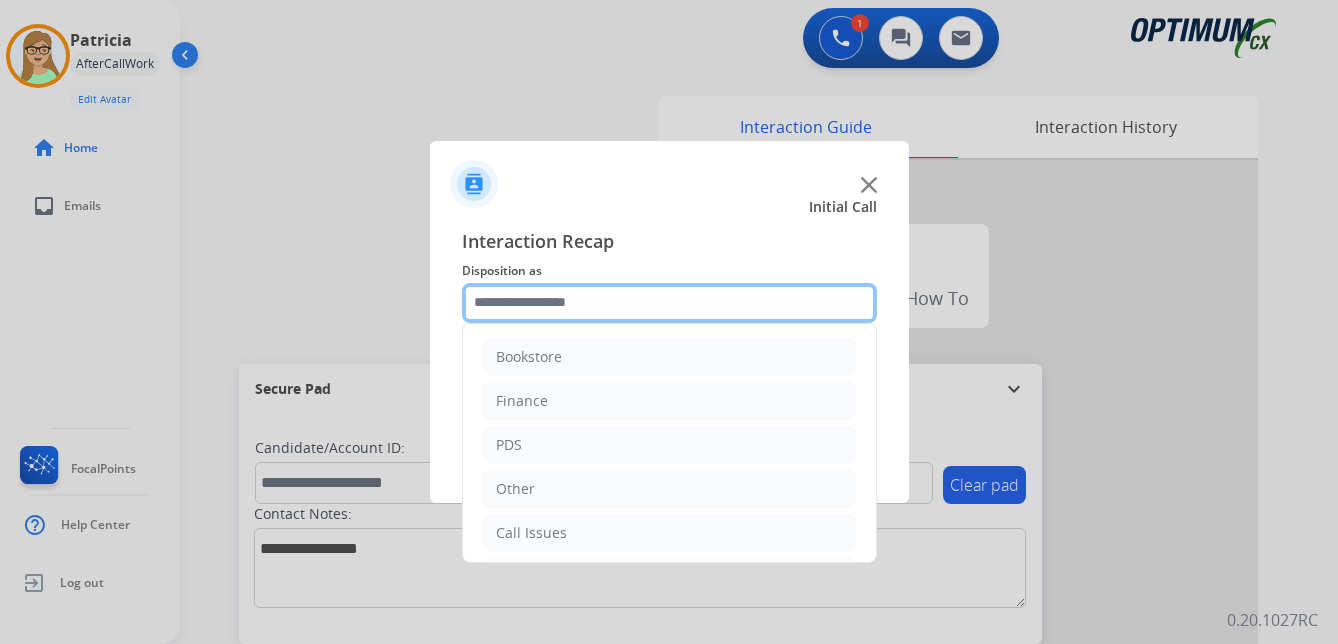 click 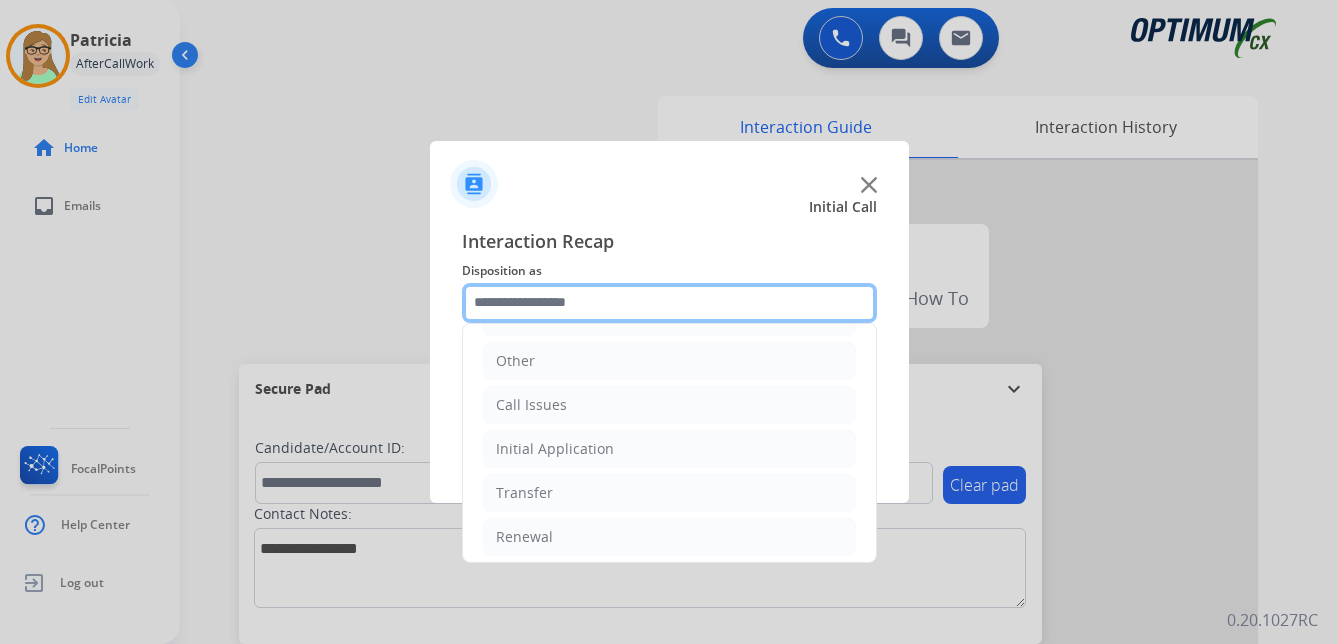 scroll, scrollTop: 136, scrollLeft: 0, axis: vertical 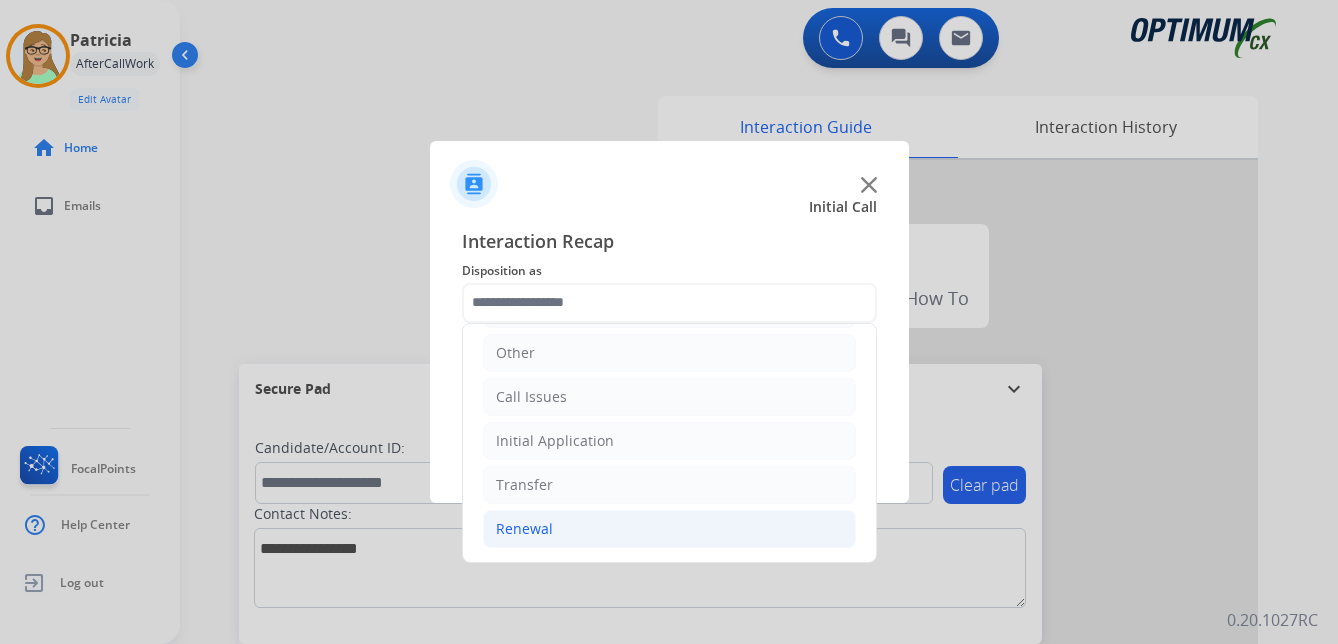 click on "Renewal" 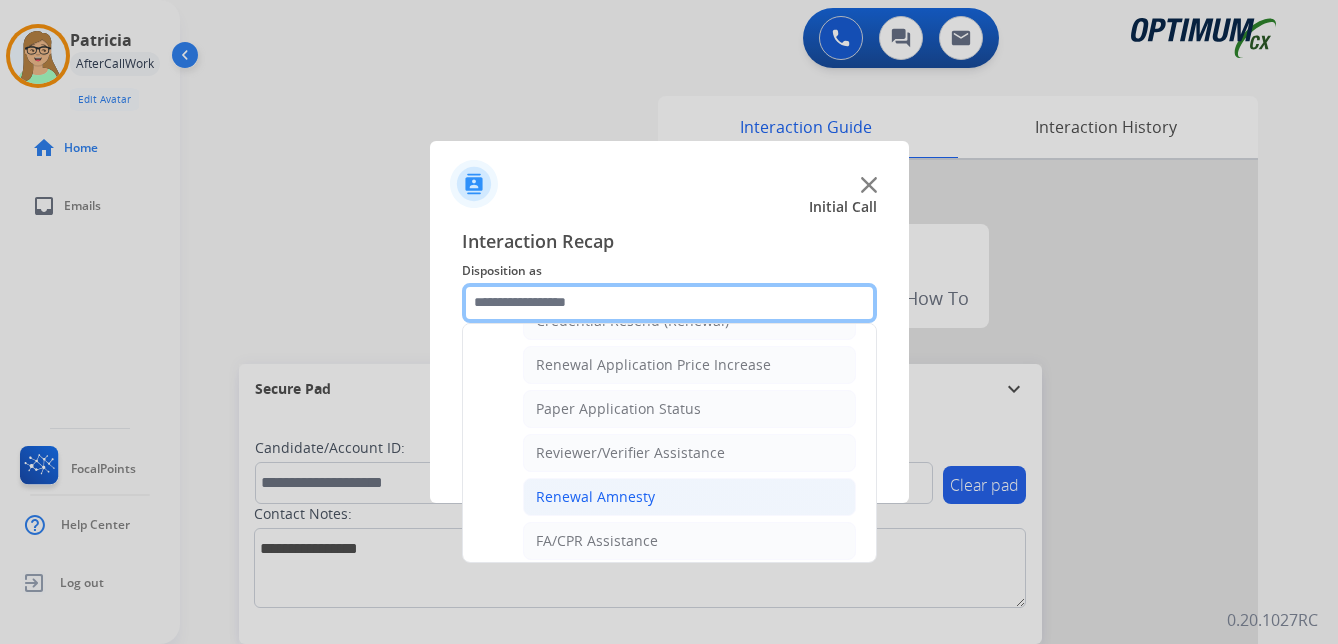 scroll, scrollTop: 572, scrollLeft: 0, axis: vertical 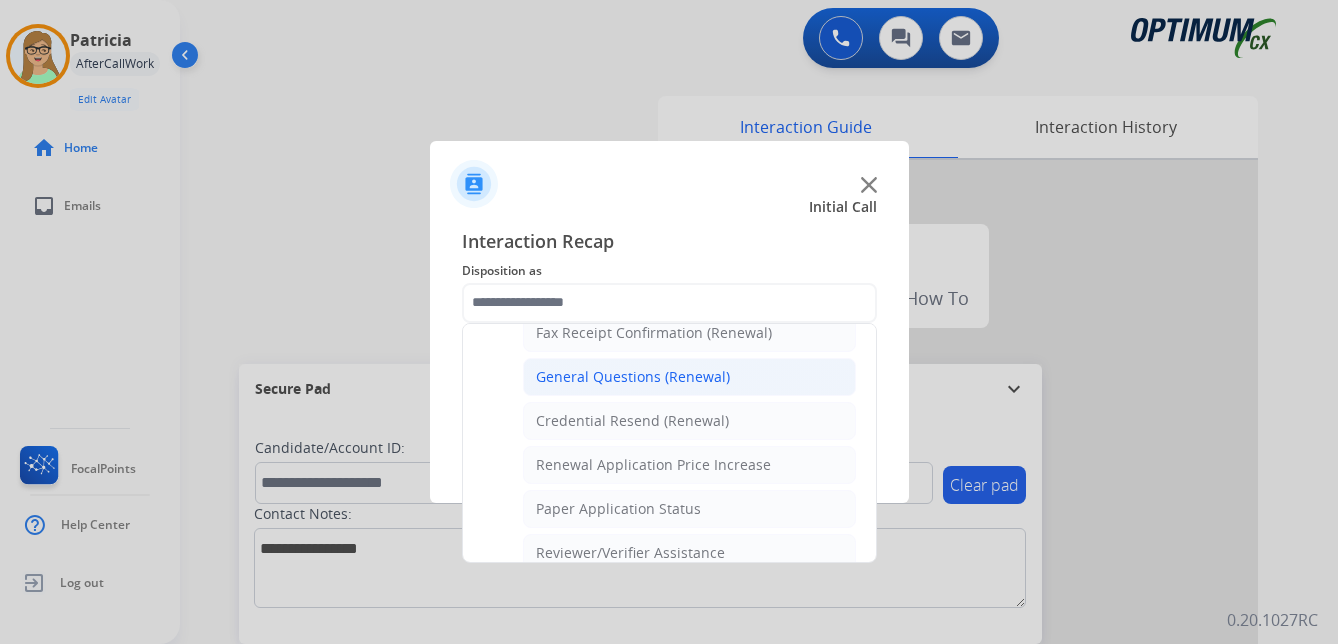 click on "General Questions (Renewal)" 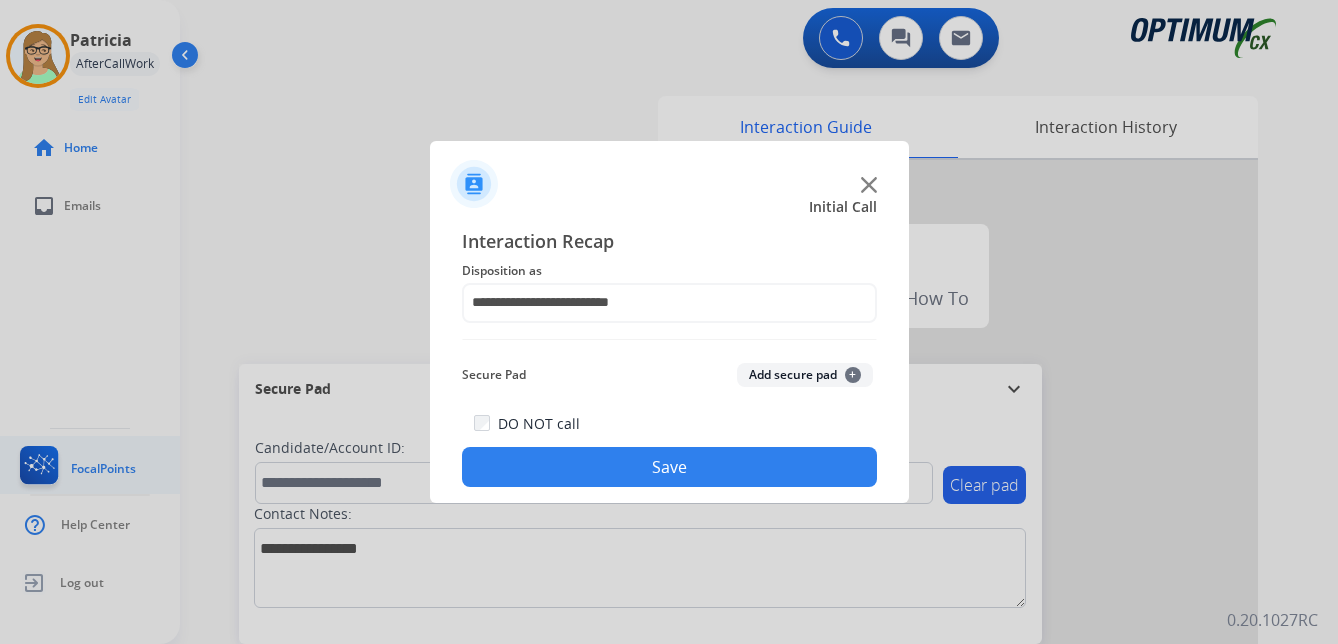 drag, startPoint x: 568, startPoint y: 470, endPoint x: 89, endPoint y: 488, distance: 479.33807 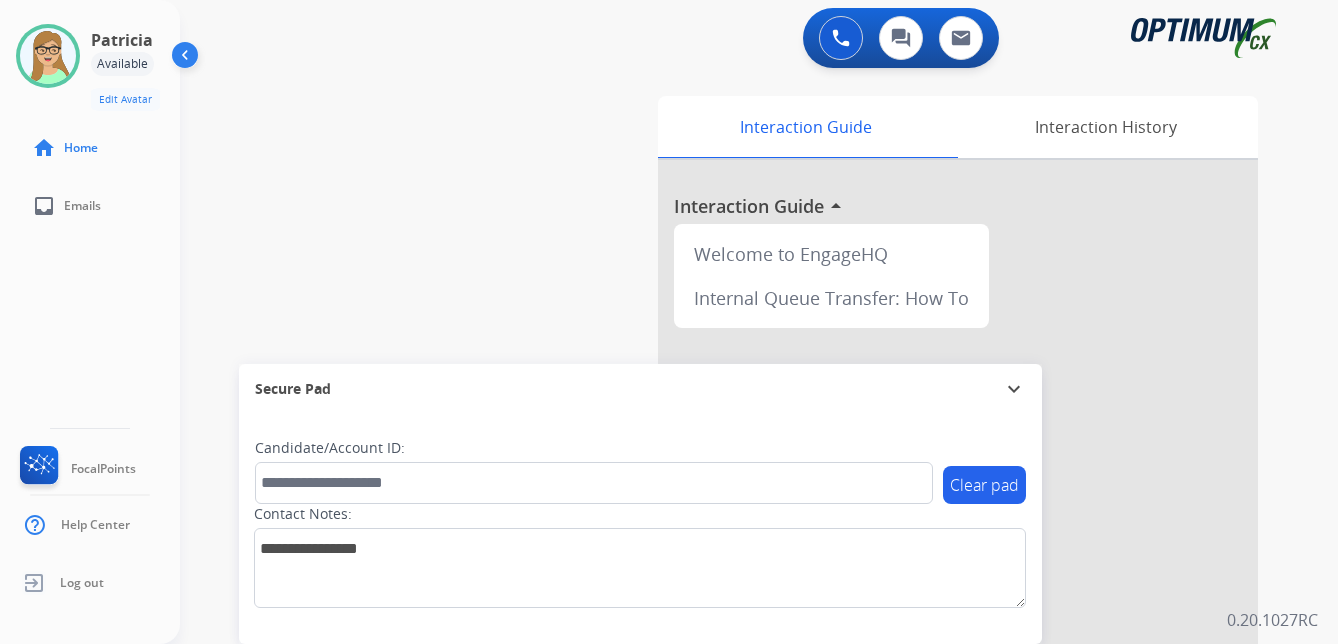 click on "swap_horiz Break voice bridge close_fullscreen Connect 3-Way Call merge_type Separate 3-Way Call  Interaction Guide   Interaction History  Interaction Guide arrow_drop_up  Welcome to EngageHQ   Internal Queue Transfer: How To  Secure Pad expand_more Clear pad Candidate/Account ID: Contact Notes:" at bounding box center [735, 489] 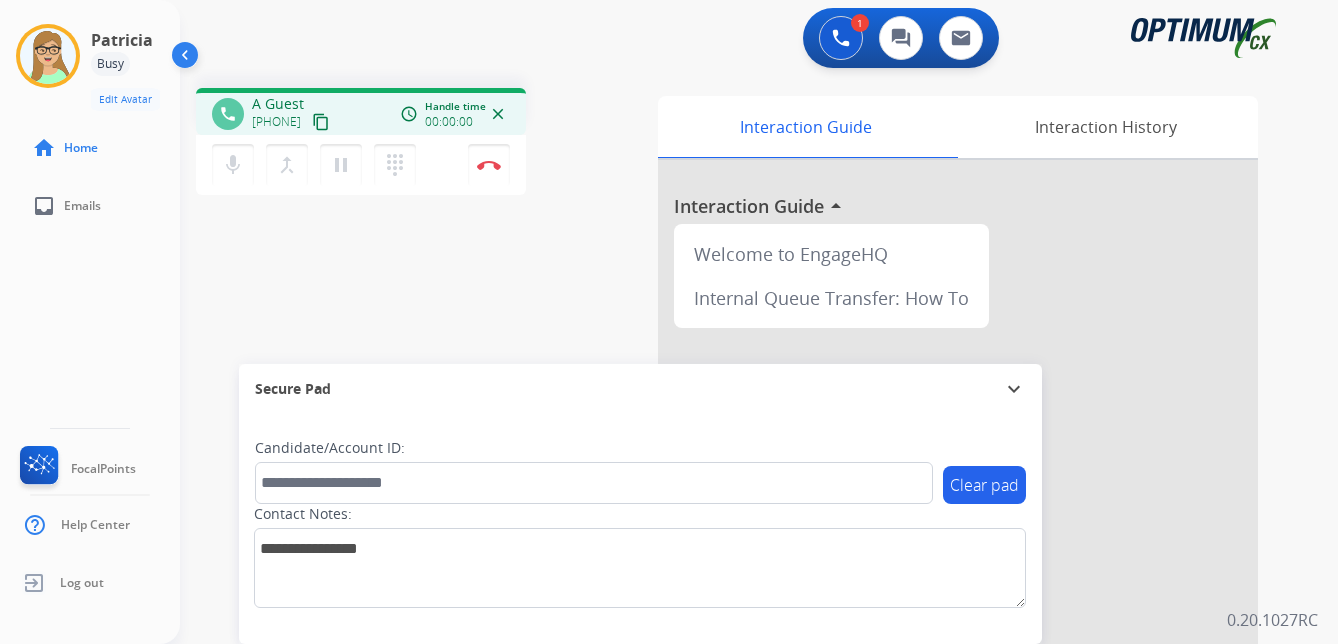 click on "1 Voice Interactions  0  Chat Interactions   0  Email Interactions" at bounding box center (747, 40) 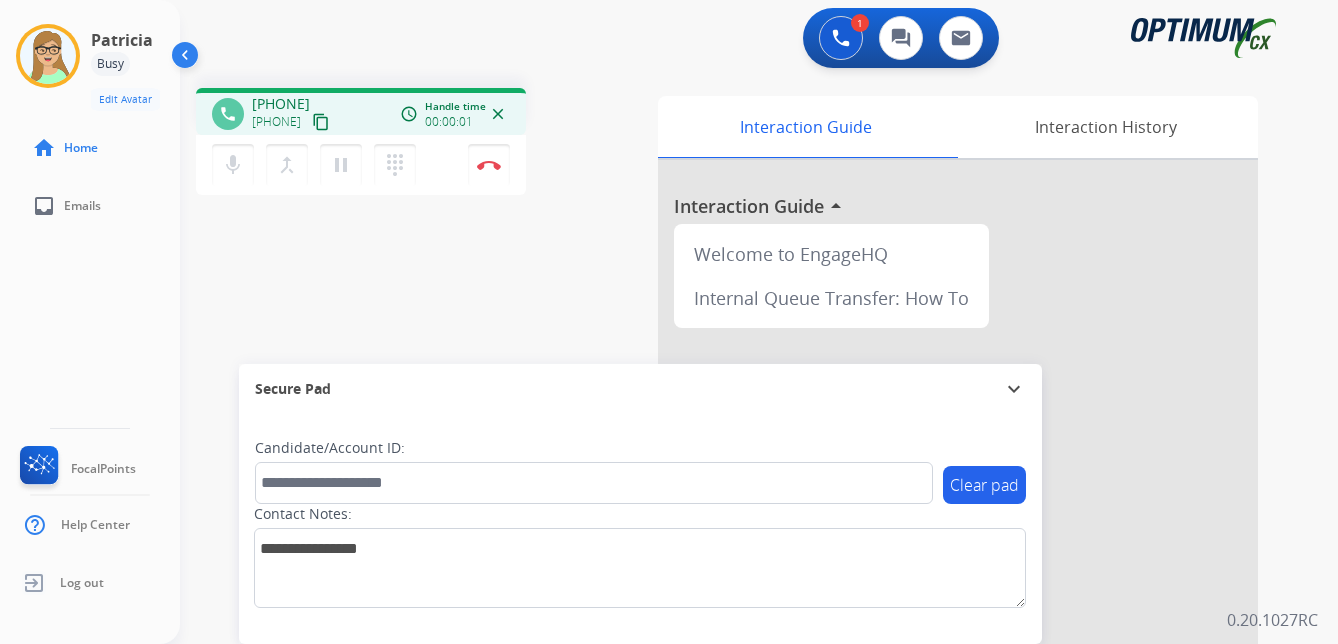 click on "content_copy" at bounding box center [321, 122] 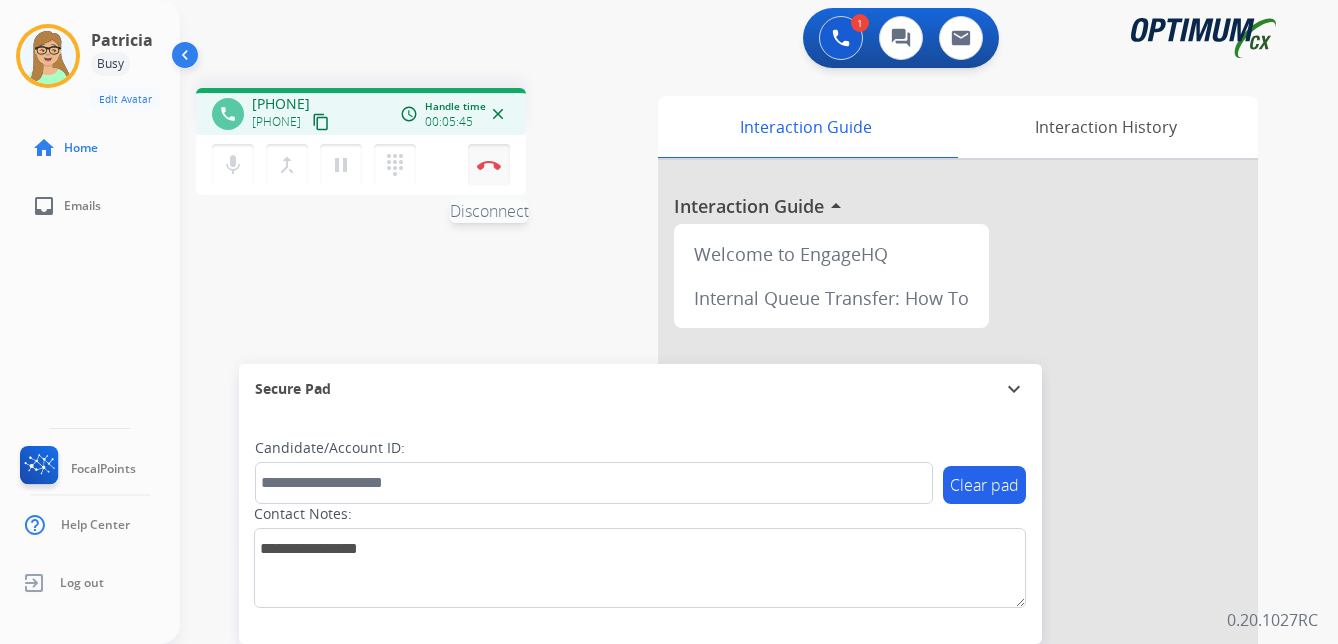 click at bounding box center [489, 165] 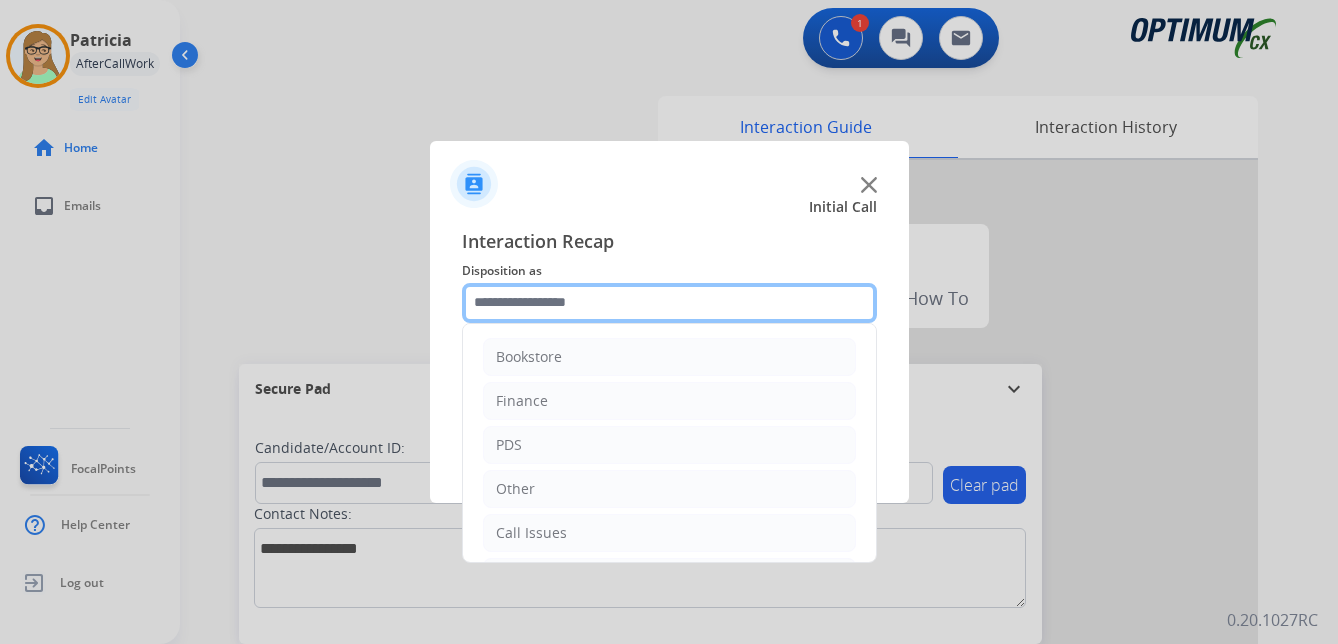 click 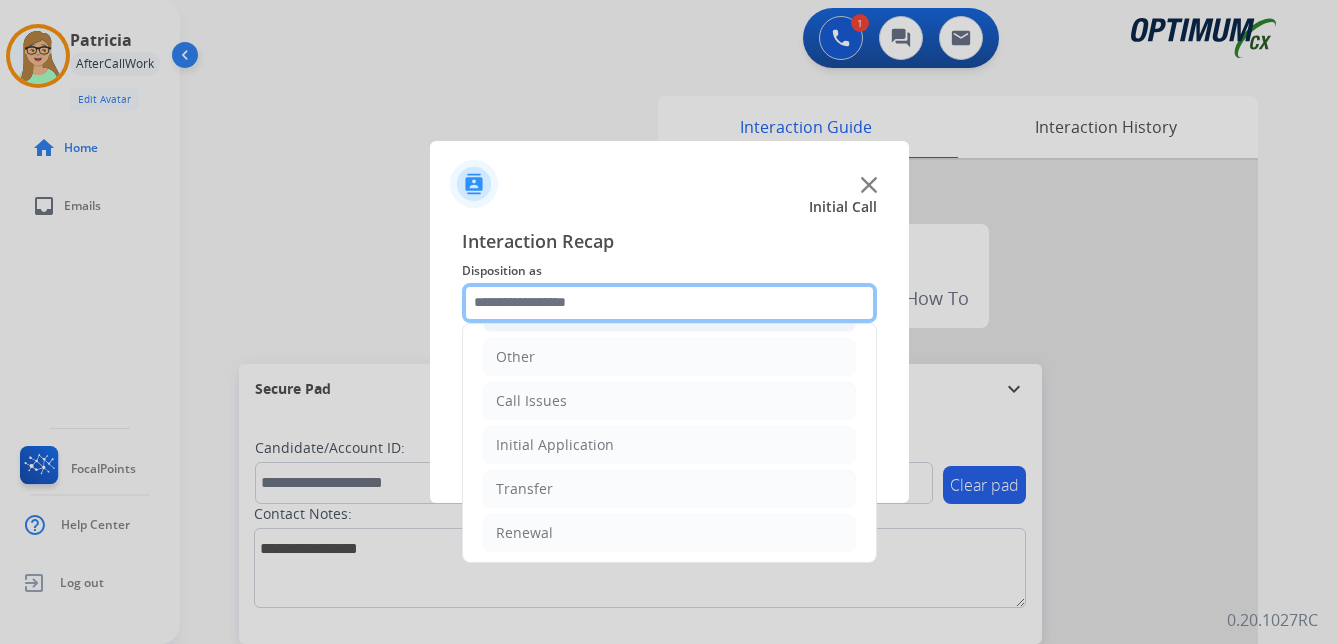 scroll, scrollTop: 136, scrollLeft: 0, axis: vertical 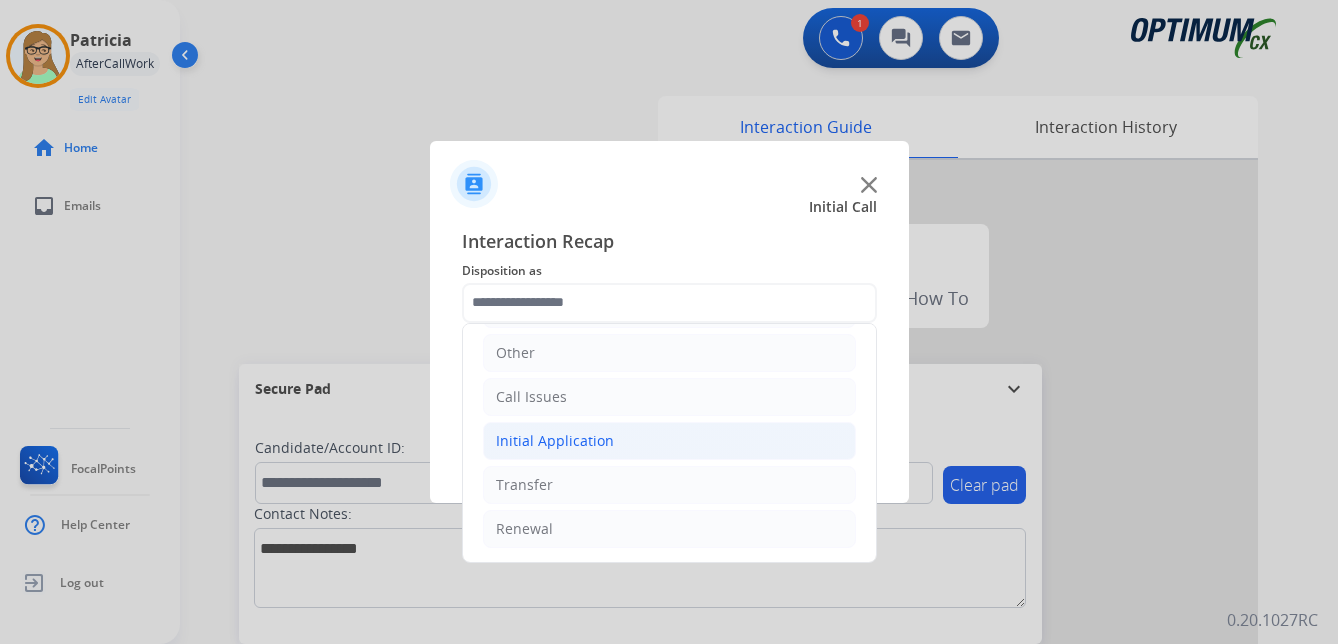 click on "Initial Application" 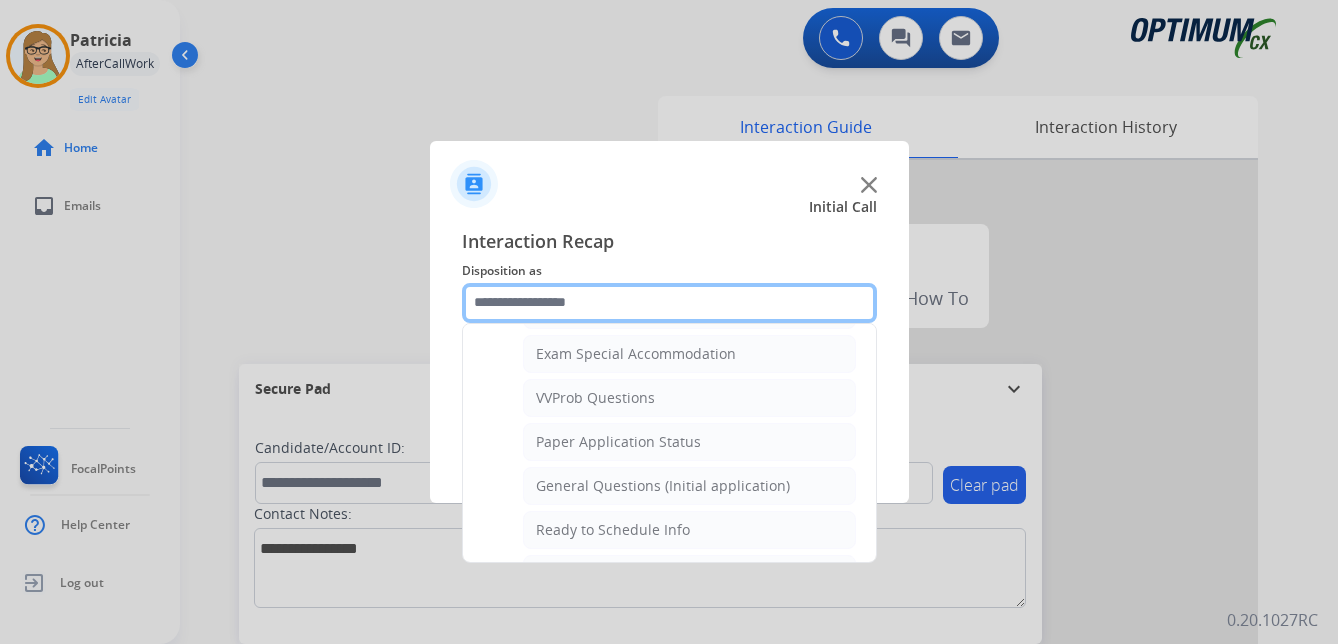 scroll, scrollTop: 1036, scrollLeft: 0, axis: vertical 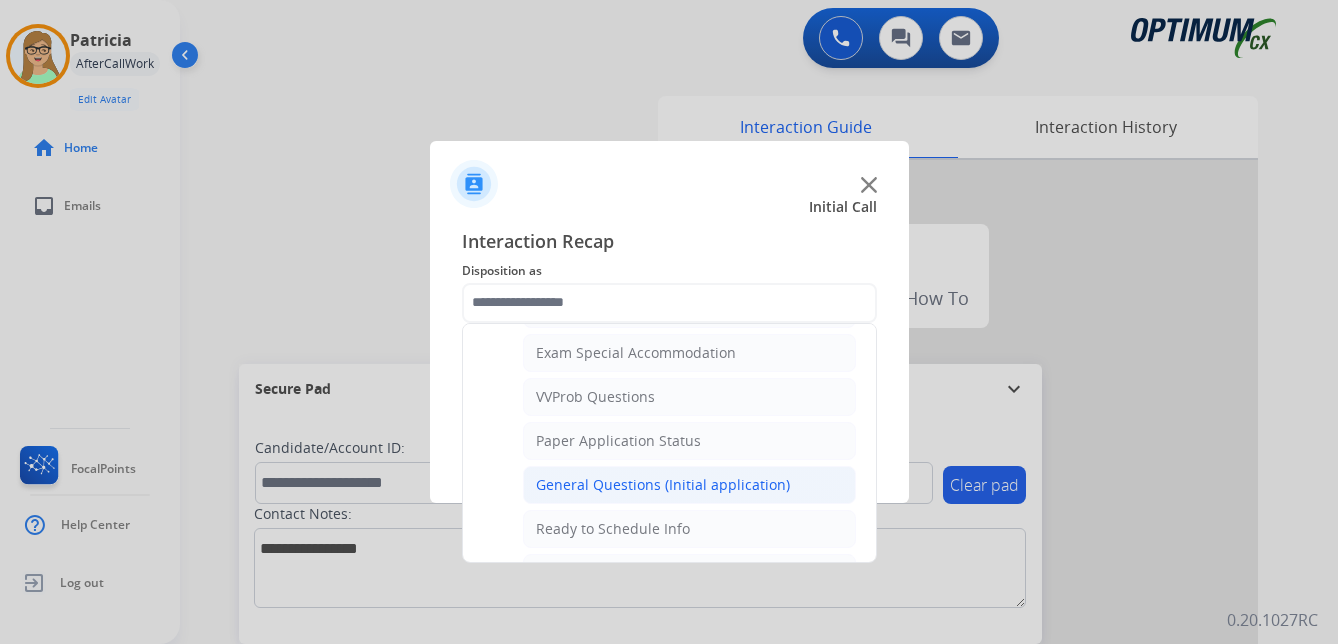 click on "General Questions (Initial application)" 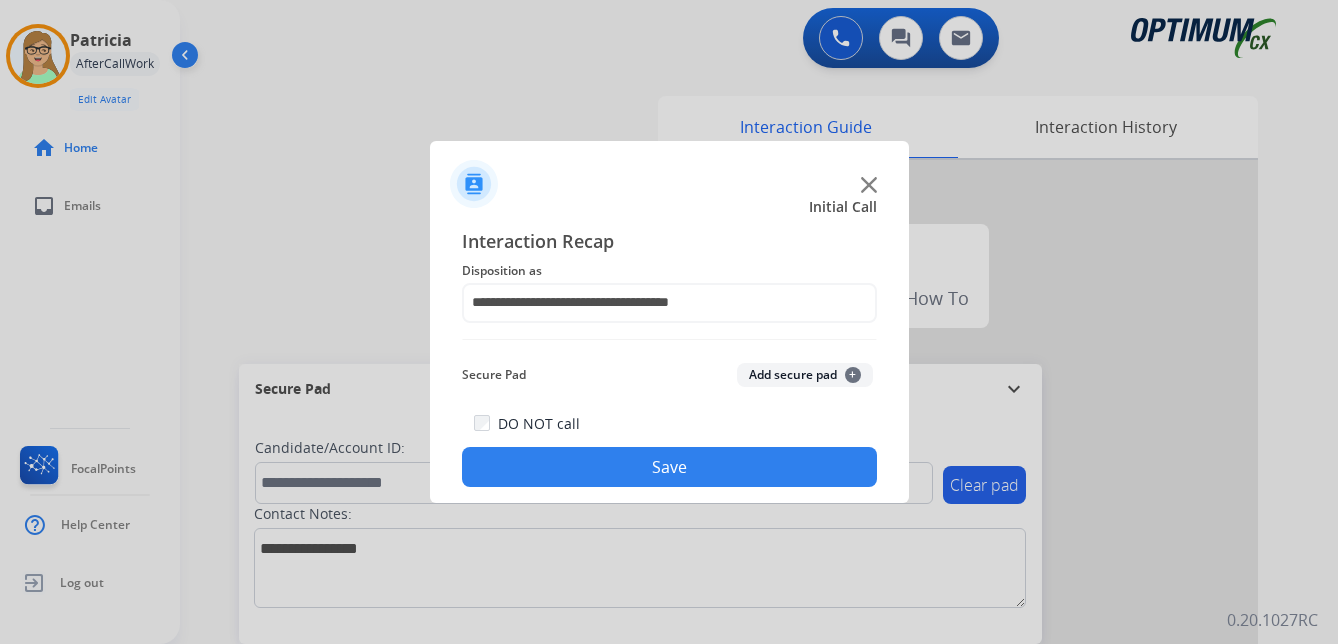 drag, startPoint x: 615, startPoint y: 472, endPoint x: 316, endPoint y: 471, distance: 299.00168 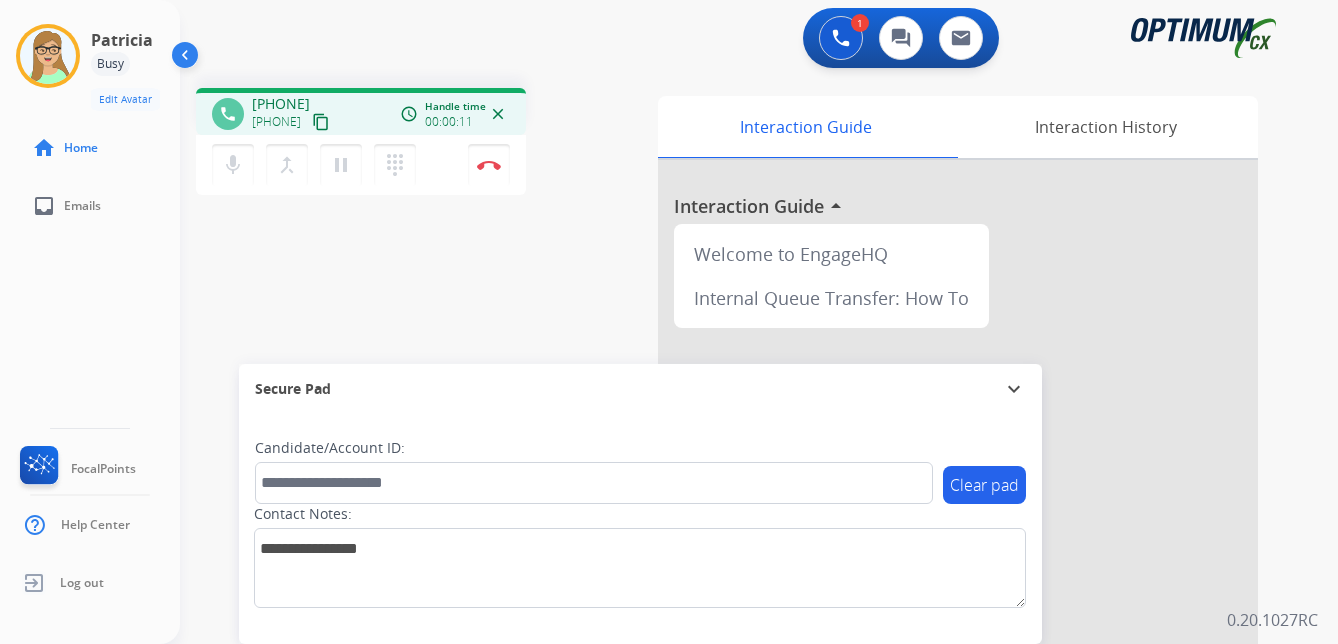 drag, startPoint x: 357, startPoint y: 124, endPoint x: 203, endPoint y: 152, distance: 156.52477 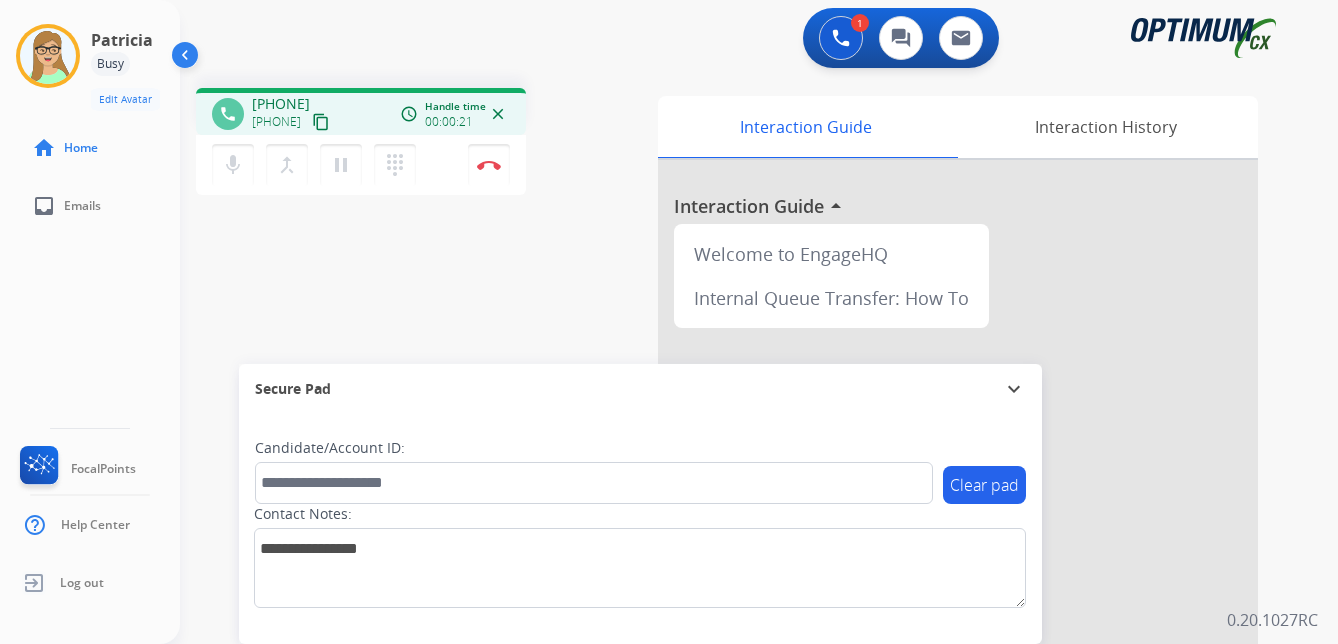 click on "content_copy" at bounding box center [321, 122] 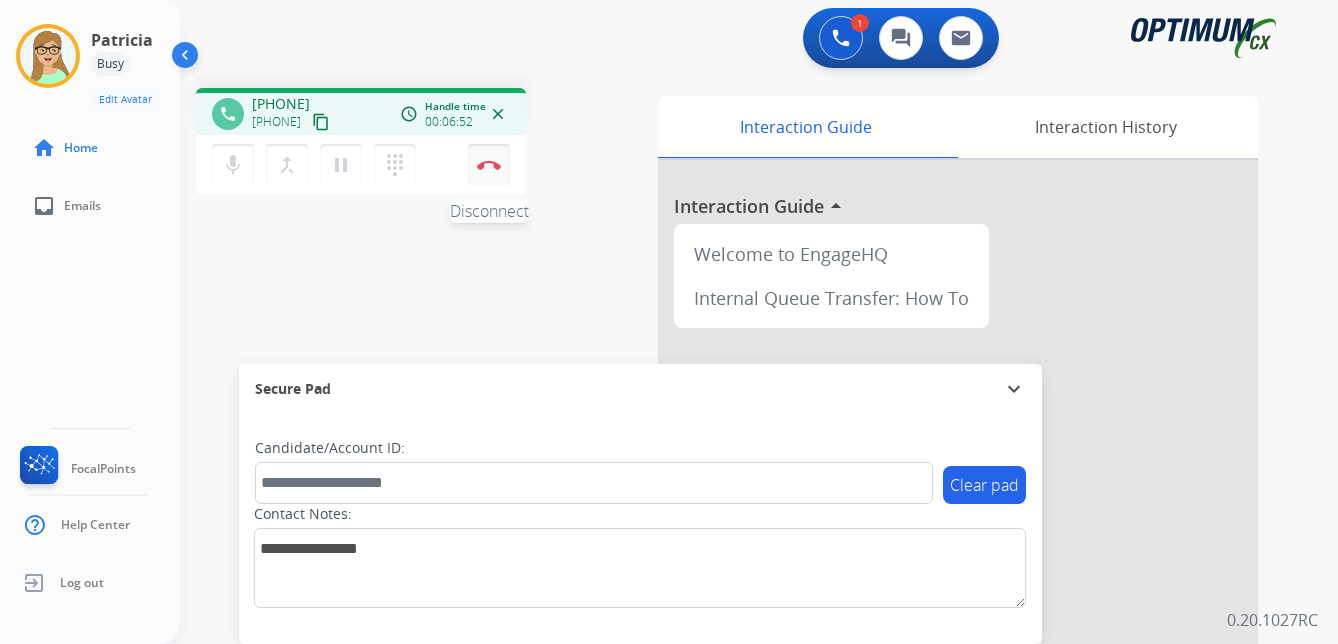 click at bounding box center [489, 165] 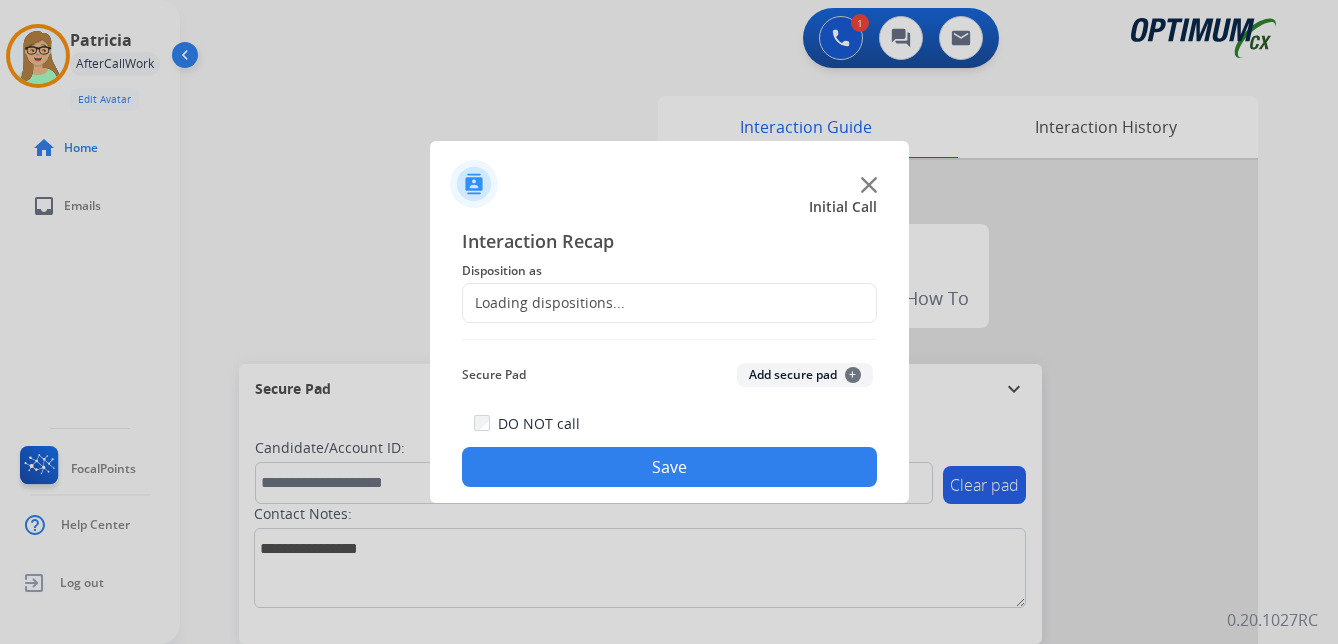 click on "Loading dispositions..." 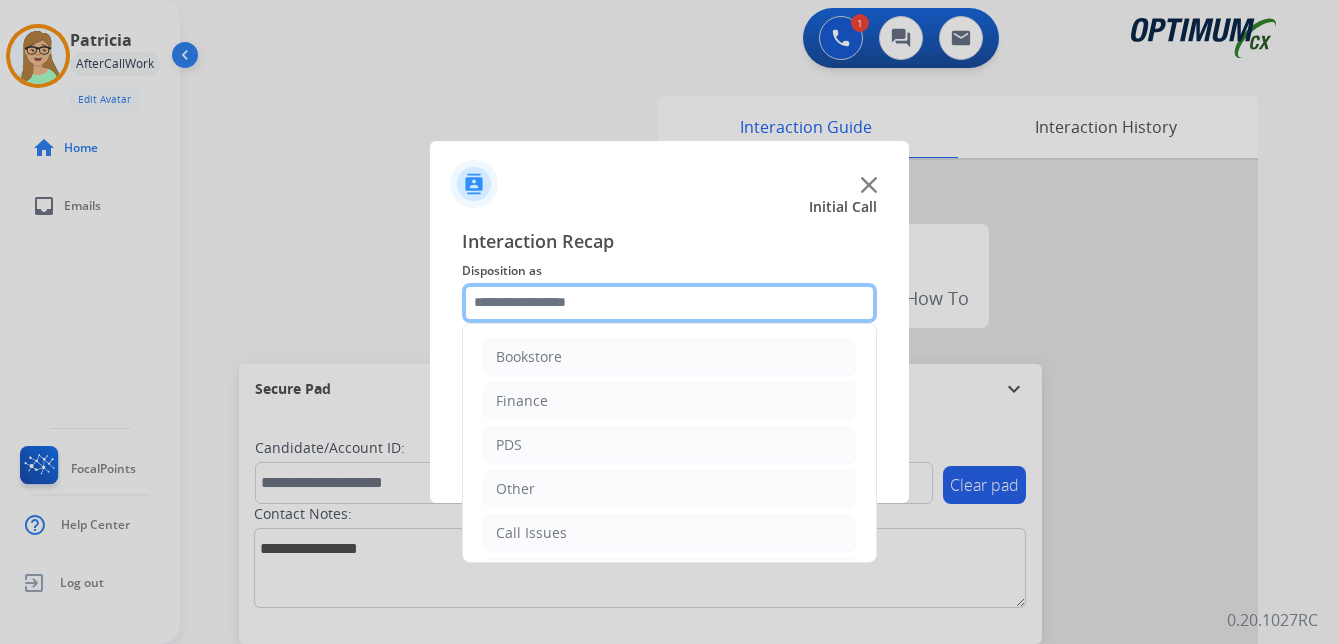 click 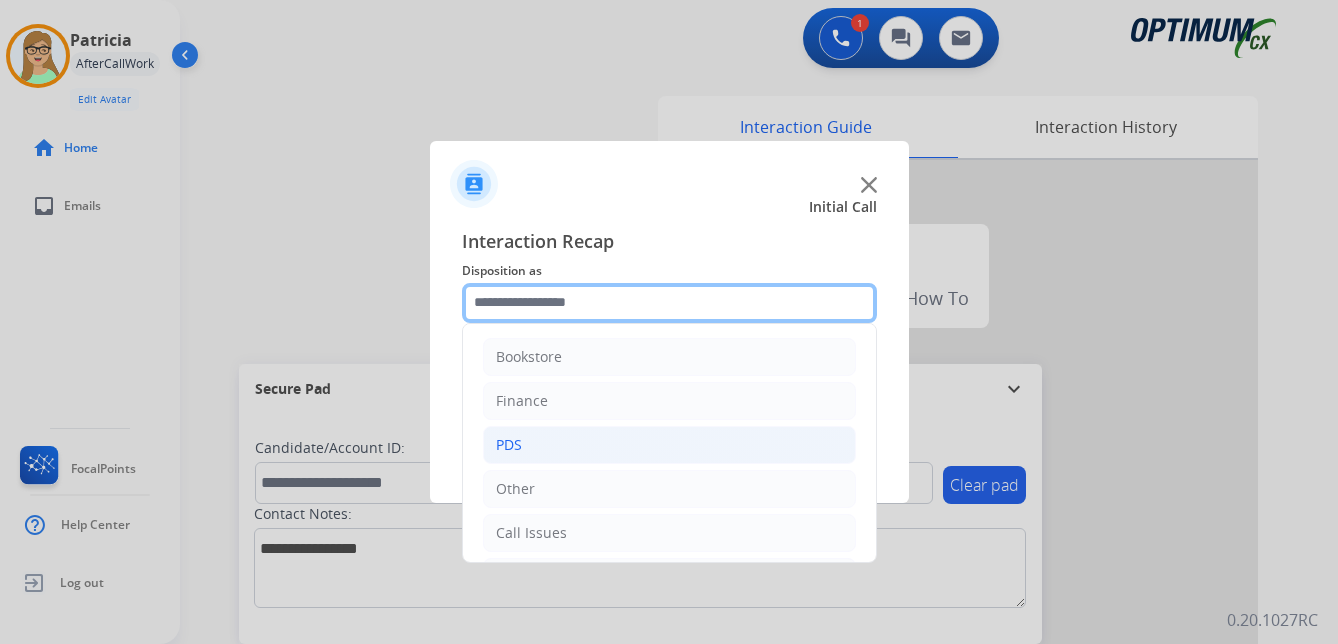 scroll, scrollTop: 136, scrollLeft: 0, axis: vertical 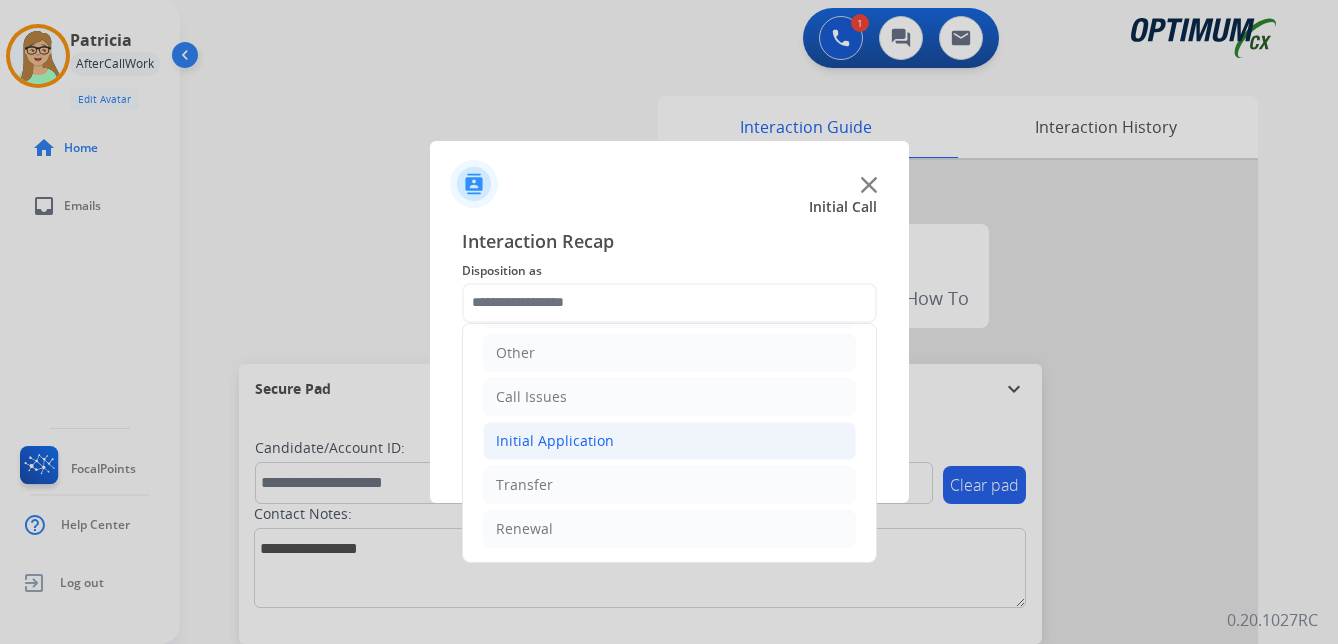 click on "Initial Application" 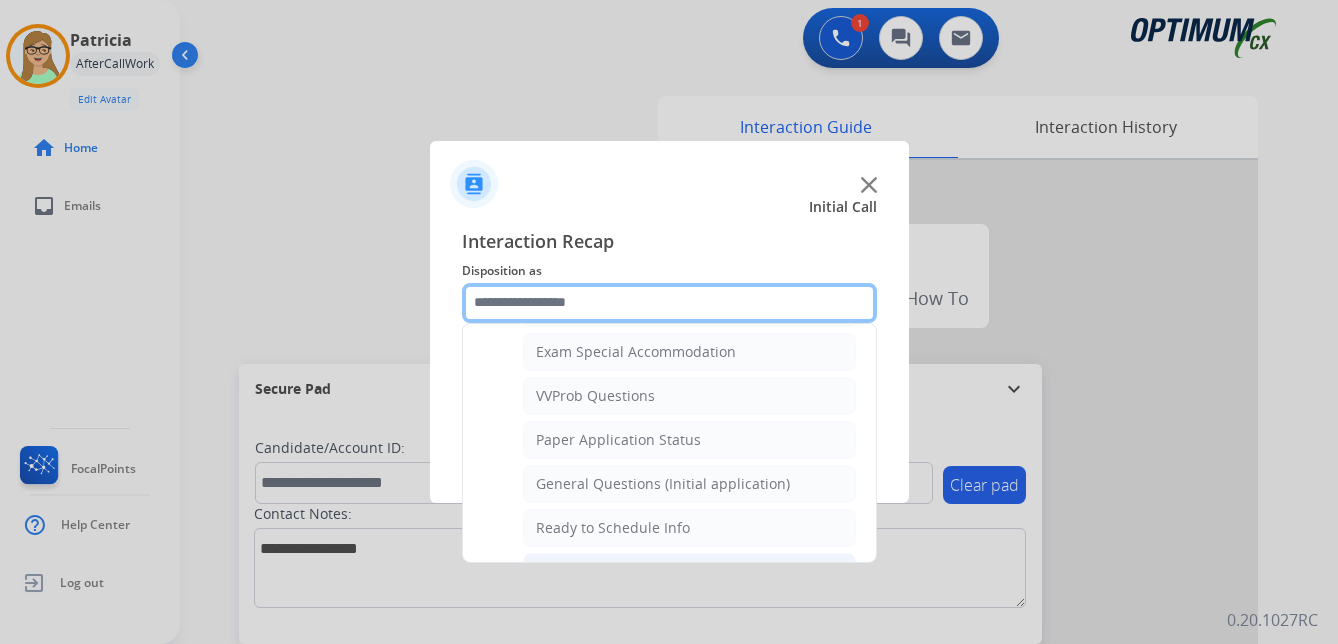 scroll, scrollTop: 1012, scrollLeft: 0, axis: vertical 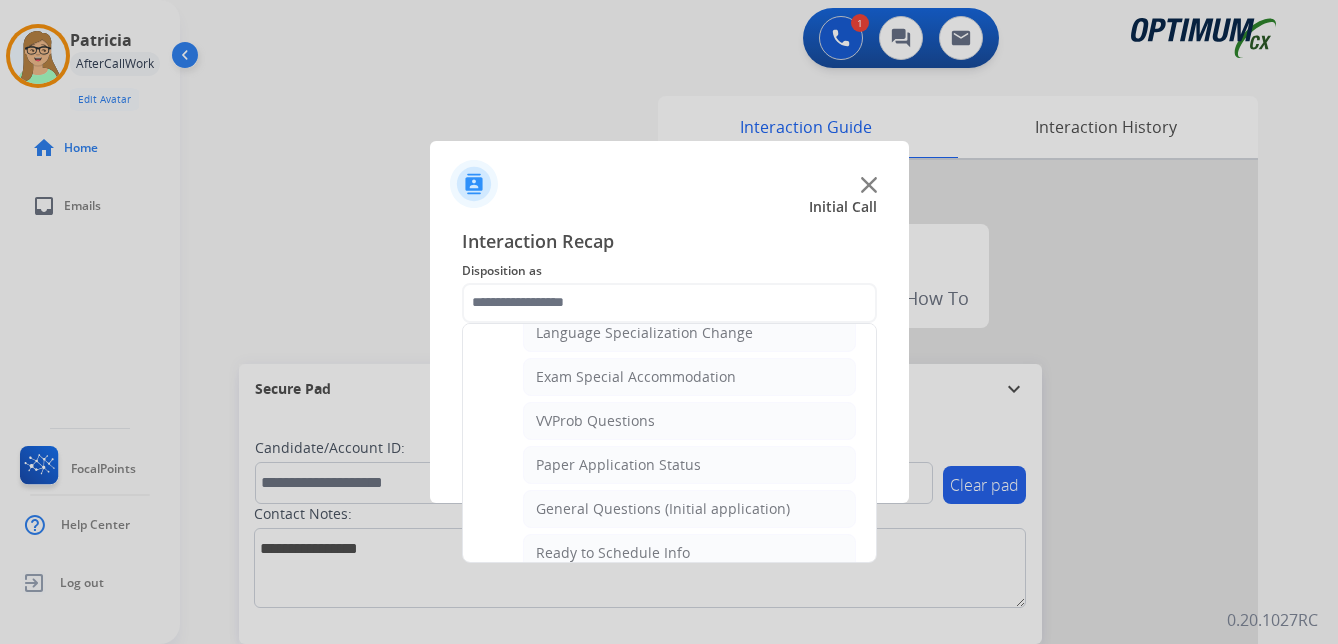 click on "General Questions (Initial application)" 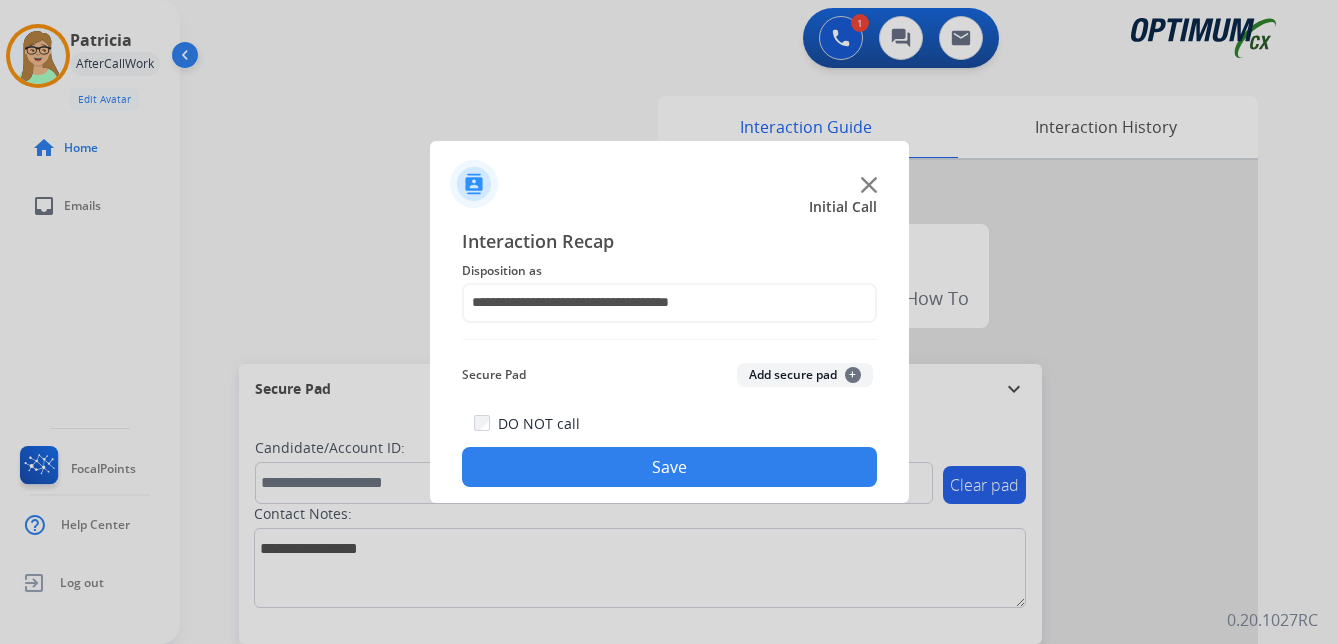click on "Save" 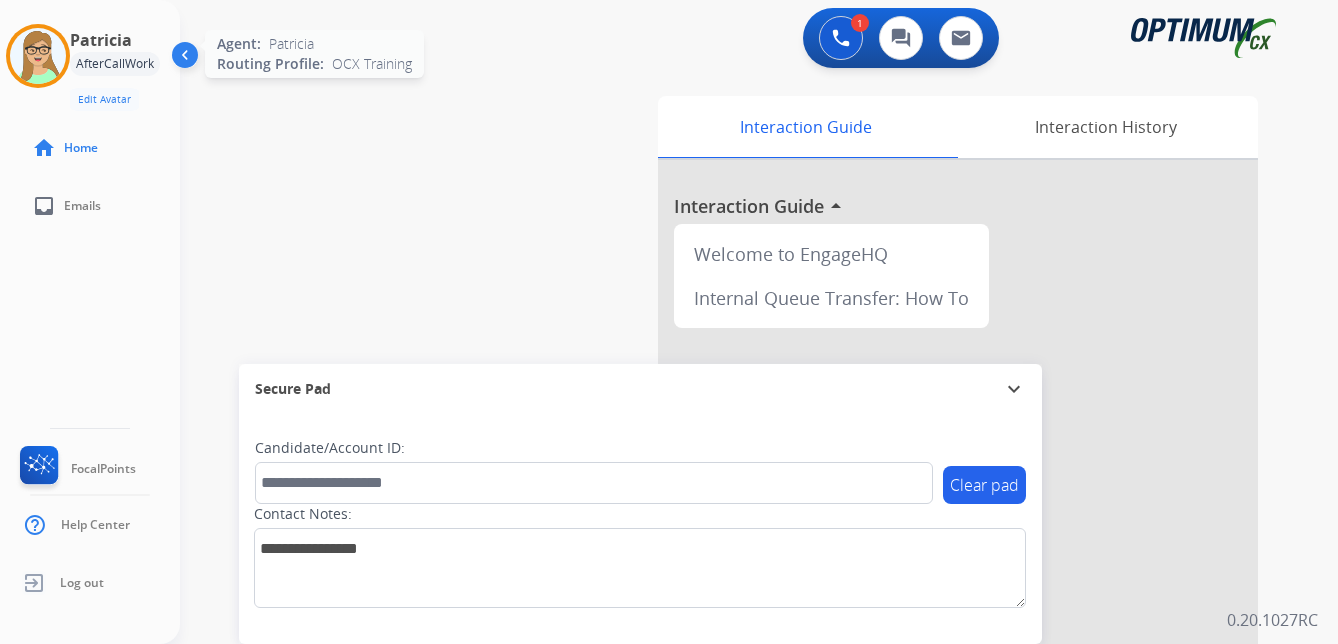 click at bounding box center (38, 56) 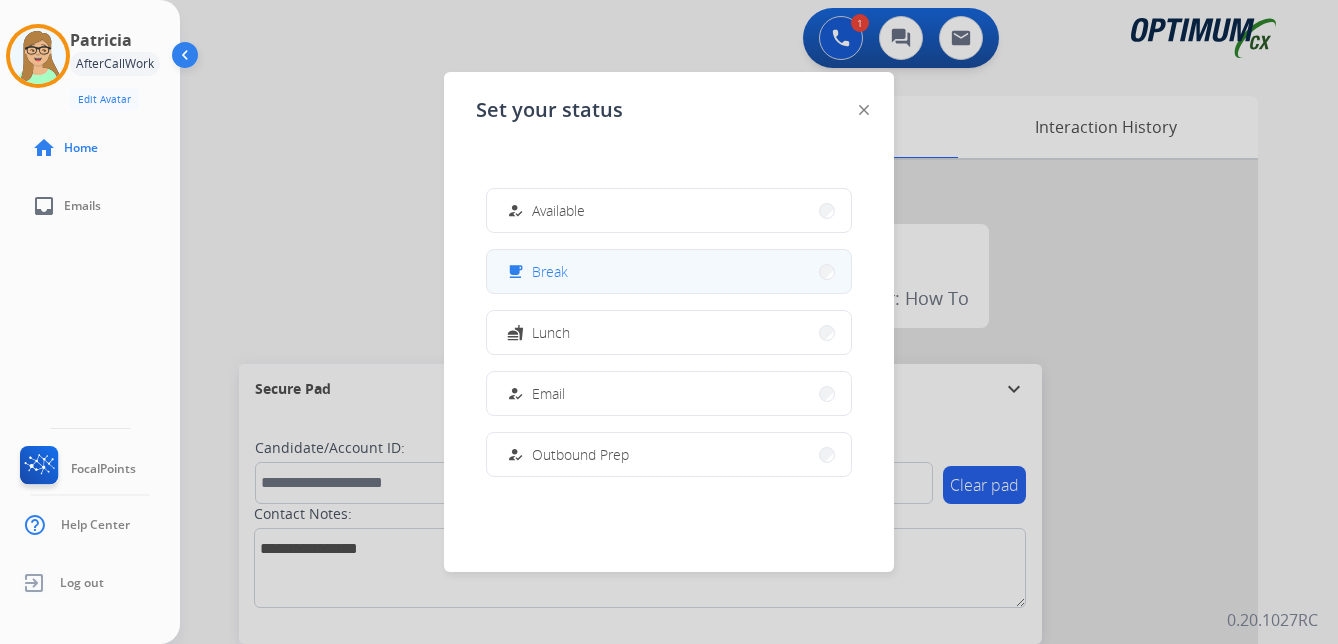 click on "Break" at bounding box center (550, 271) 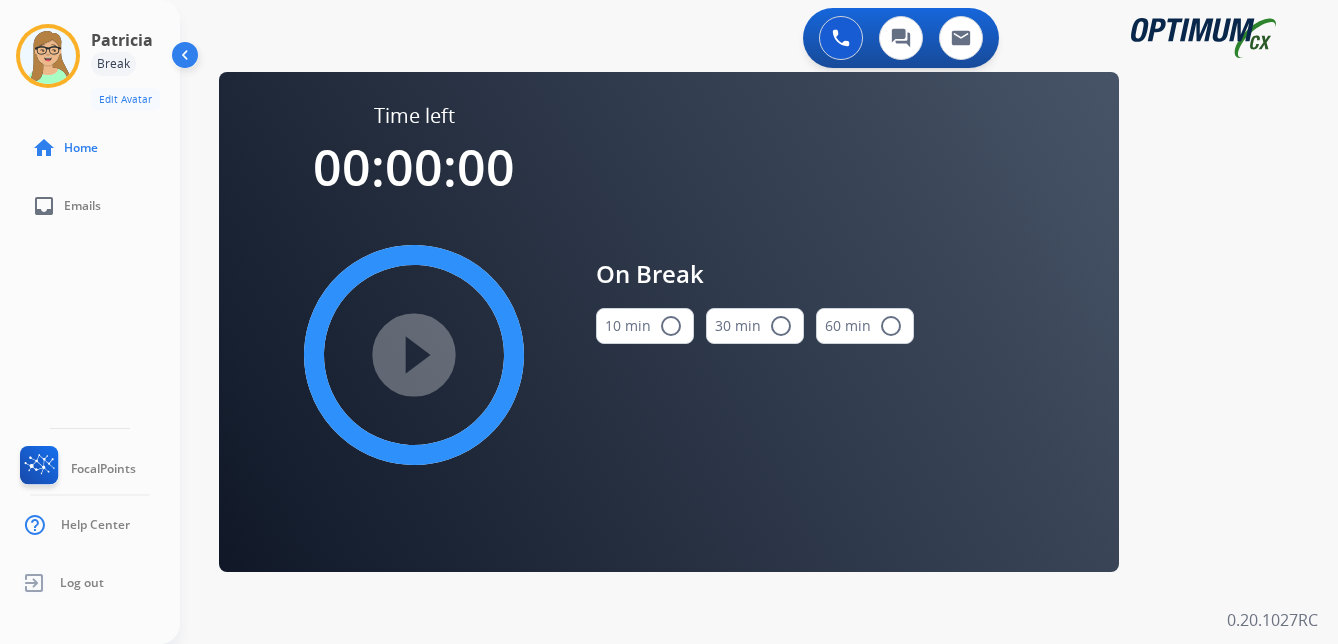 click on "radio_button_unchecked" at bounding box center [671, 326] 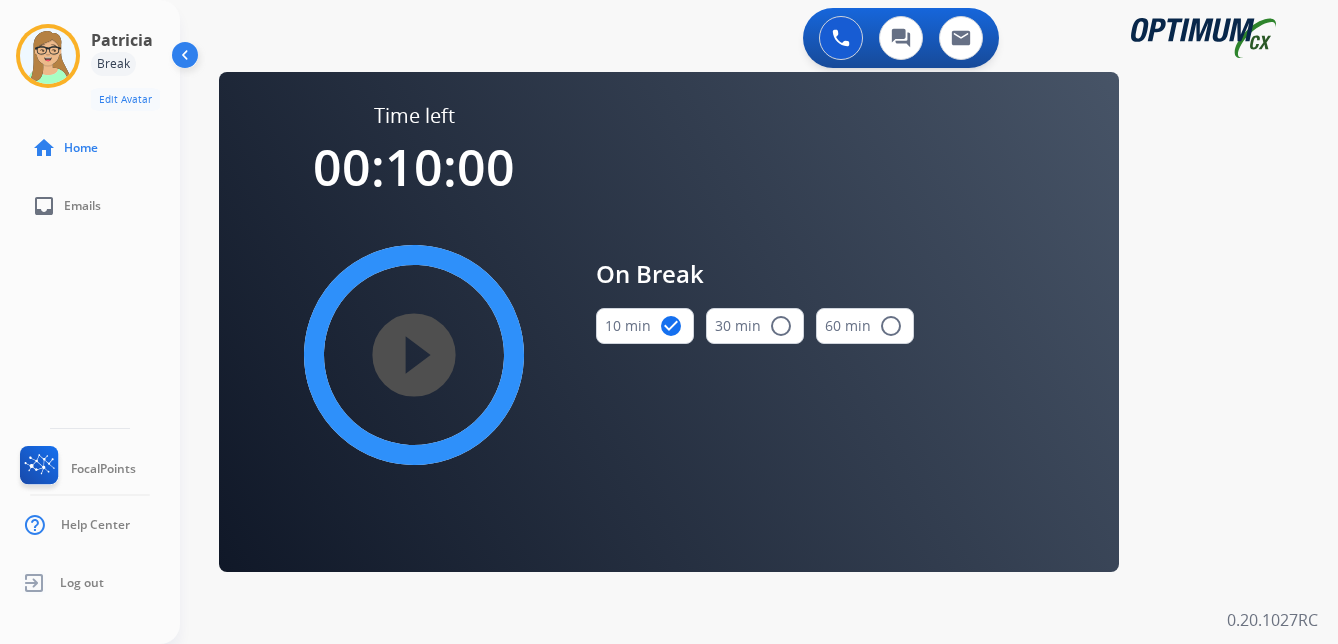 click on "play_circle_filled" at bounding box center [414, 355] 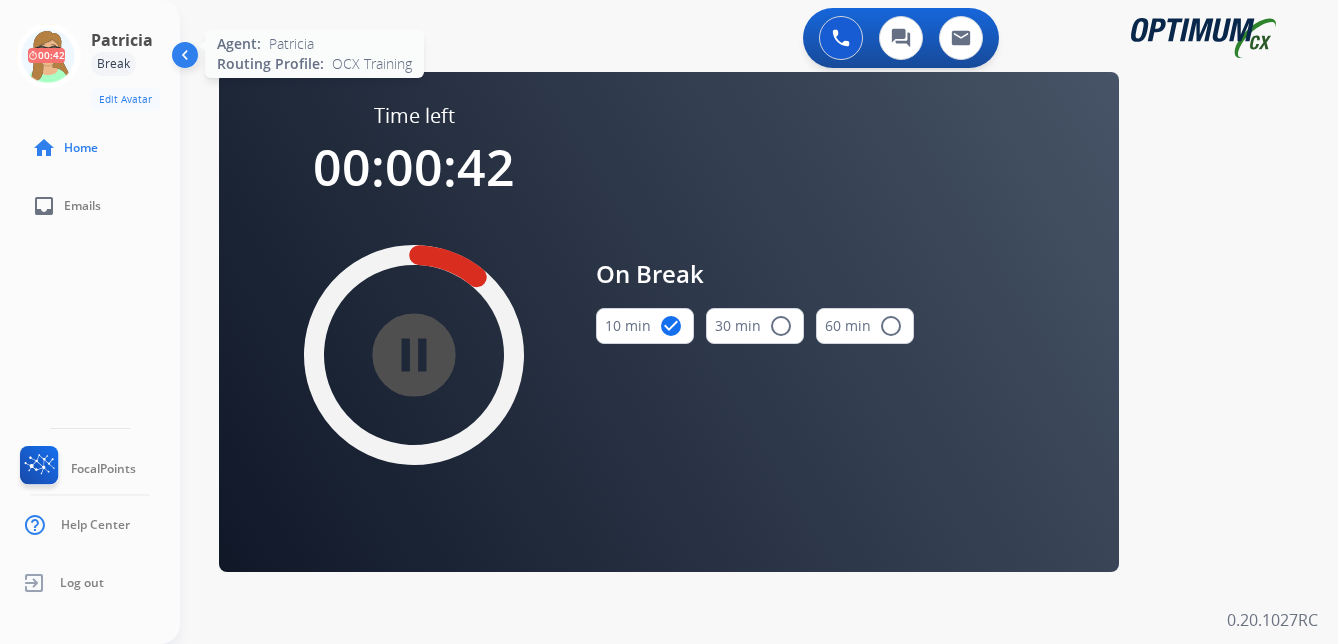 click 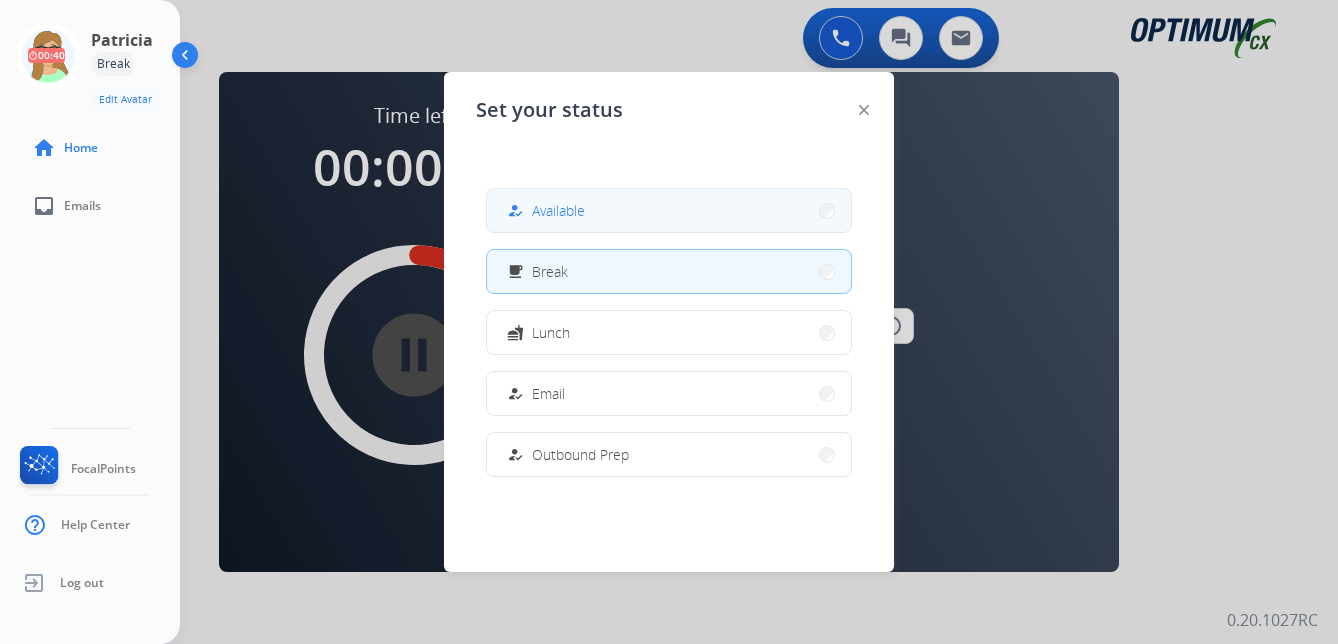 click on "Available" at bounding box center (558, 210) 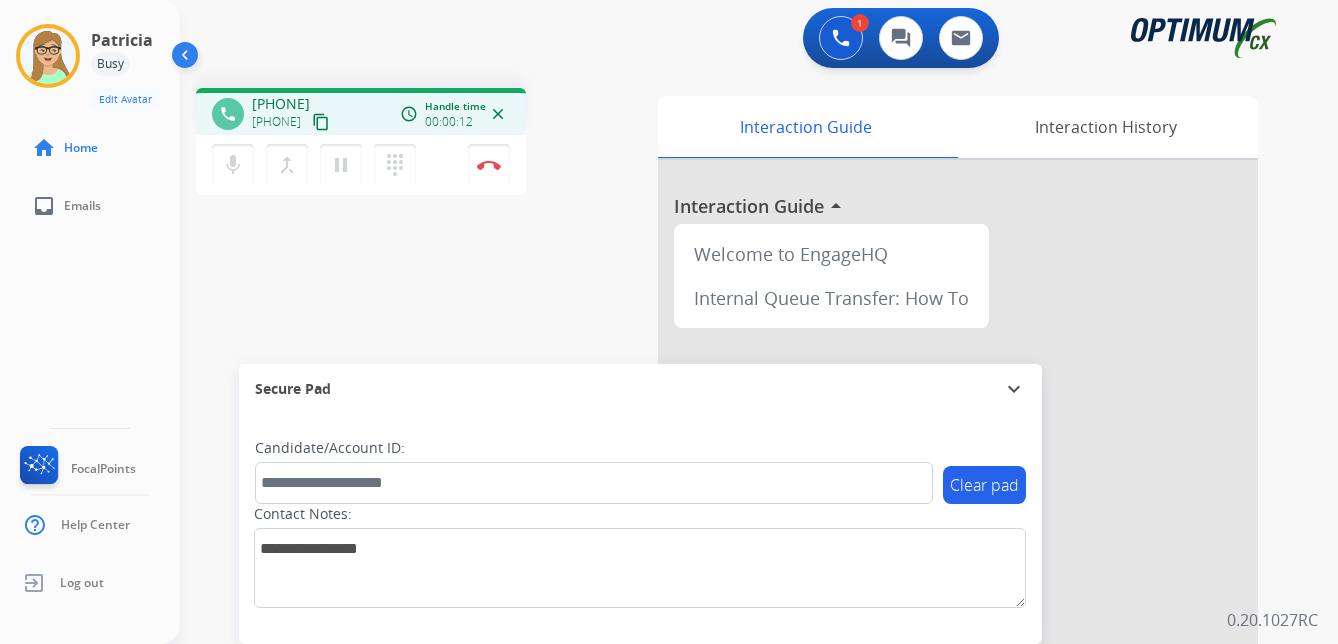 drag, startPoint x: 358, startPoint y: 123, endPoint x: 334, endPoint y: 132, distance: 25.632011 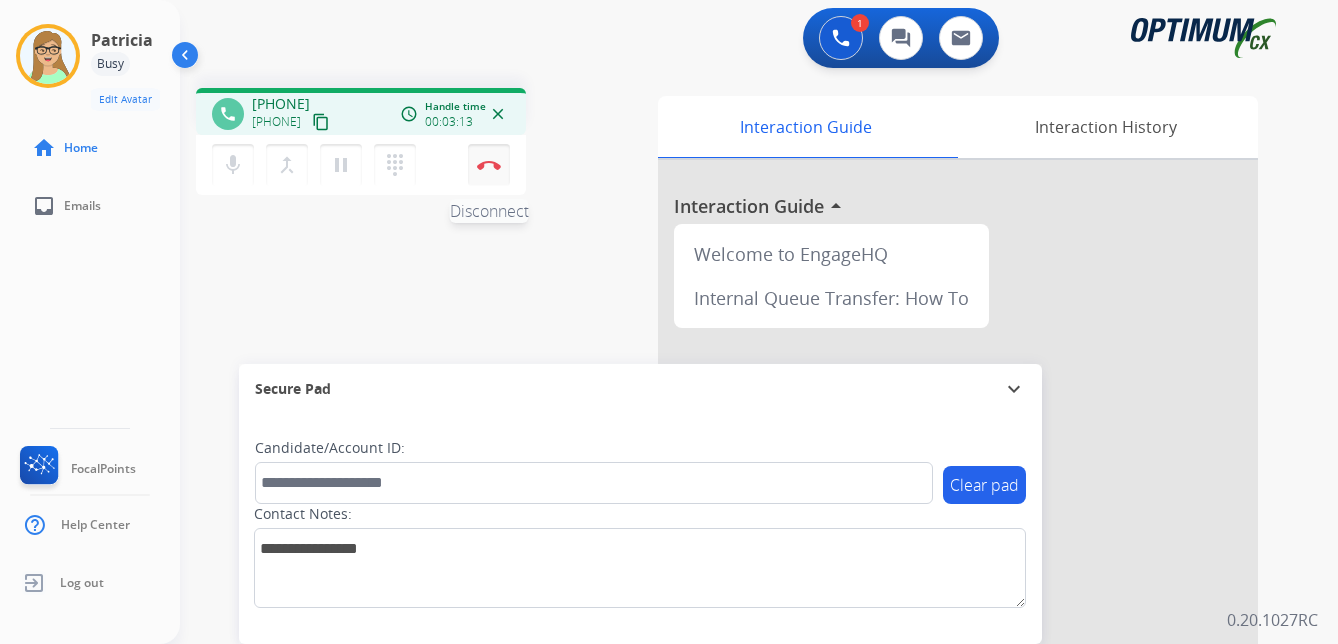 click at bounding box center [489, 165] 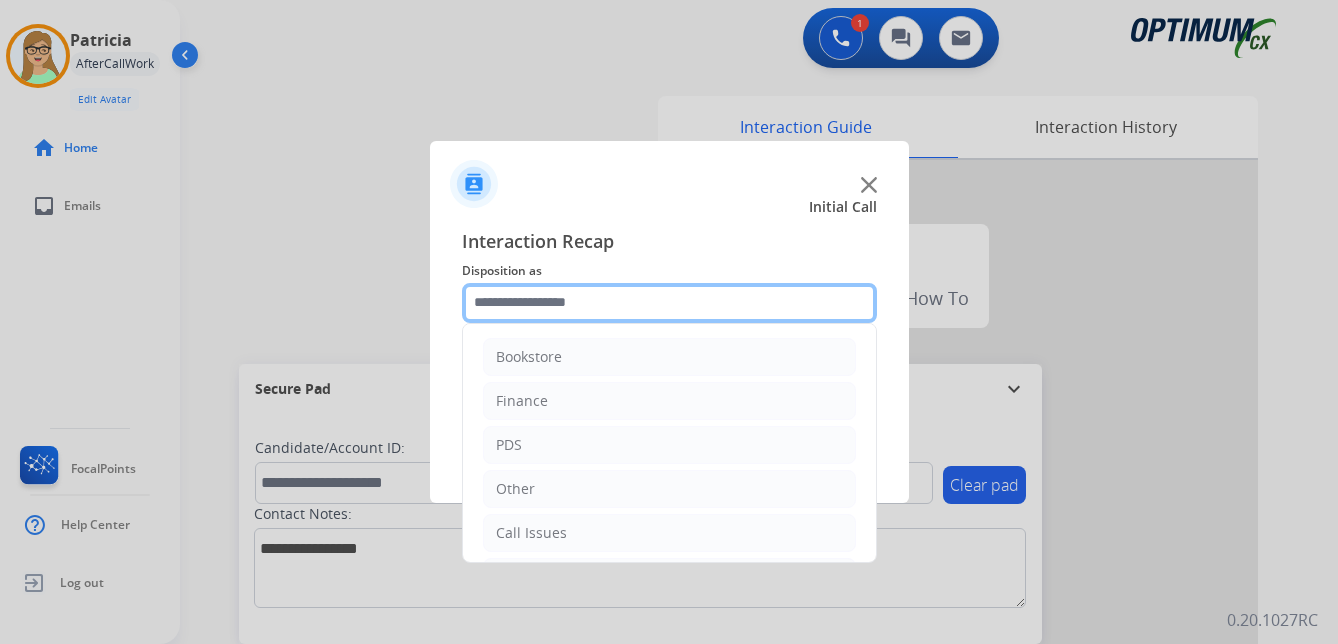 click 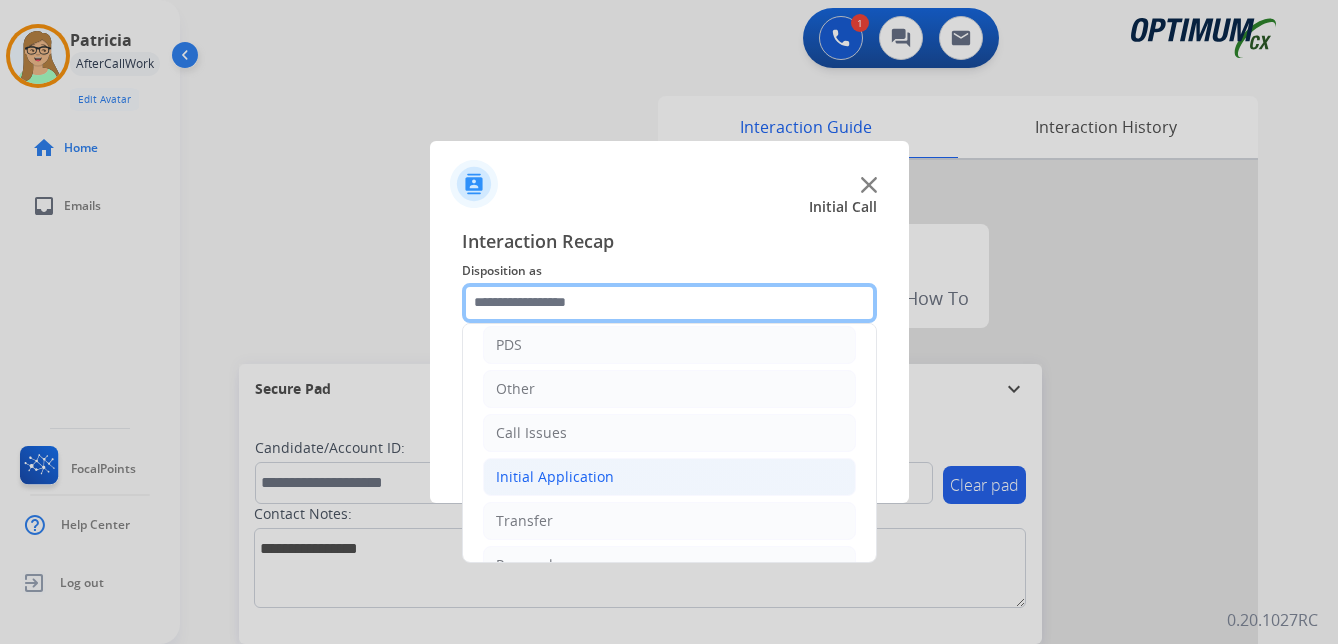 scroll, scrollTop: 136, scrollLeft: 0, axis: vertical 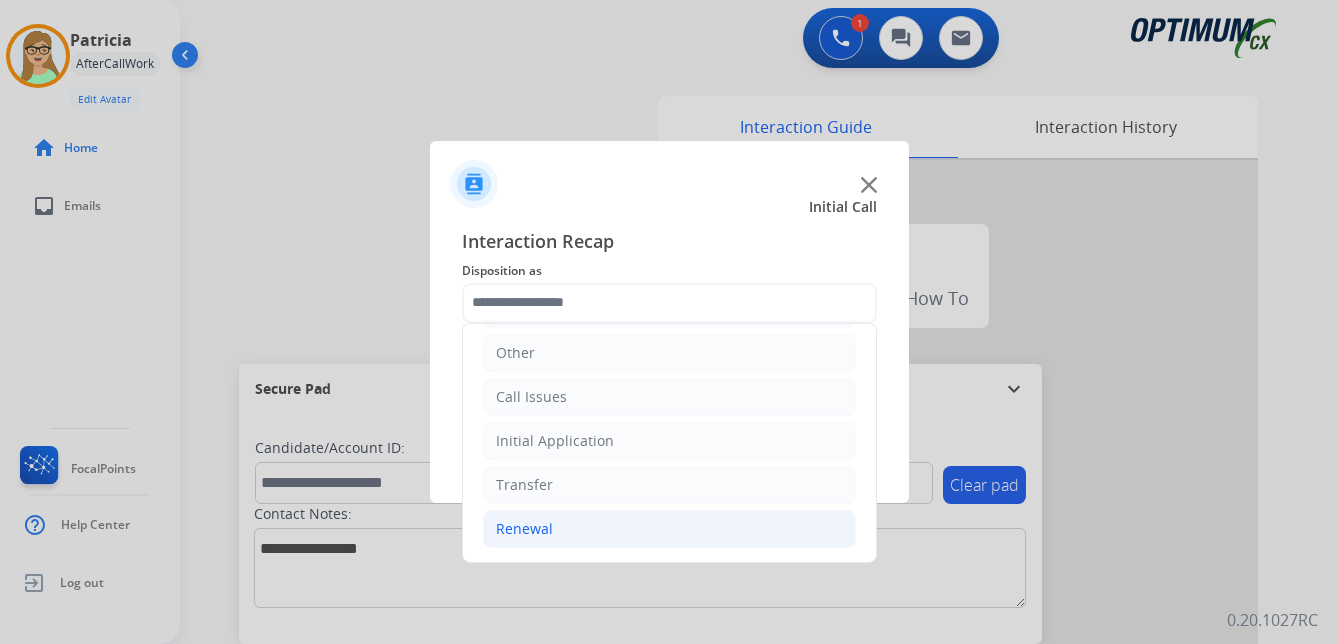 click on "Renewal" 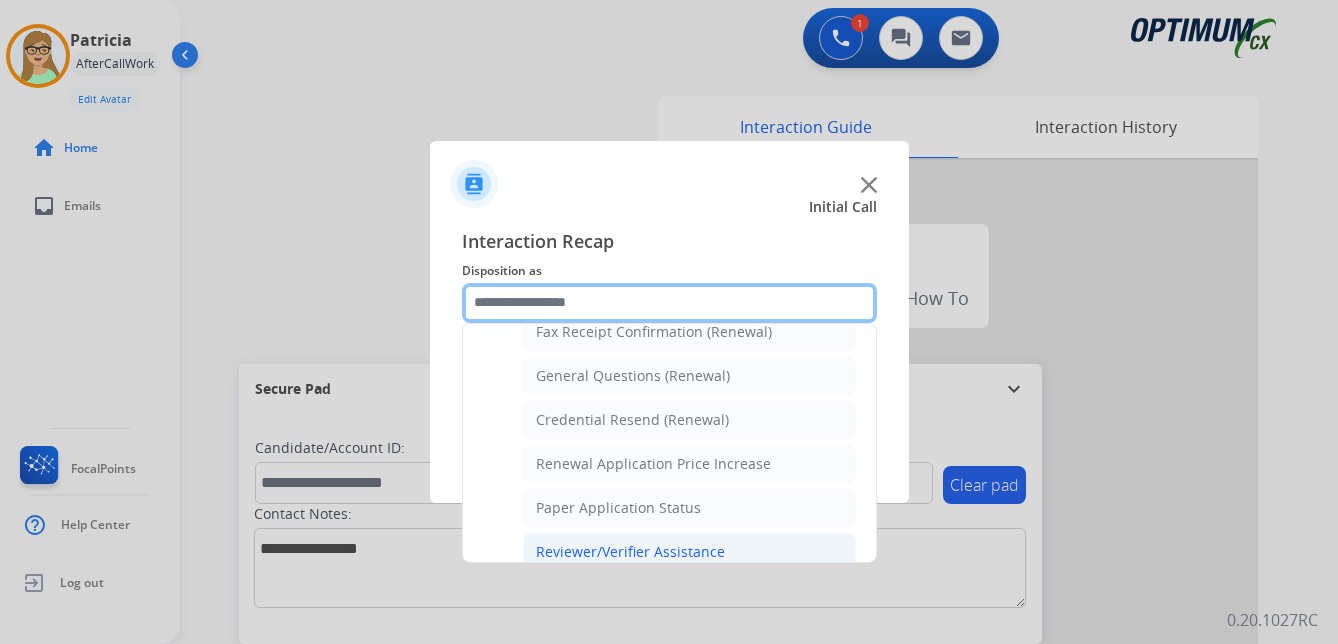 scroll, scrollTop: 572, scrollLeft: 0, axis: vertical 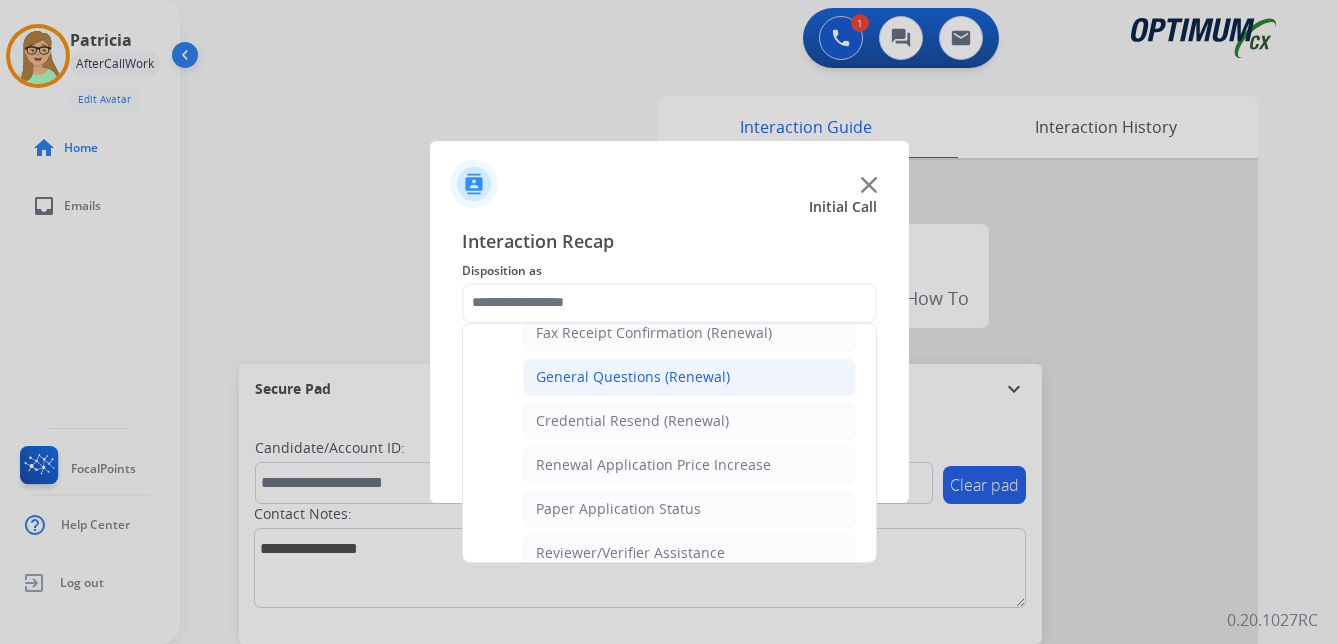 click on "General Questions (Renewal)" 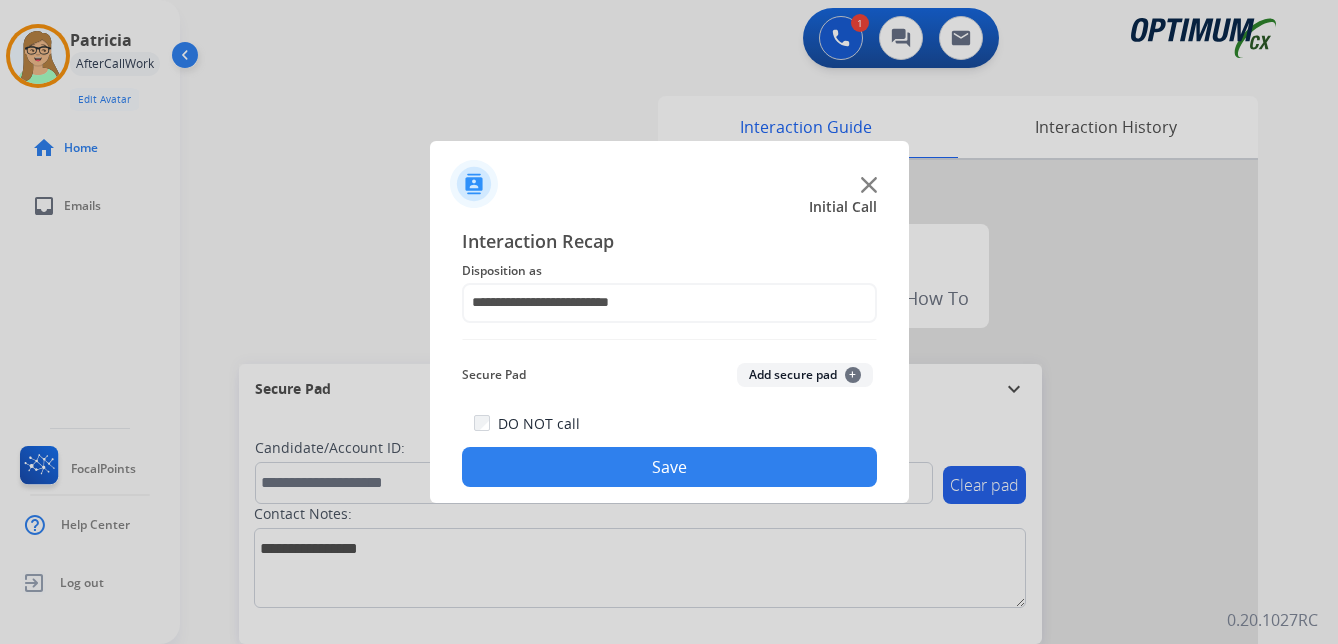 drag, startPoint x: 566, startPoint y: 468, endPoint x: 108, endPoint y: 468, distance: 458 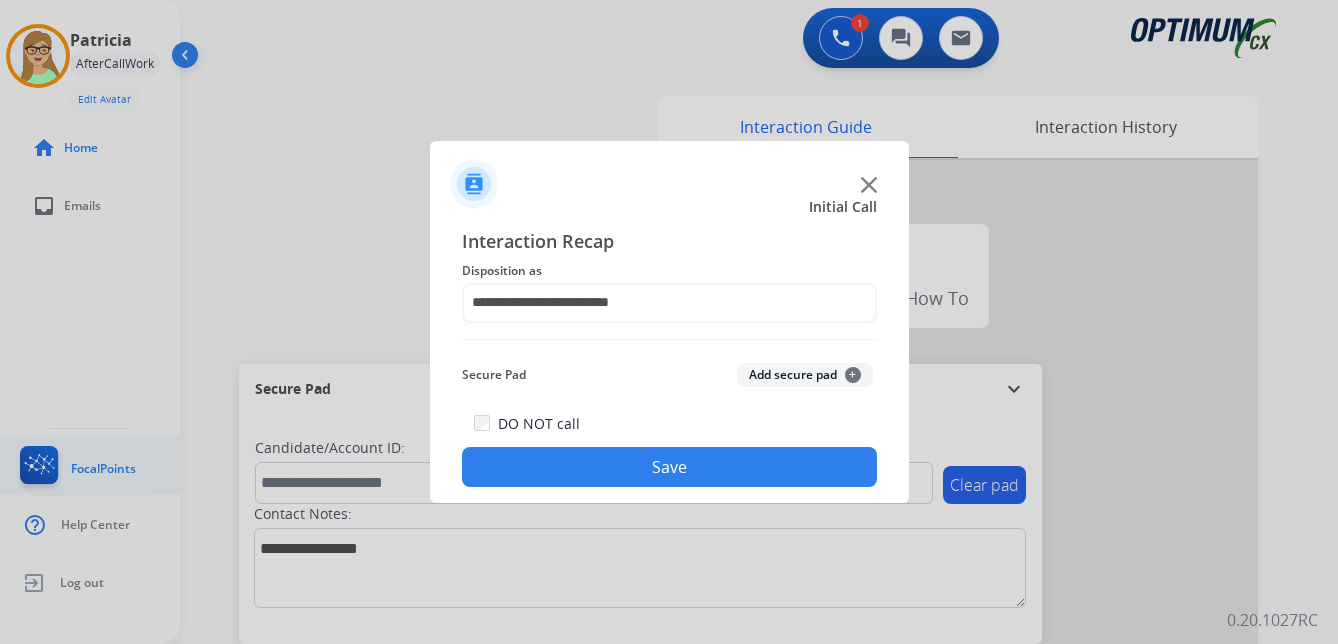 click on "Save" 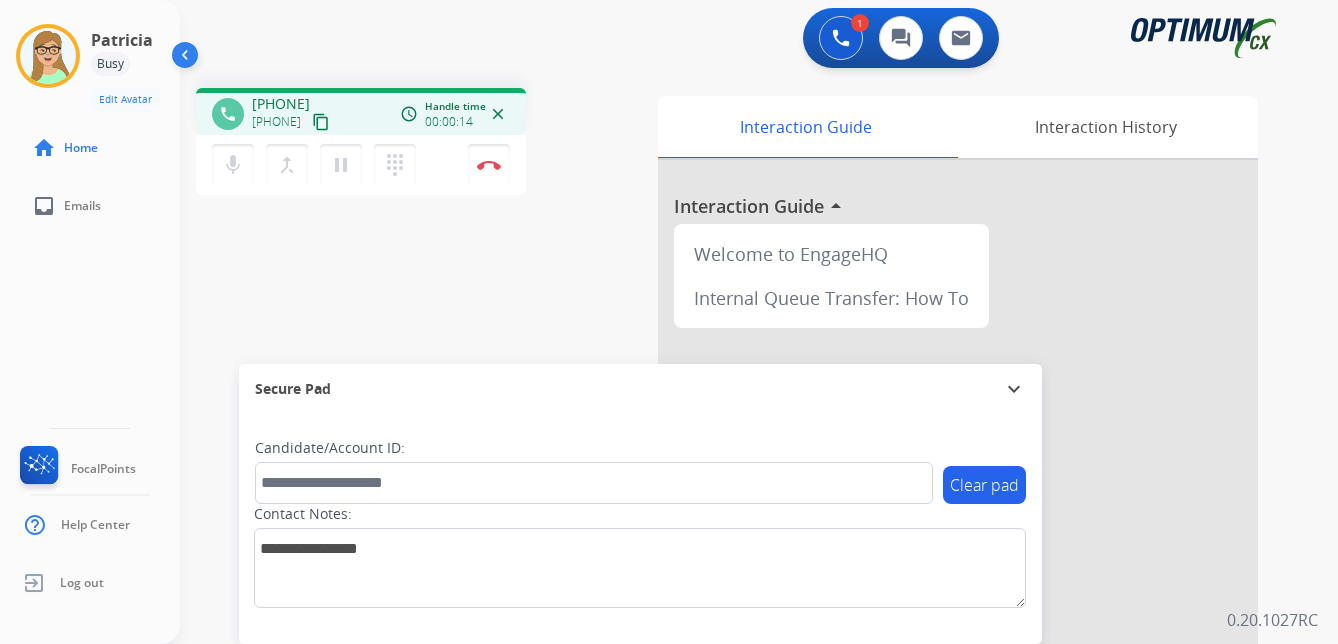 click on "content_copy" at bounding box center [321, 122] 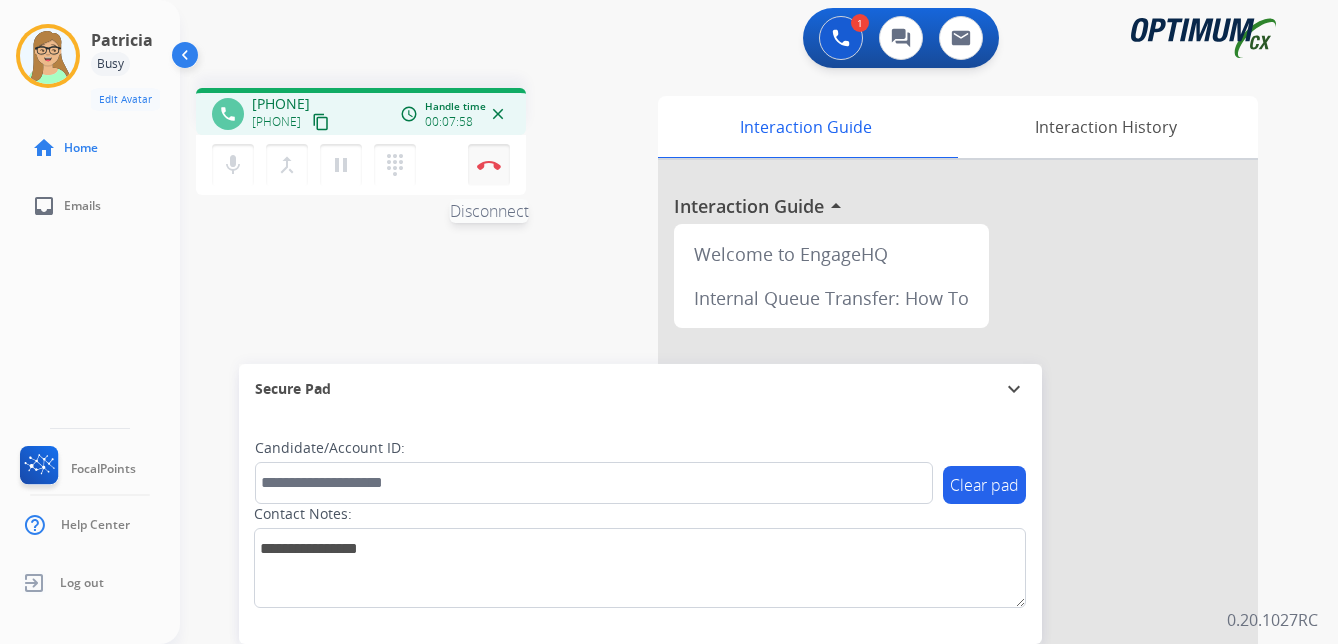 click at bounding box center (489, 165) 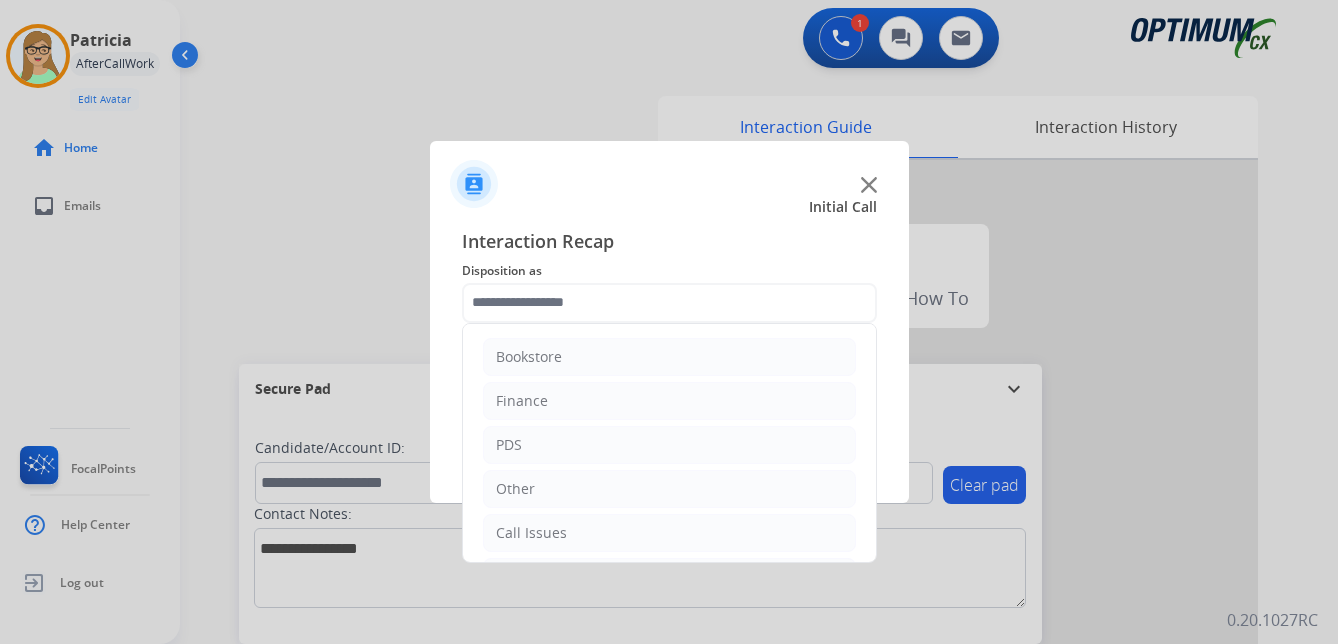 click 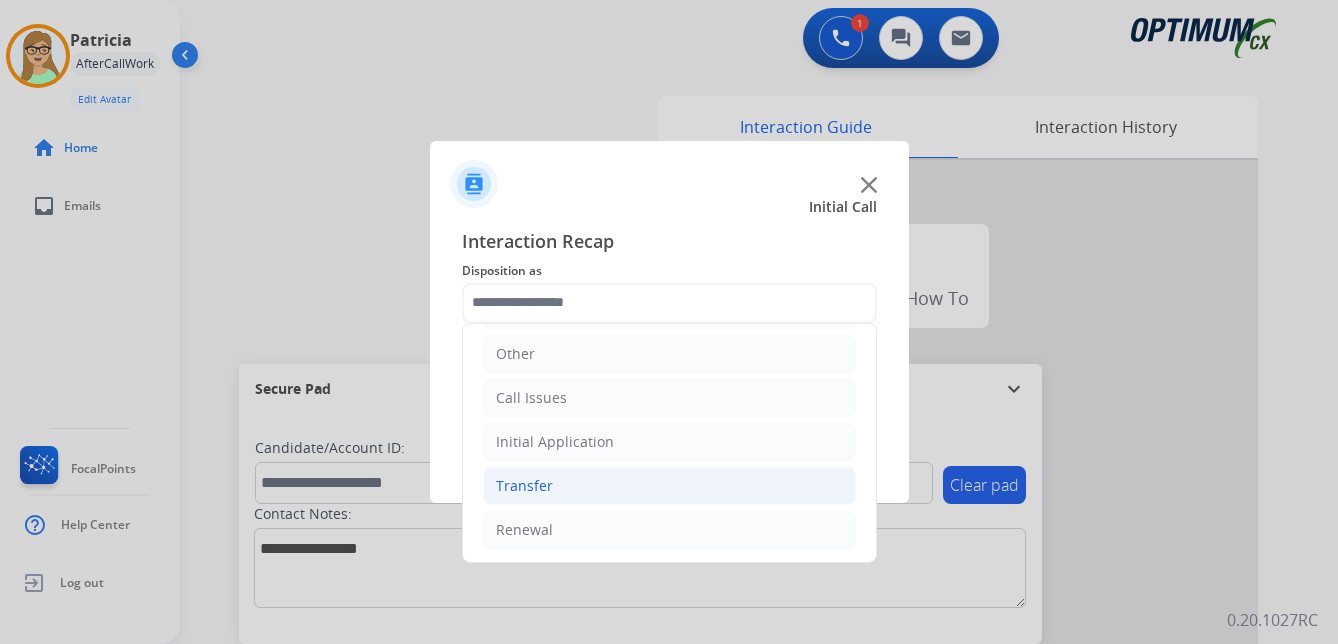 scroll, scrollTop: 136, scrollLeft: 0, axis: vertical 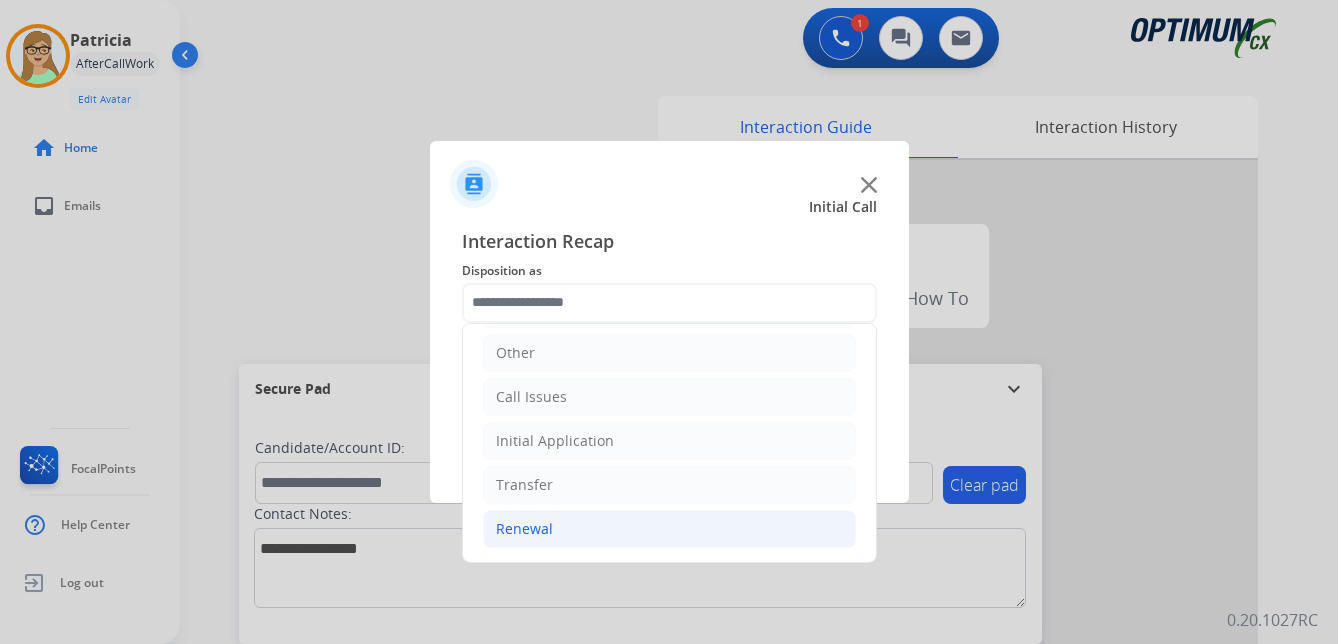 click on "Renewal" 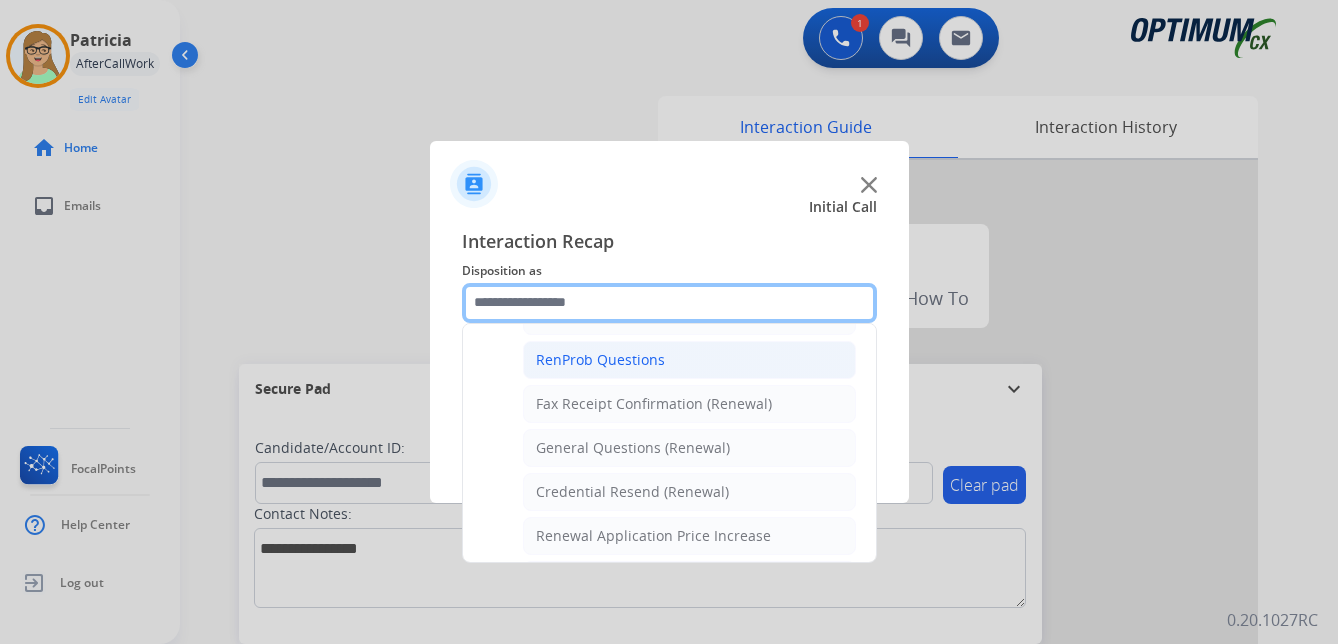 scroll, scrollTop: 536, scrollLeft: 0, axis: vertical 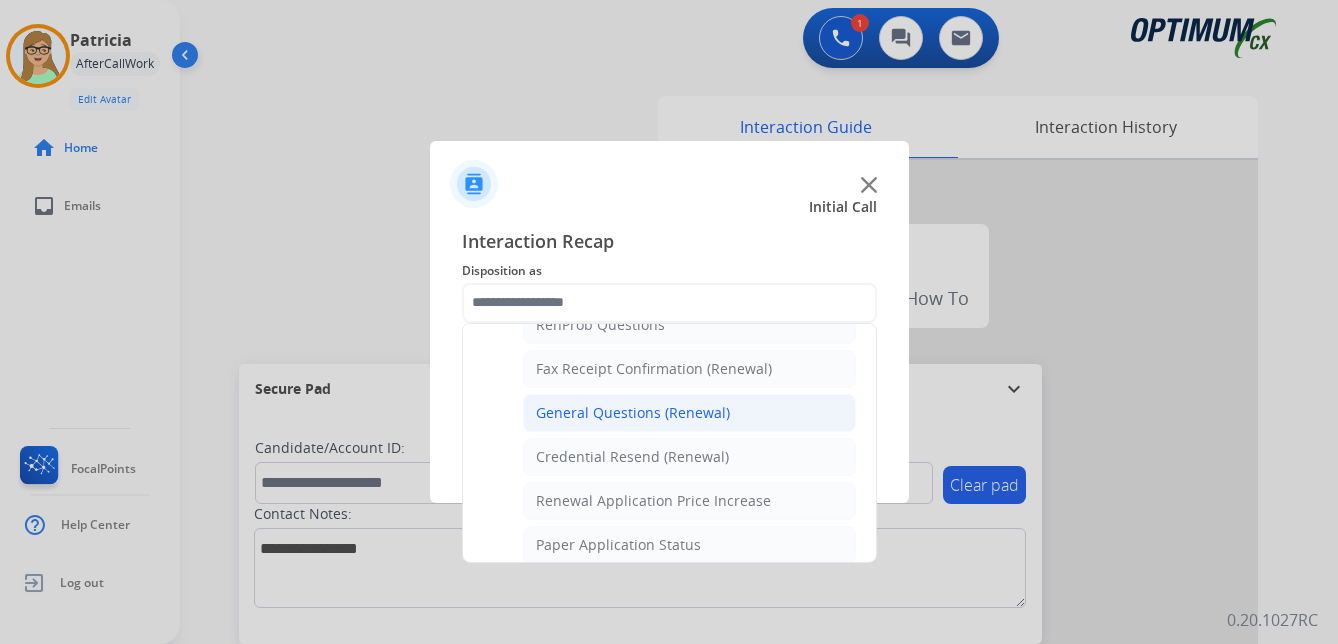 click on "General Questions (Renewal)" 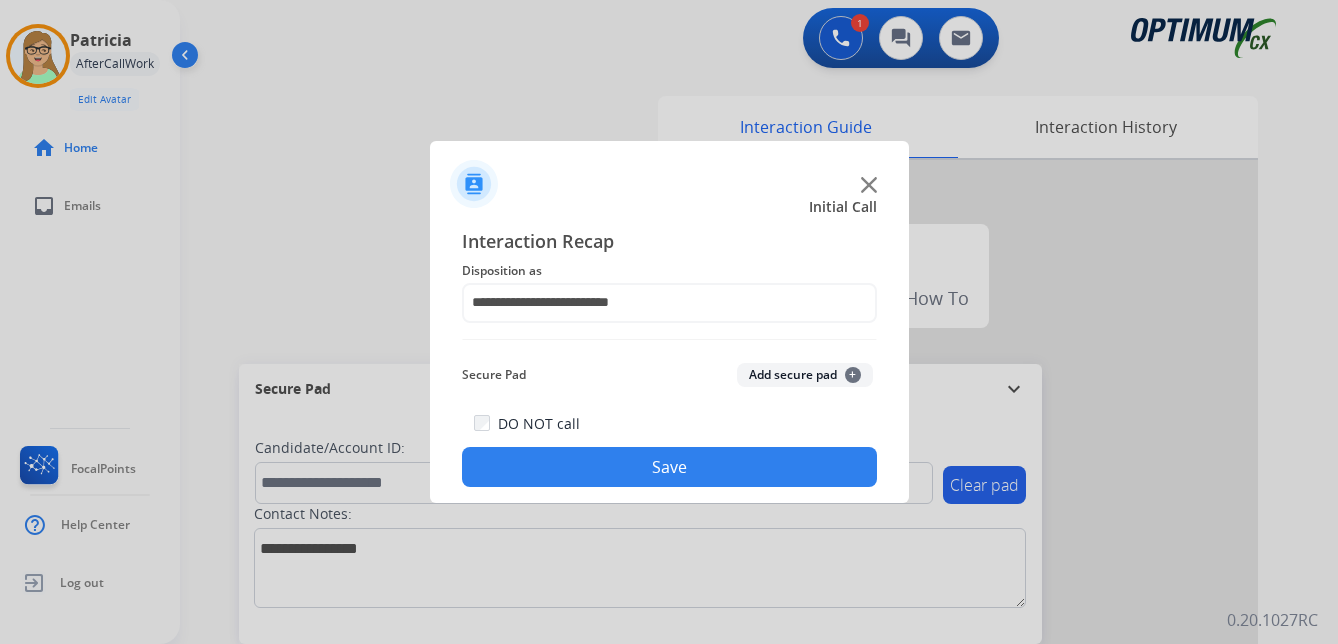 click on "Save" 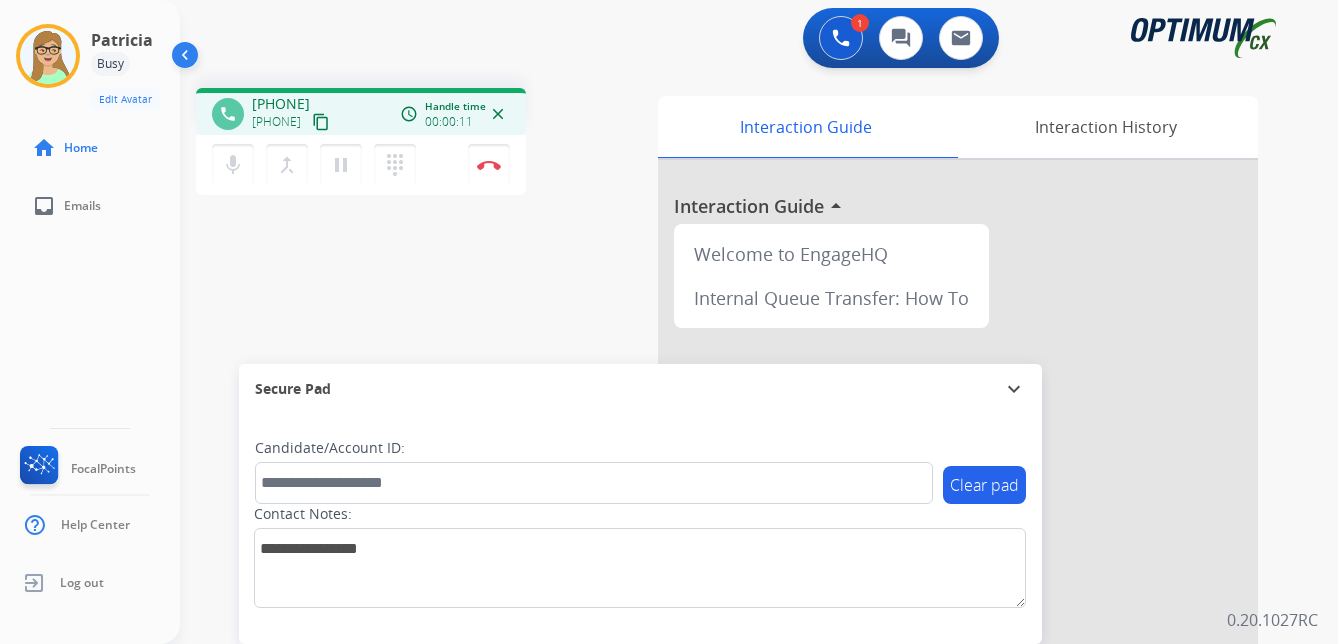 click on "content_copy" at bounding box center [321, 122] 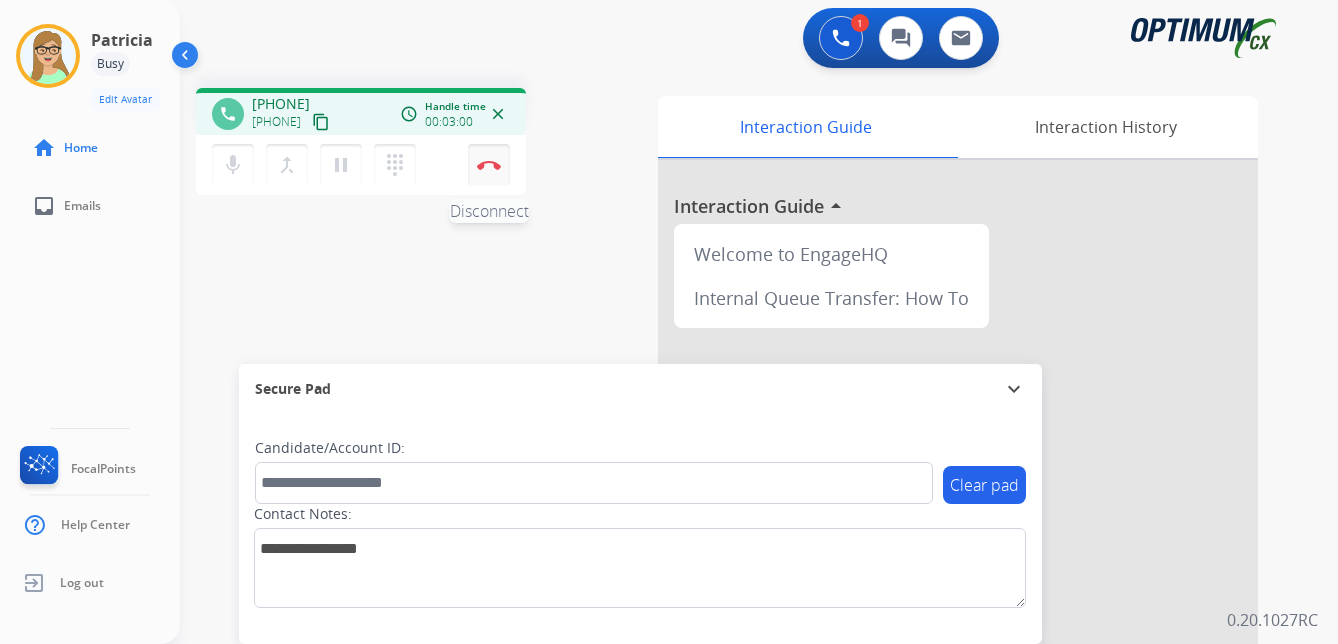 click at bounding box center [489, 165] 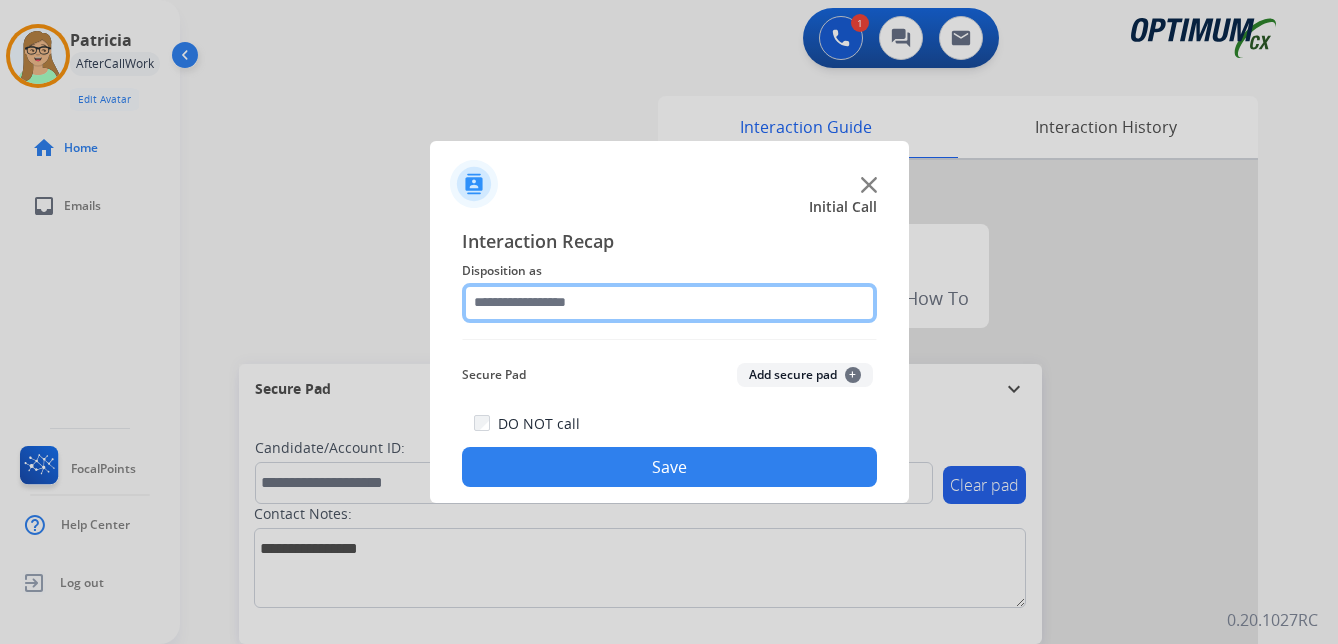 click 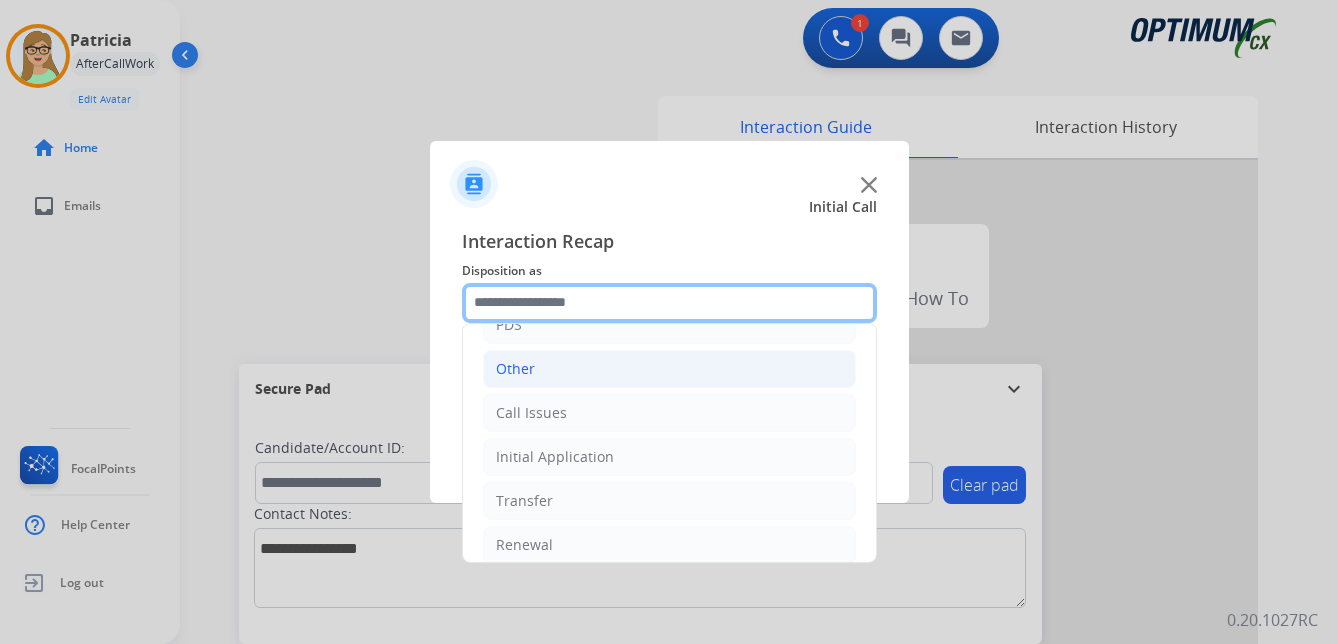scroll, scrollTop: 136, scrollLeft: 0, axis: vertical 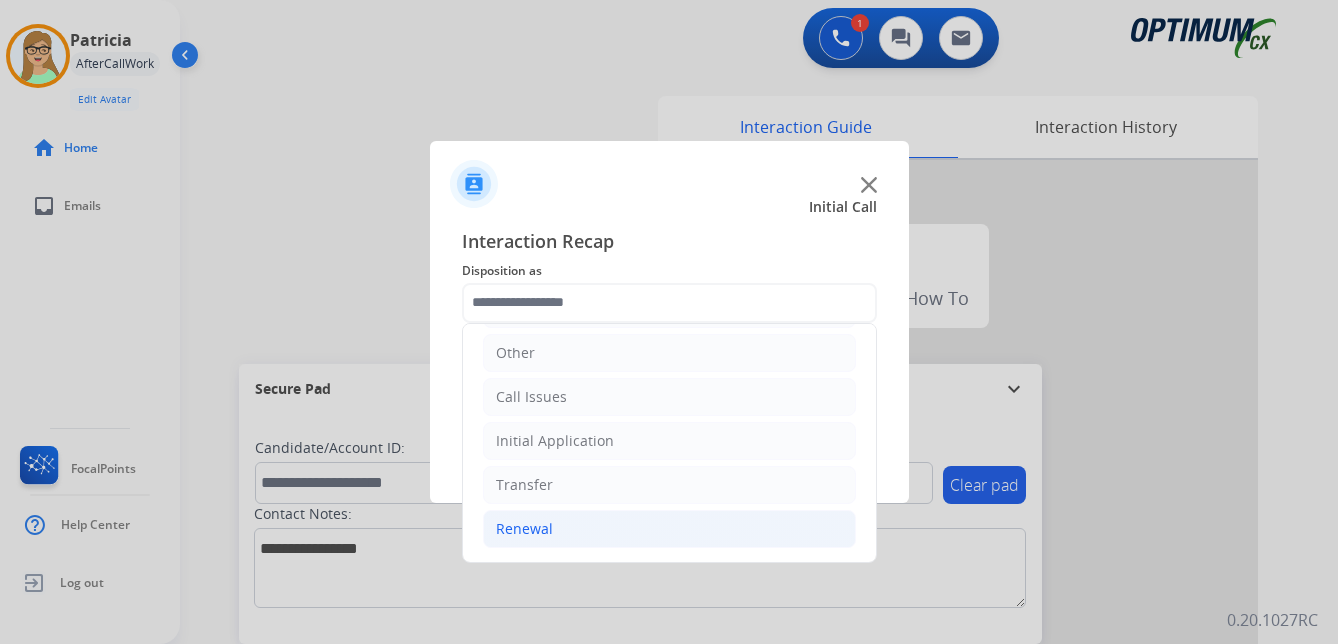click on "Renewal" 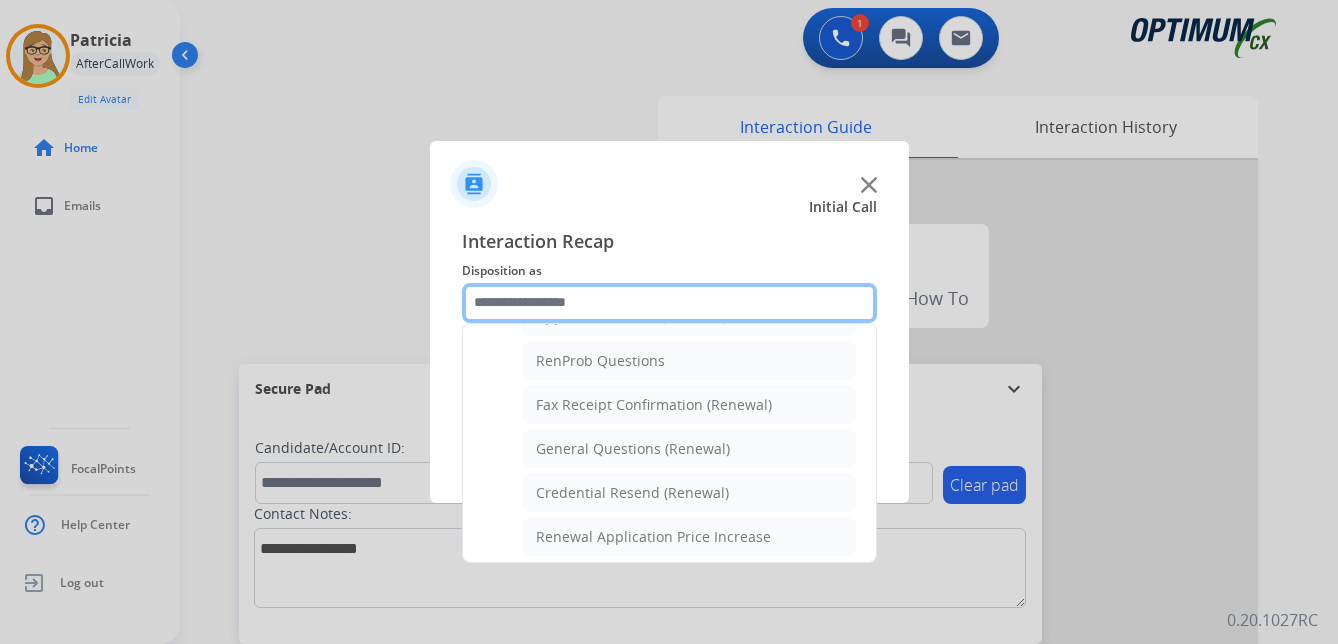 scroll, scrollTop: 536, scrollLeft: 0, axis: vertical 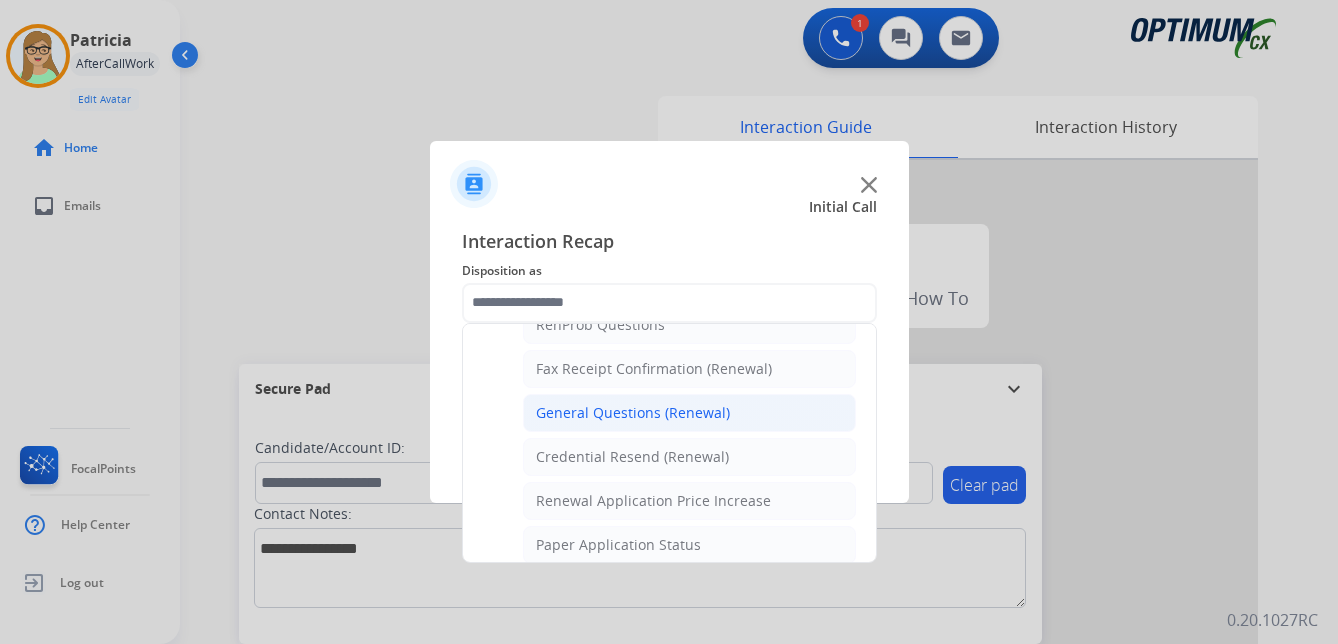click on "General Questions (Renewal)" 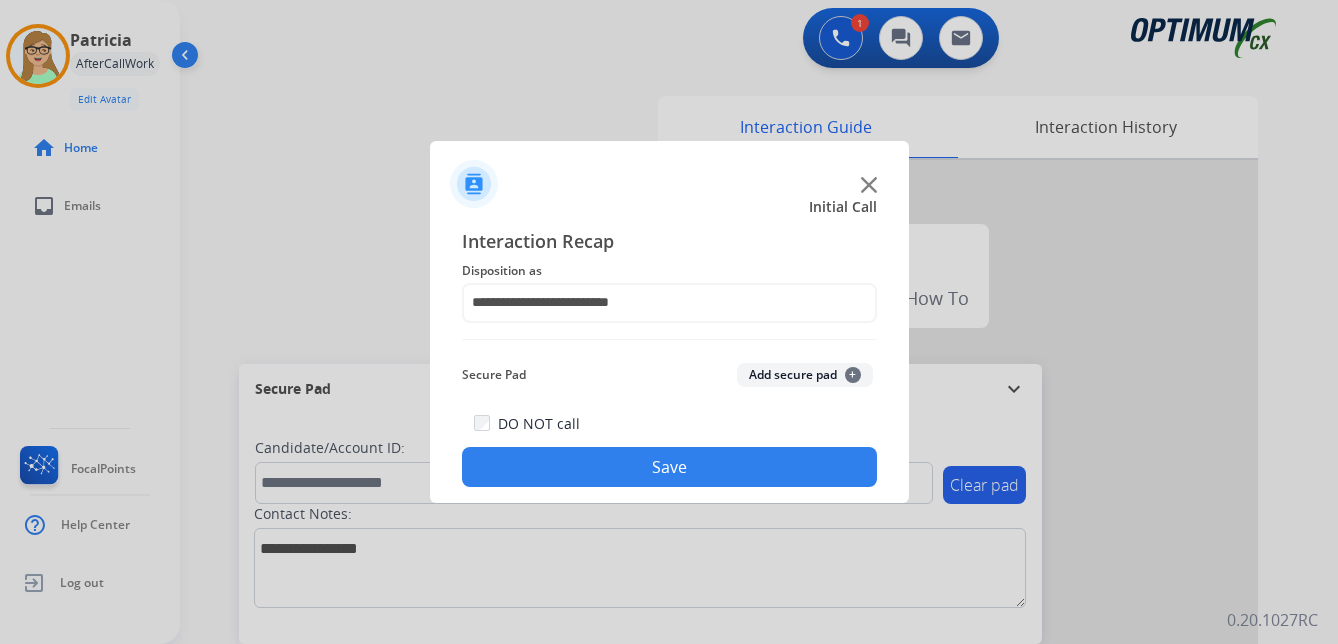 click on "Save" 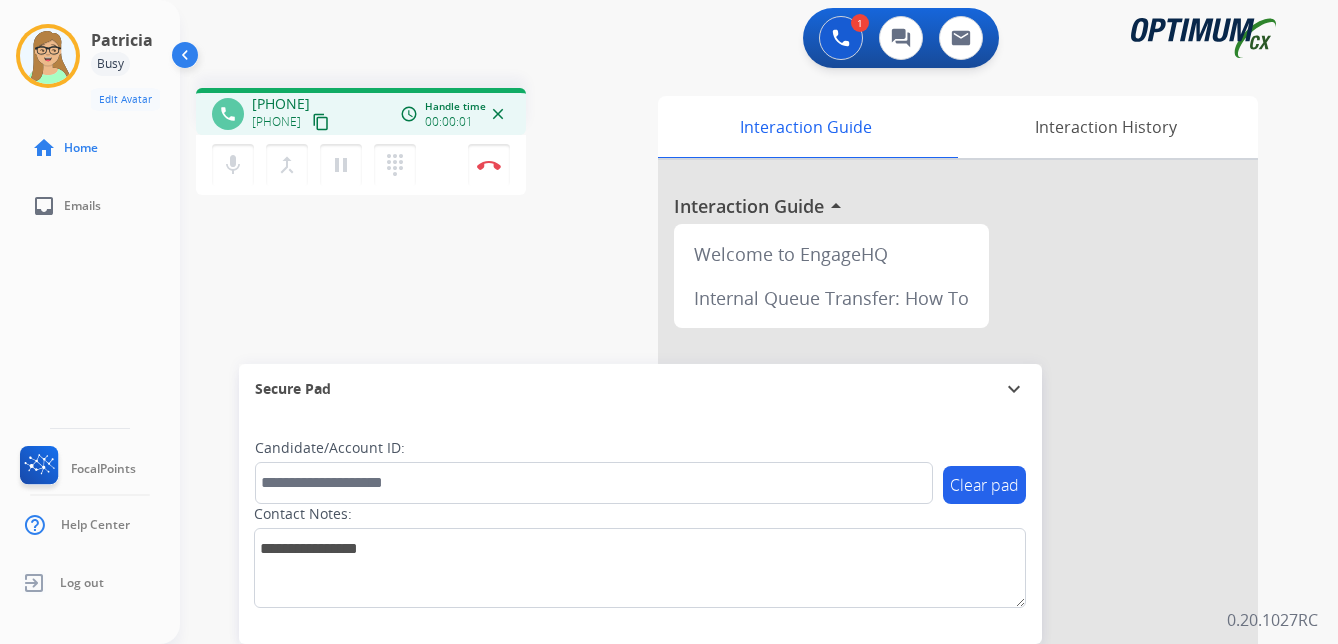 drag, startPoint x: 354, startPoint y: 126, endPoint x: 3, endPoint y: 180, distance: 355.12955 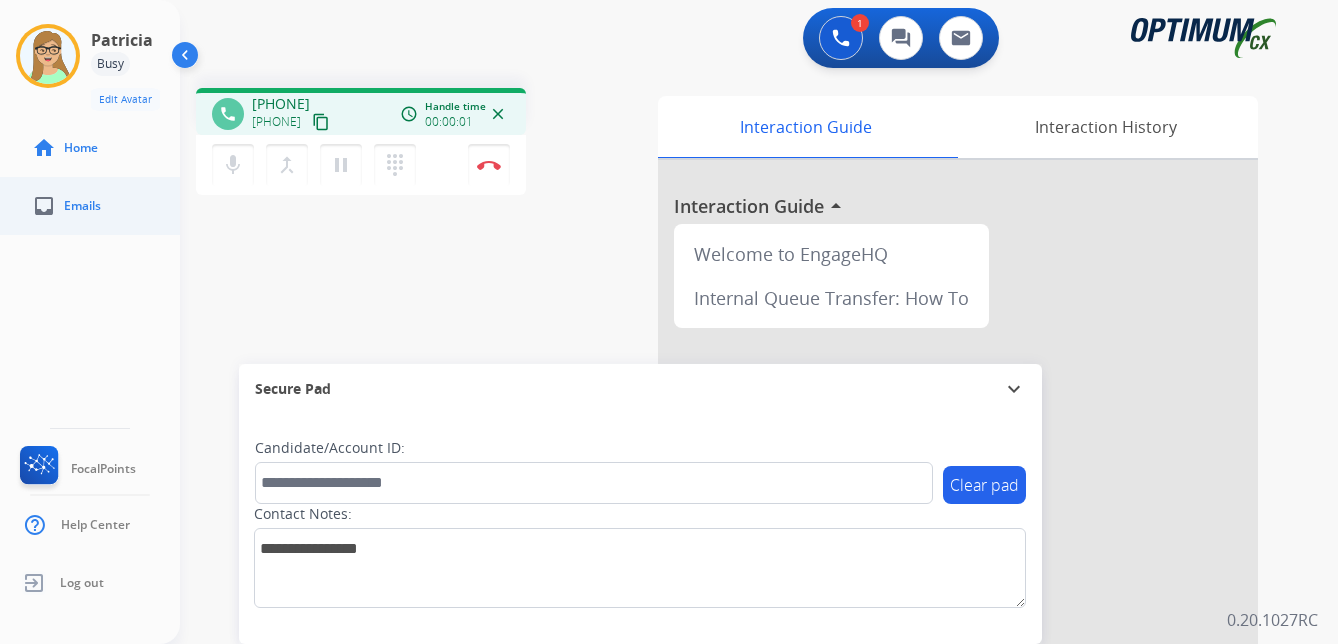 click on "content_copy" at bounding box center [321, 122] 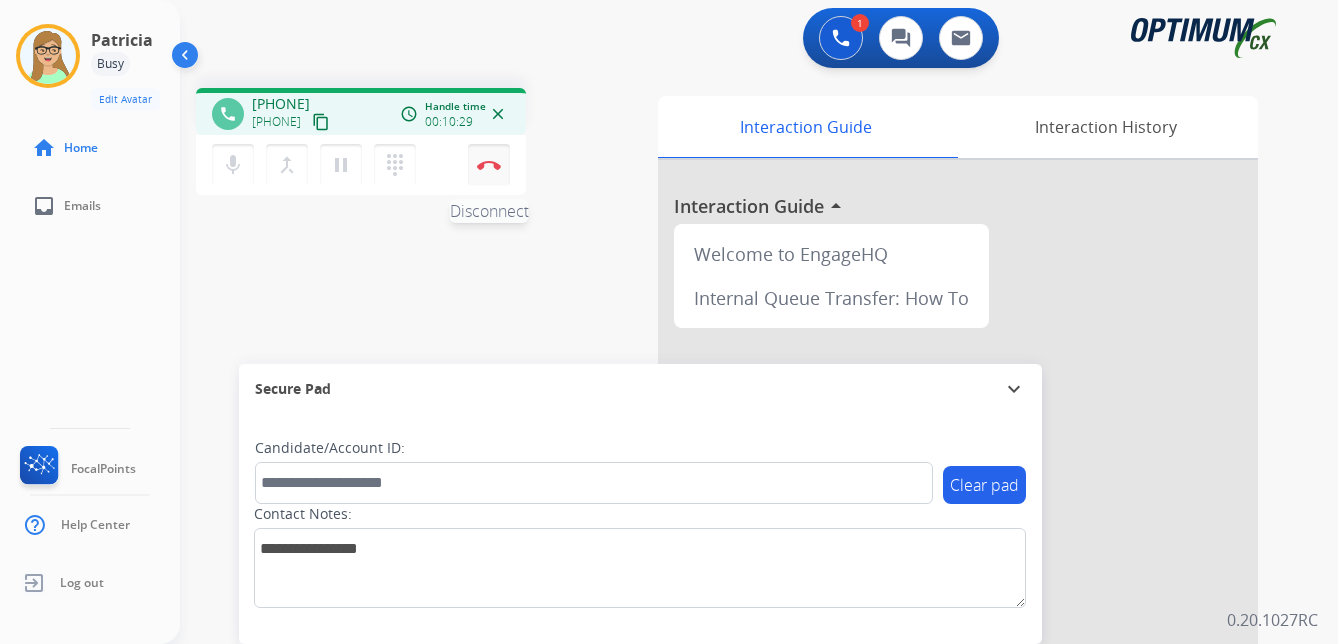 click at bounding box center (489, 165) 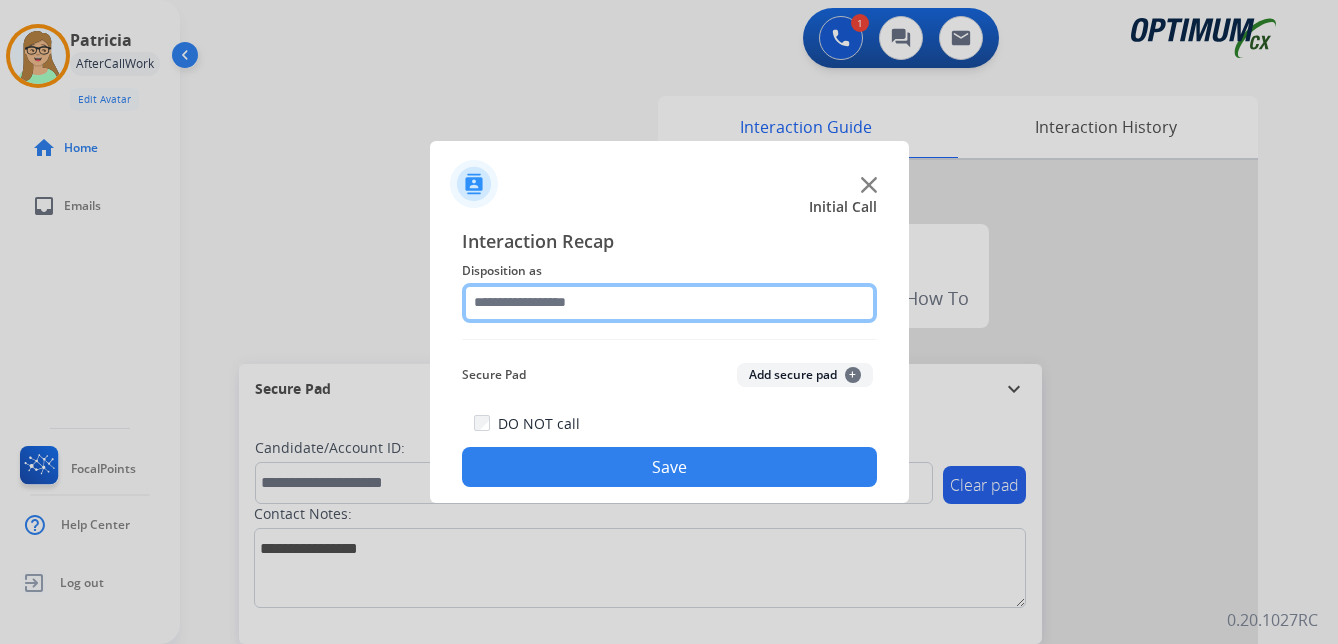 click 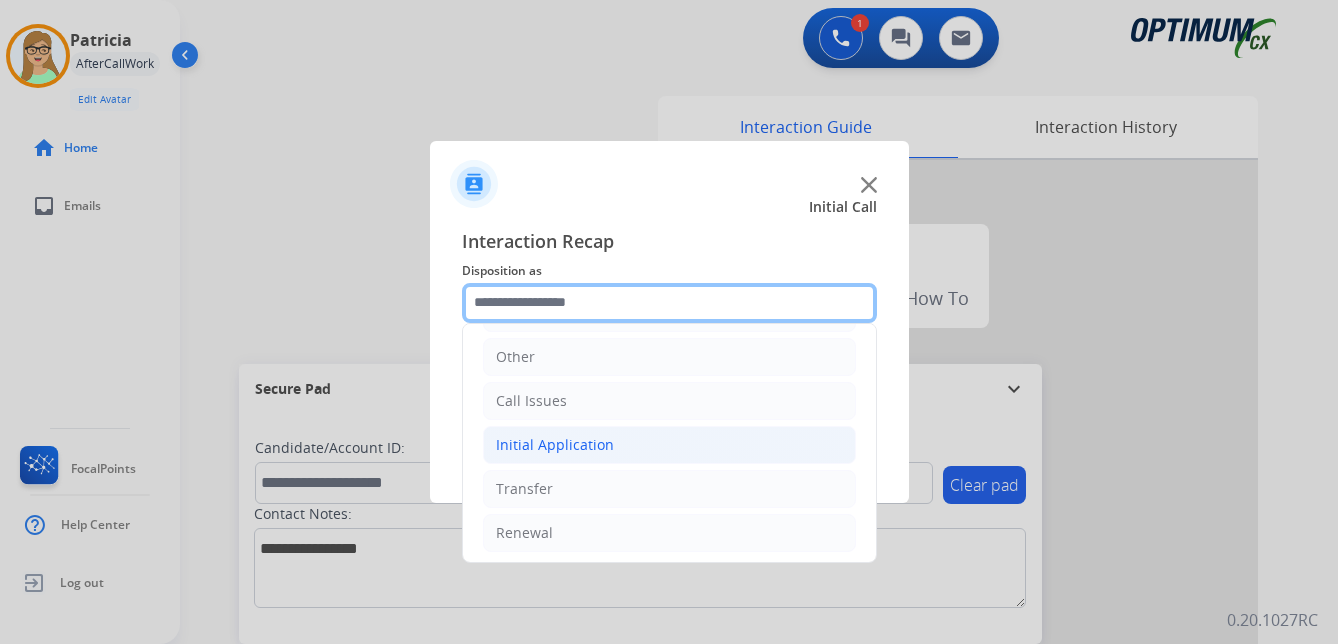scroll, scrollTop: 136, scrollLeft: 0, axis: vertical 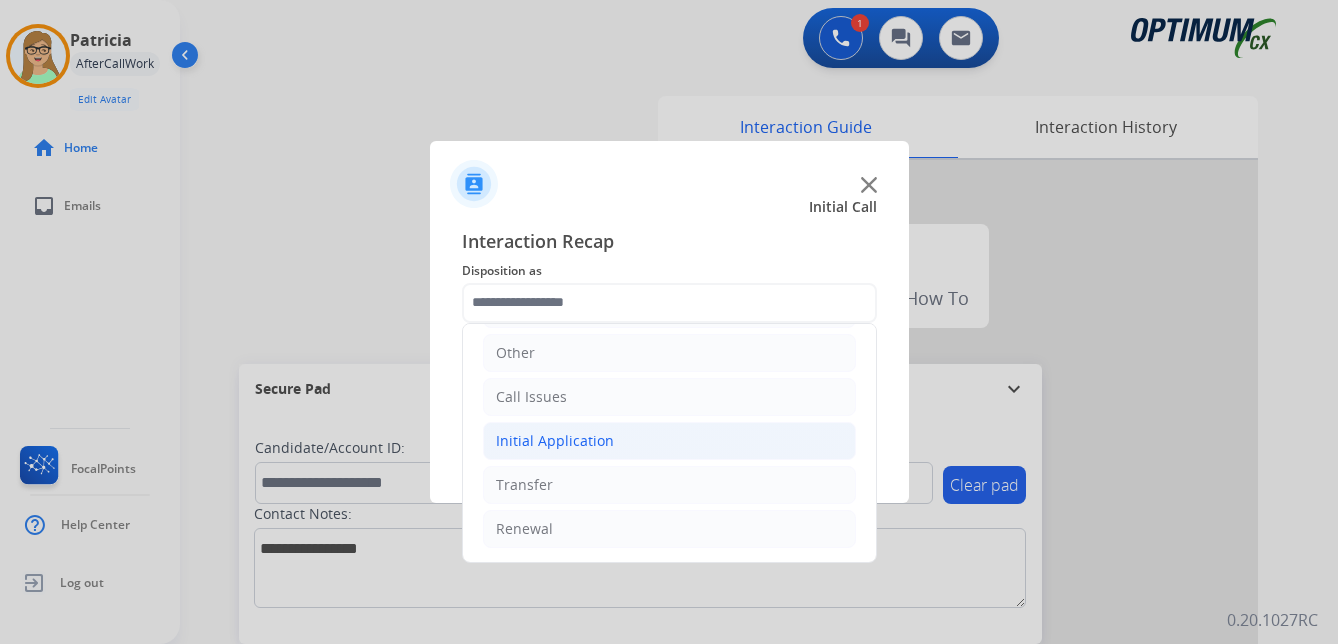 click on "Initial Application" 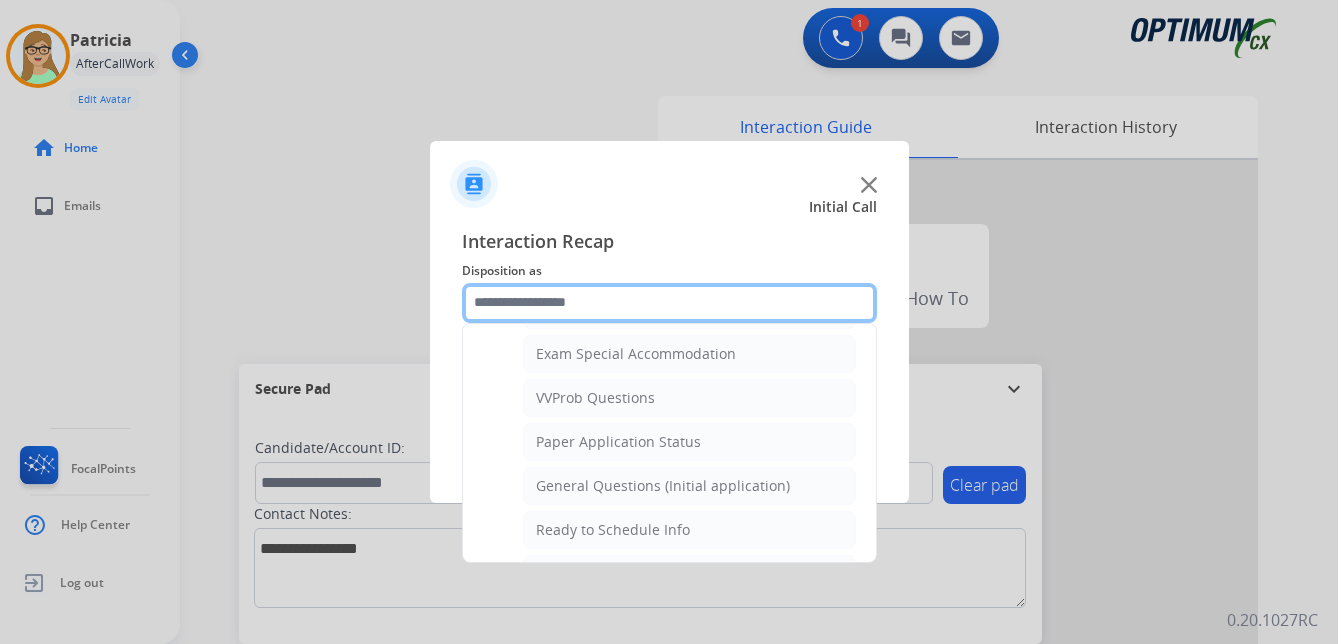 scroll, scrollTop: 1036, scrollLeft: 0, axis: vertical 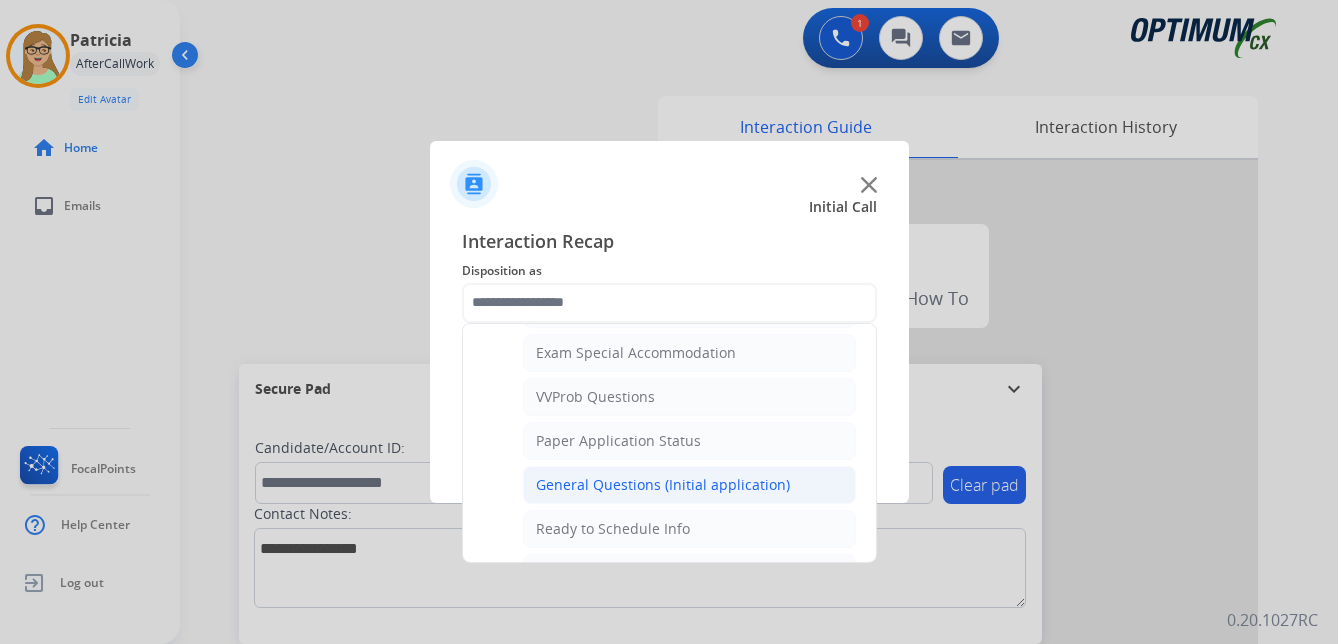 click on "General Questions (Initial application)" 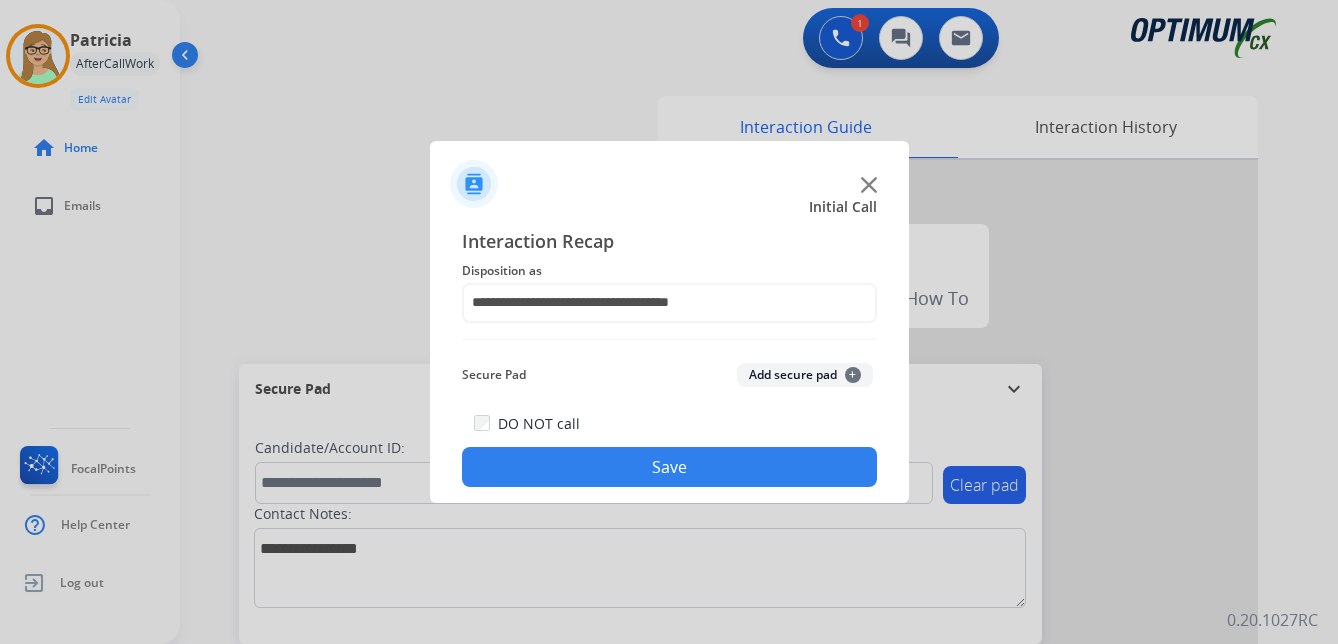 drag, startPoint x: 584, startPoint y: 460, endPoint x: 570, endPoint y: 459, distance: 14.035668 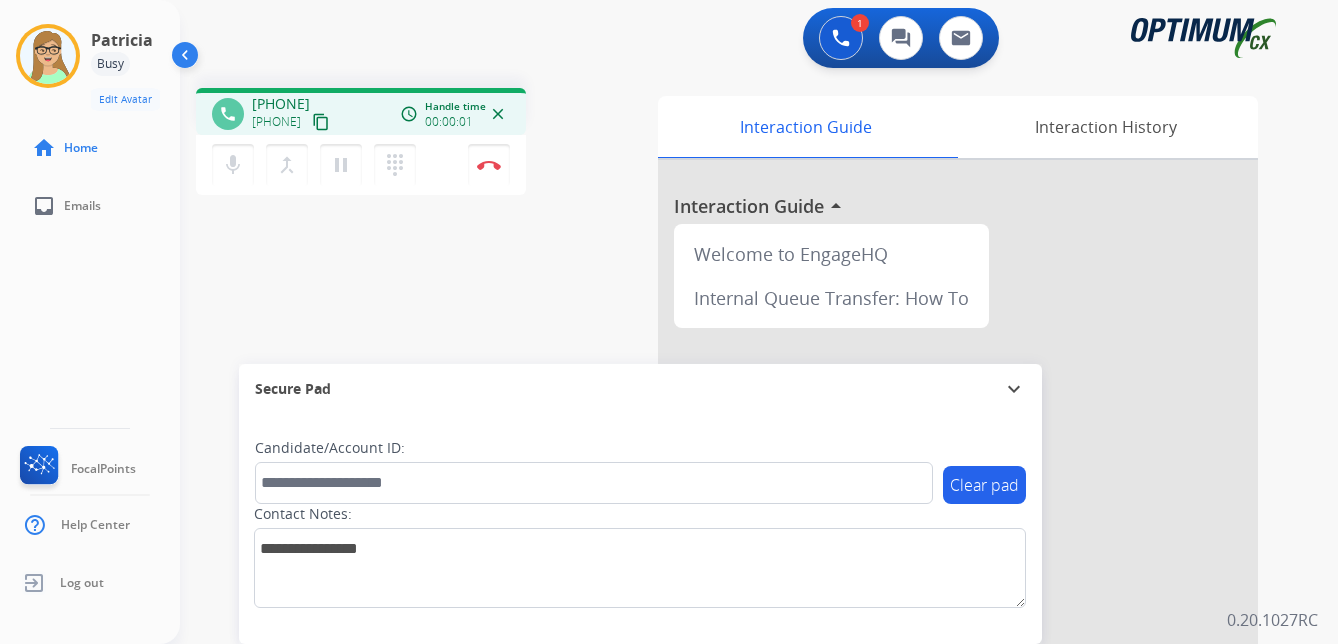 click on "content_copy" at bounding box center [321, 122] 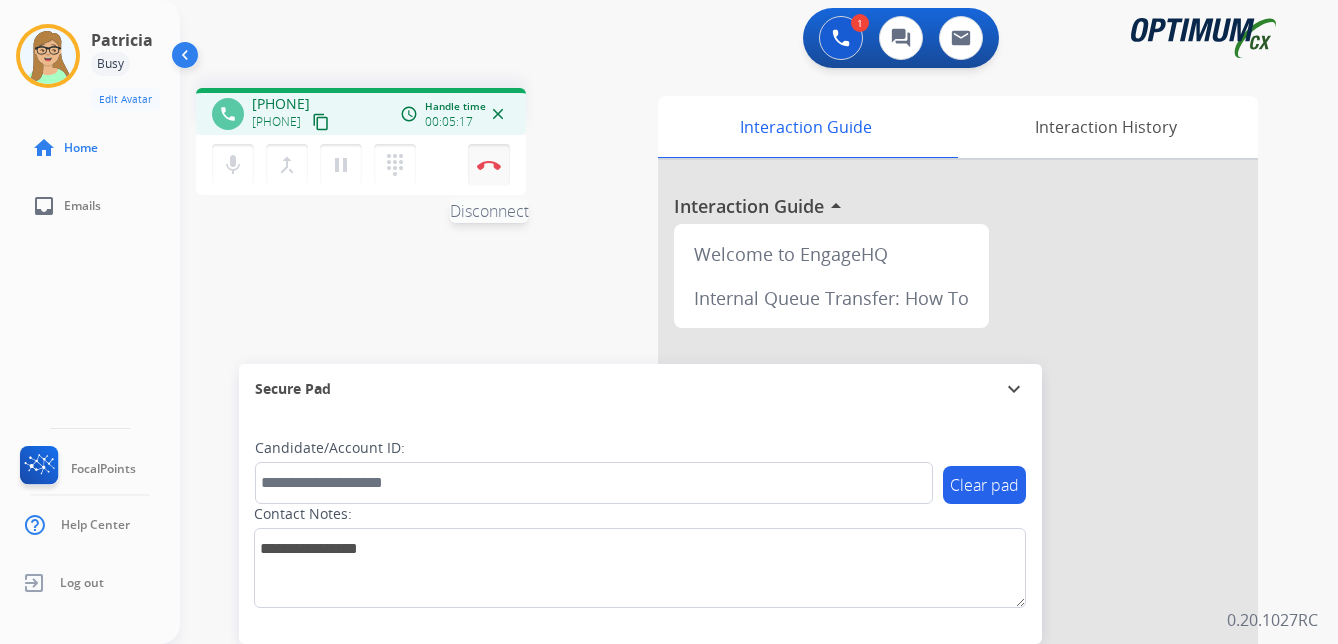 click at bounding box center (489, 165) 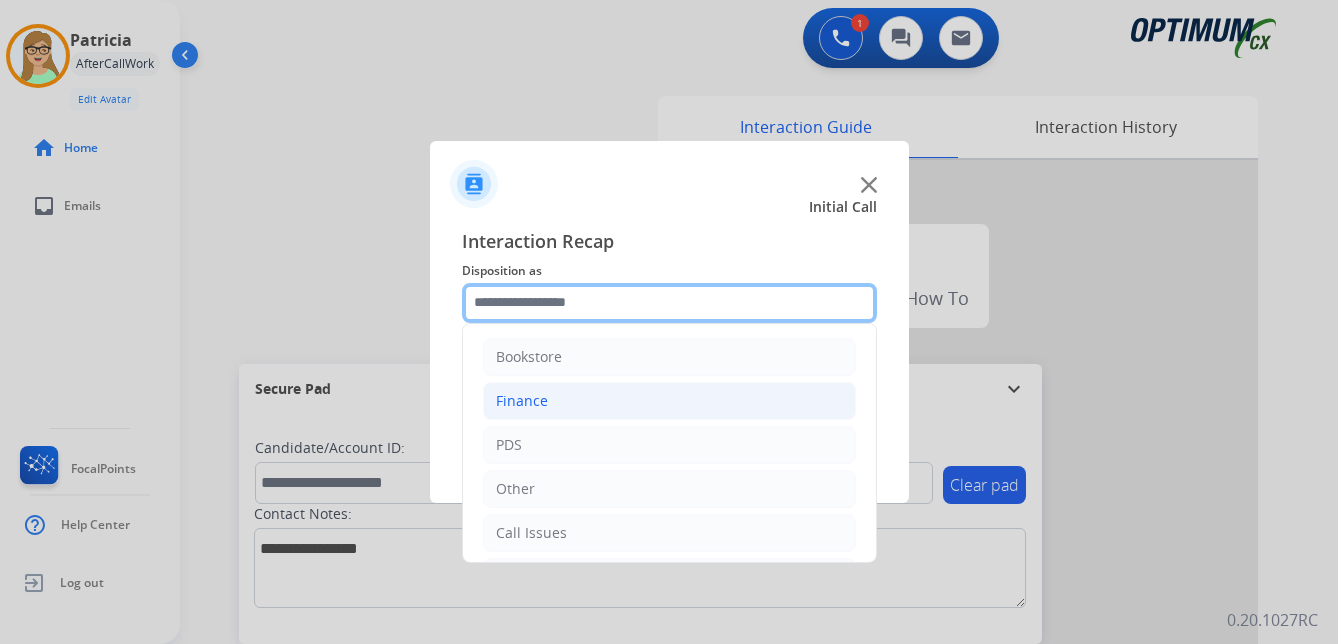 drag, startPoint x: 533, startPoint y: 297, endPoint x: 606, endPoint y: 387, distance: 115.88356 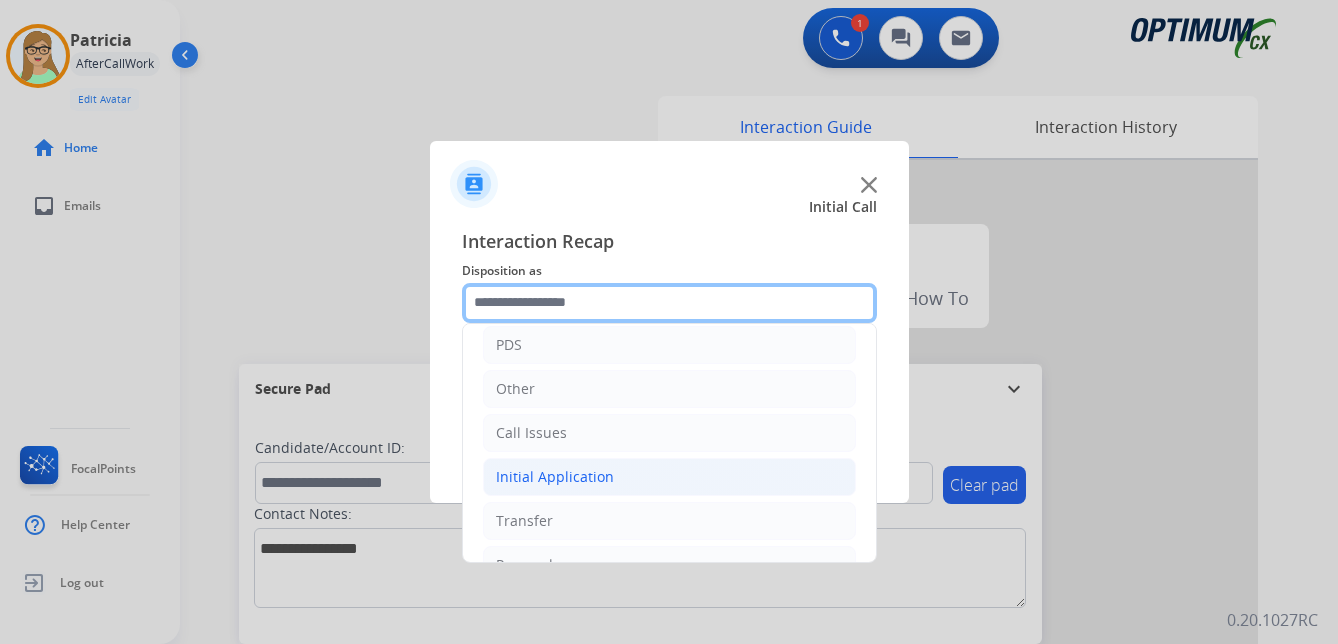 scroll, scrollTop: 136, scrollLeft: 0, axis: vertical 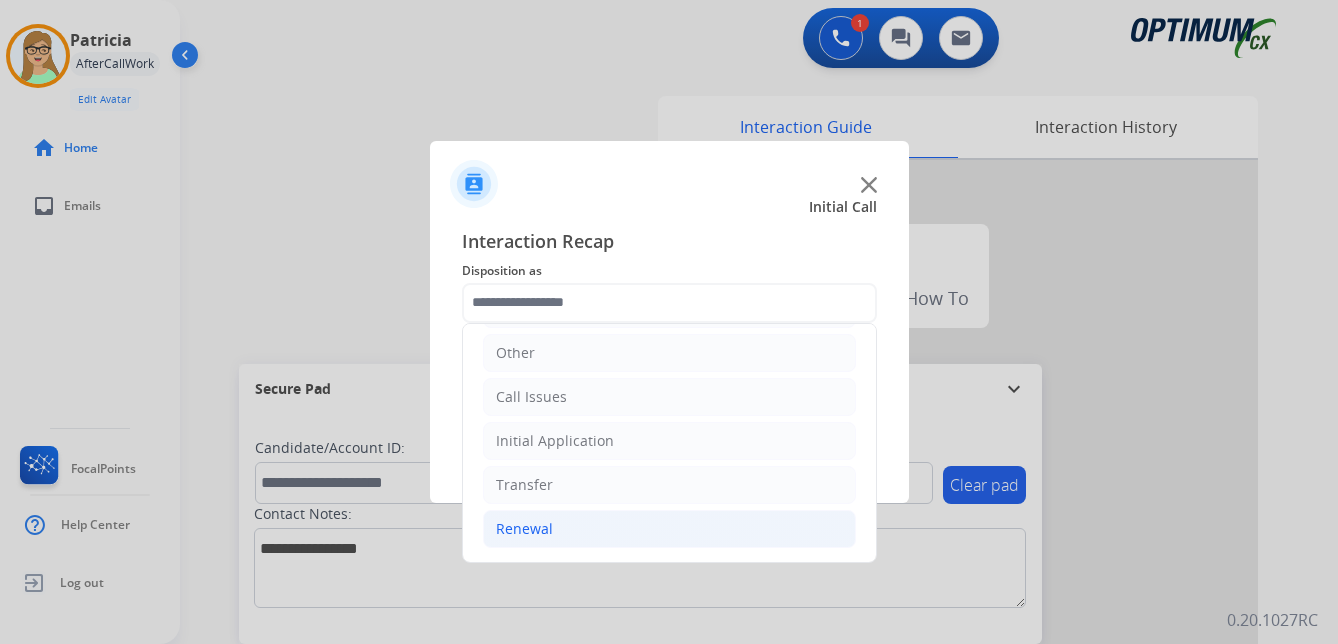 click on "Renewal" 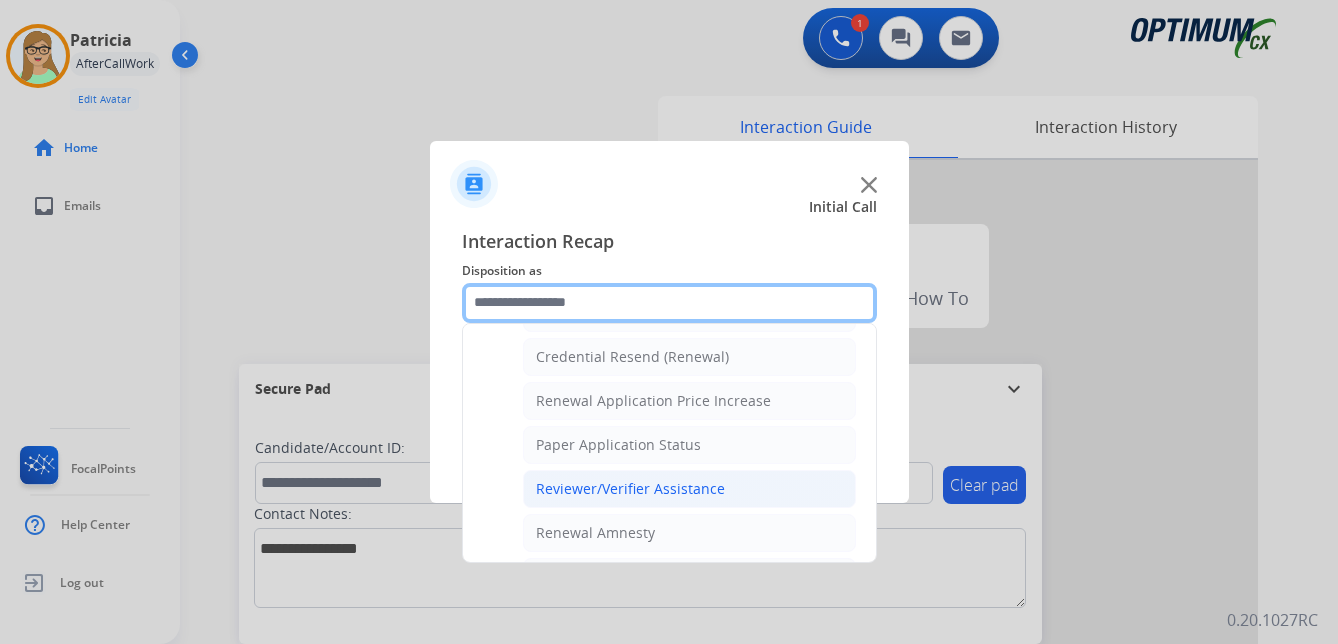 scroll, scrollTop: 536, scrollLeft: 0, axis: vertical 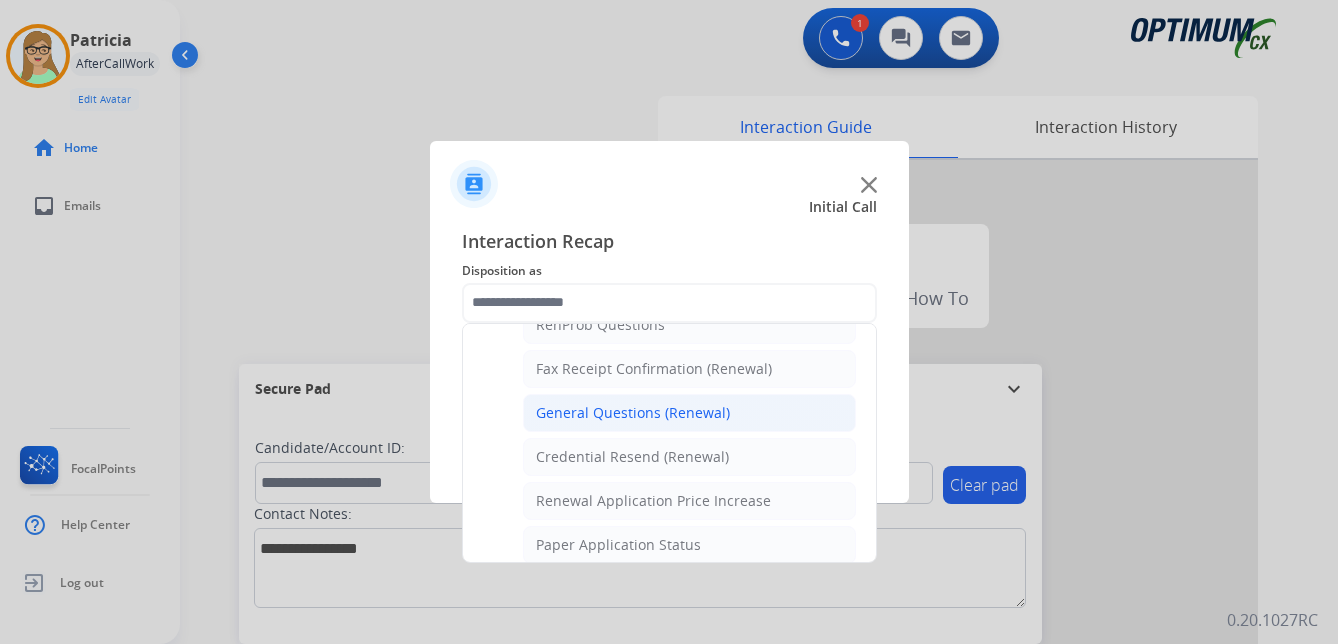 click on "General Questions (Renewal)" 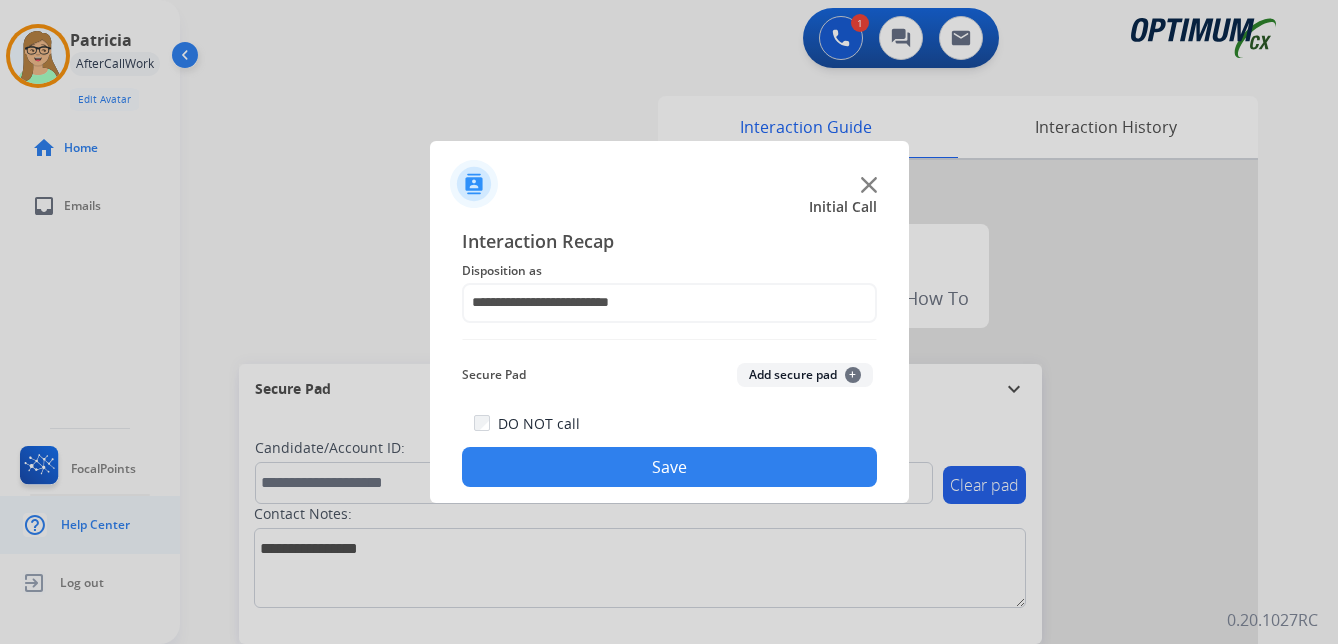 drag, startPoint x: 555, startPoint y: 460, endPoint x: 141, endPoint y: 545, distance: 422.63577 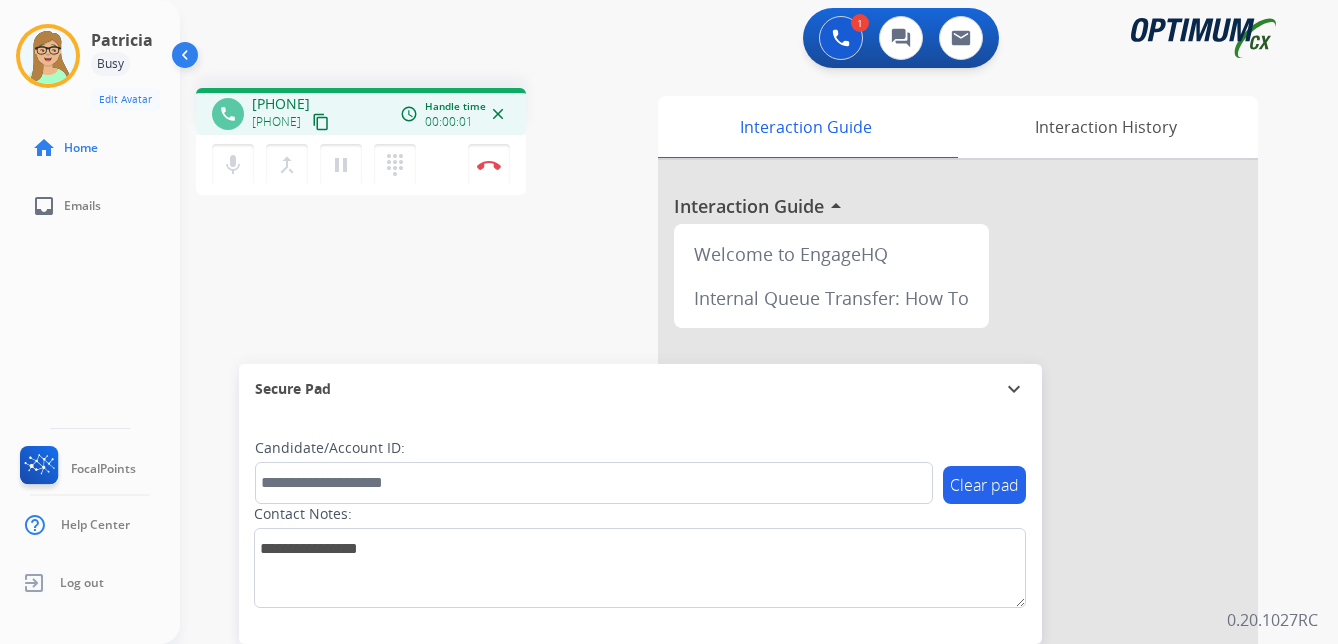 drag, startPoint x: 352, startPoint y: 123, endPoint x: 265, endPoint y: 170, distance: 98.88377 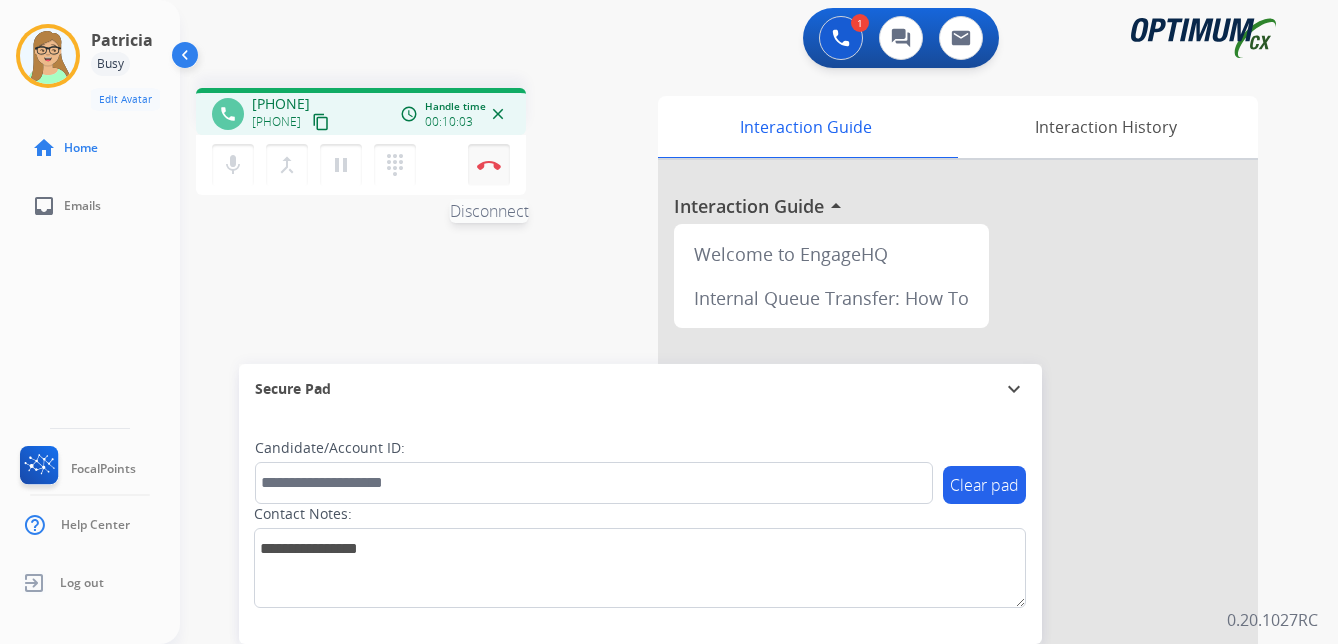 click at bounding box center (489, 165) 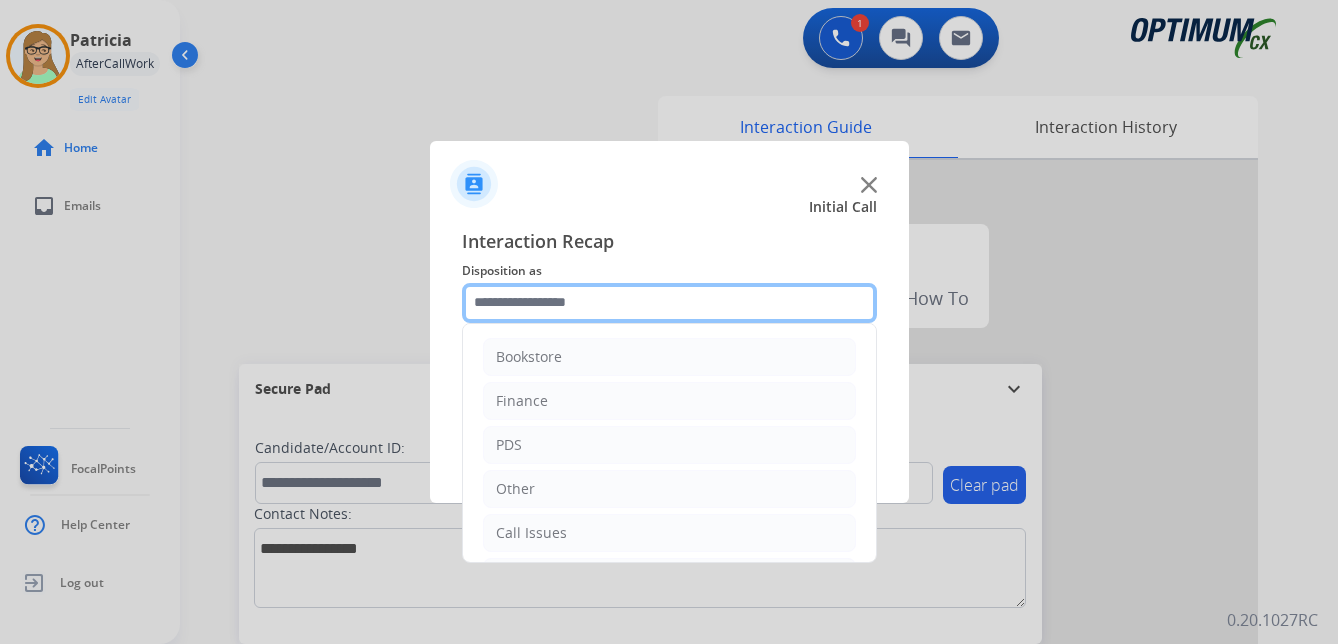 click 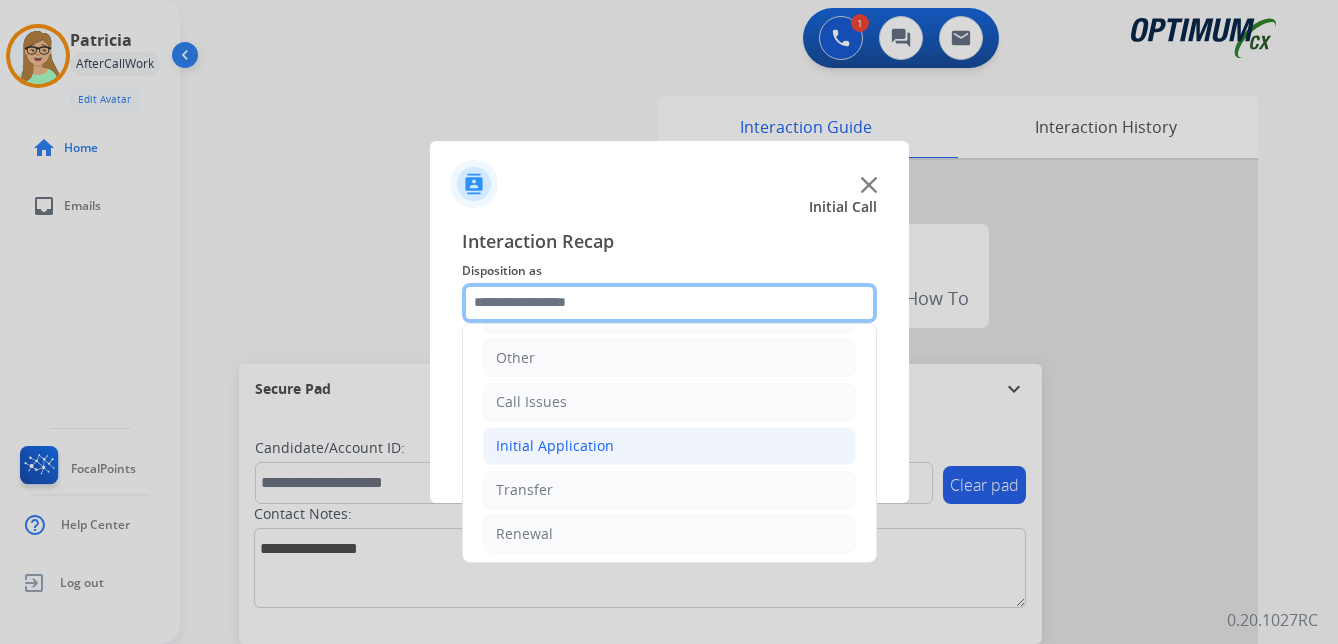 scroll, scrollTop: 136, scrollLeft: 0, axis: vertical 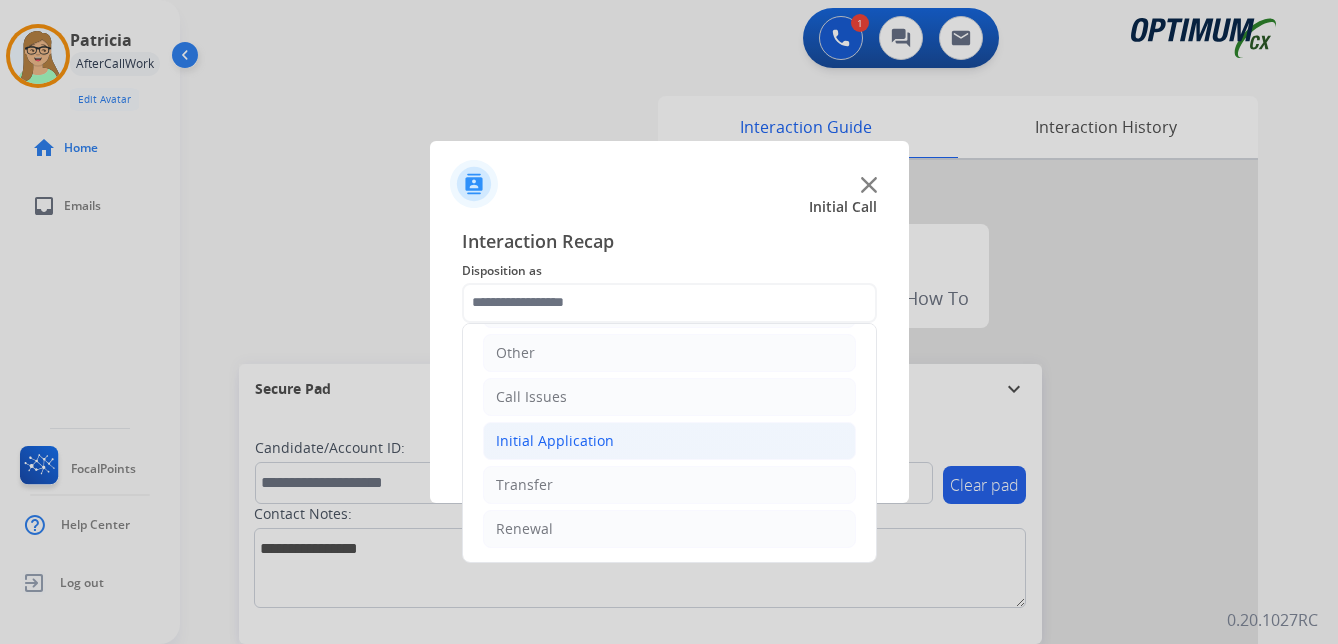 click on "Initial Application" 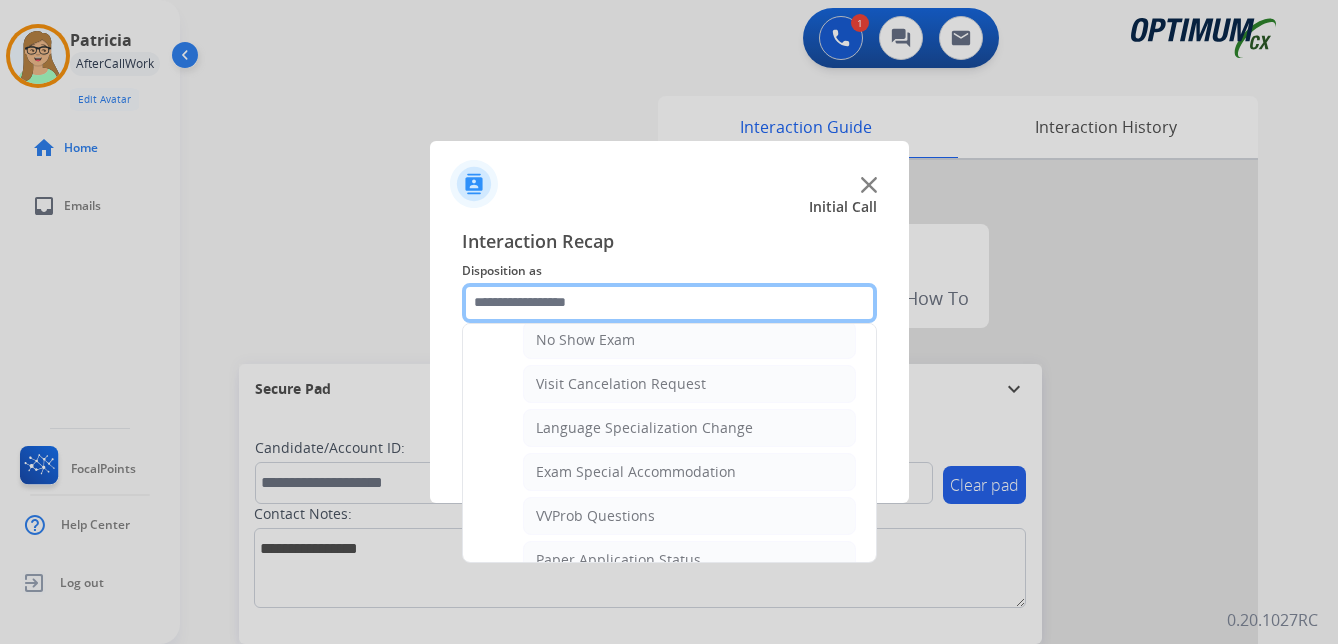 scroll, scrollTop: 1036, scrollLeft: 0, axis: vertical 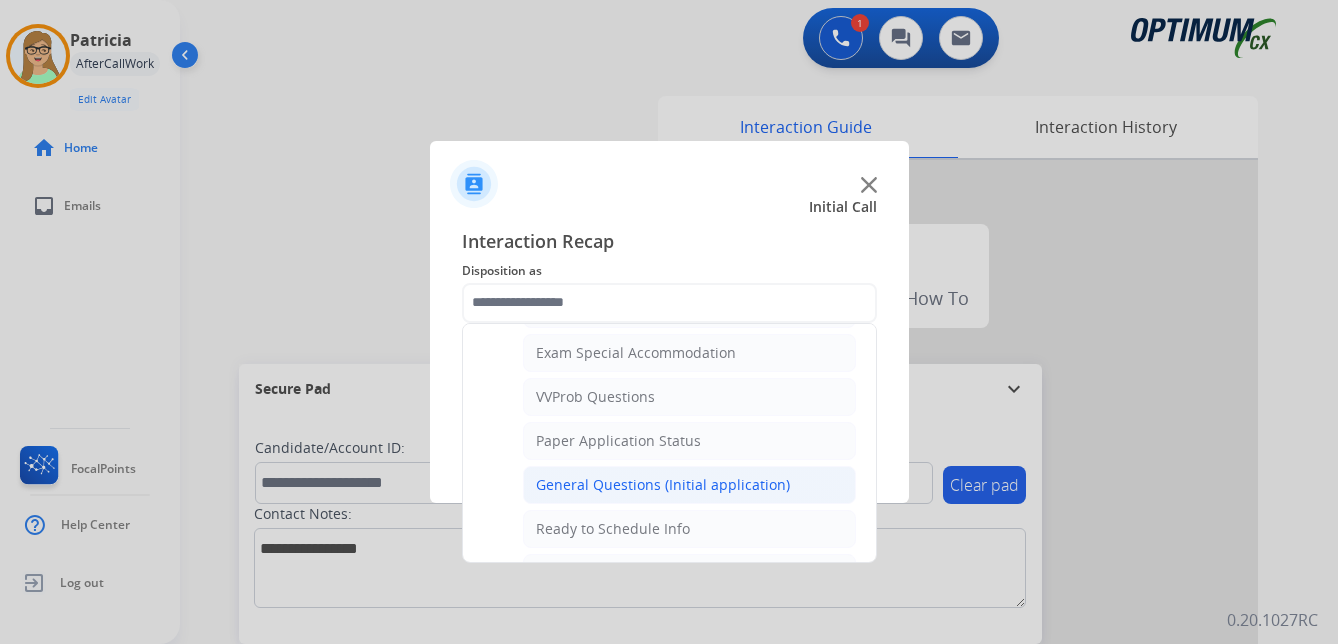 click on "General Questions (Initial application)" 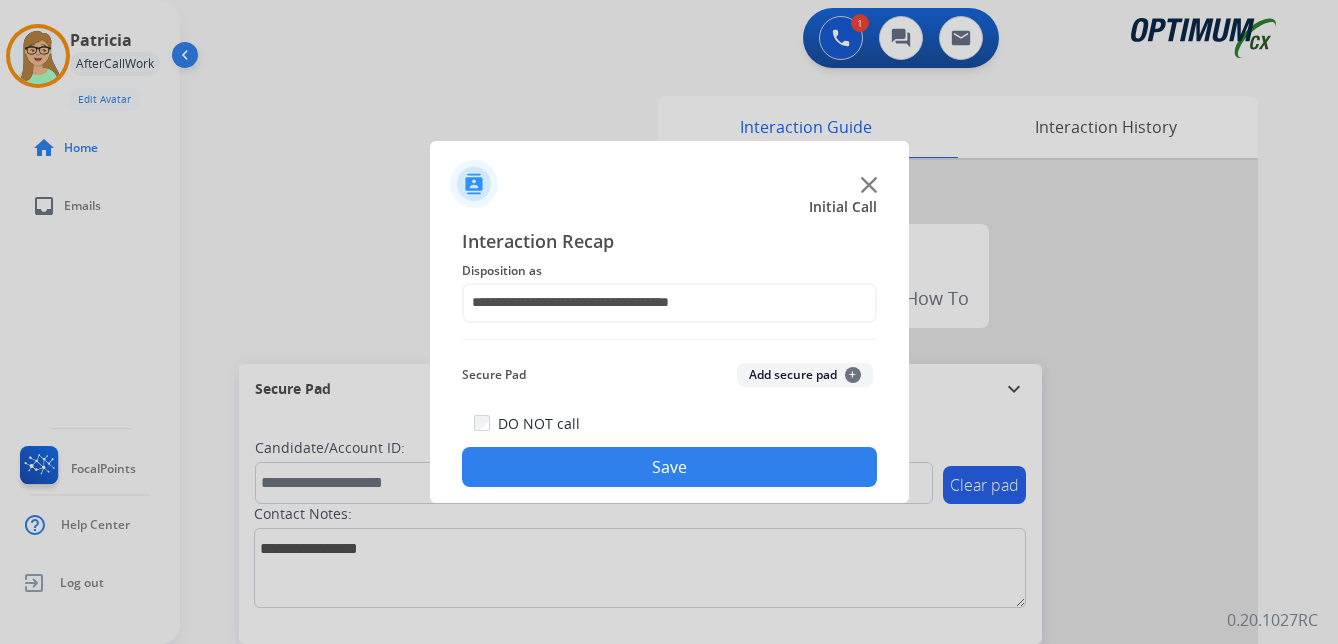 click on "Save" 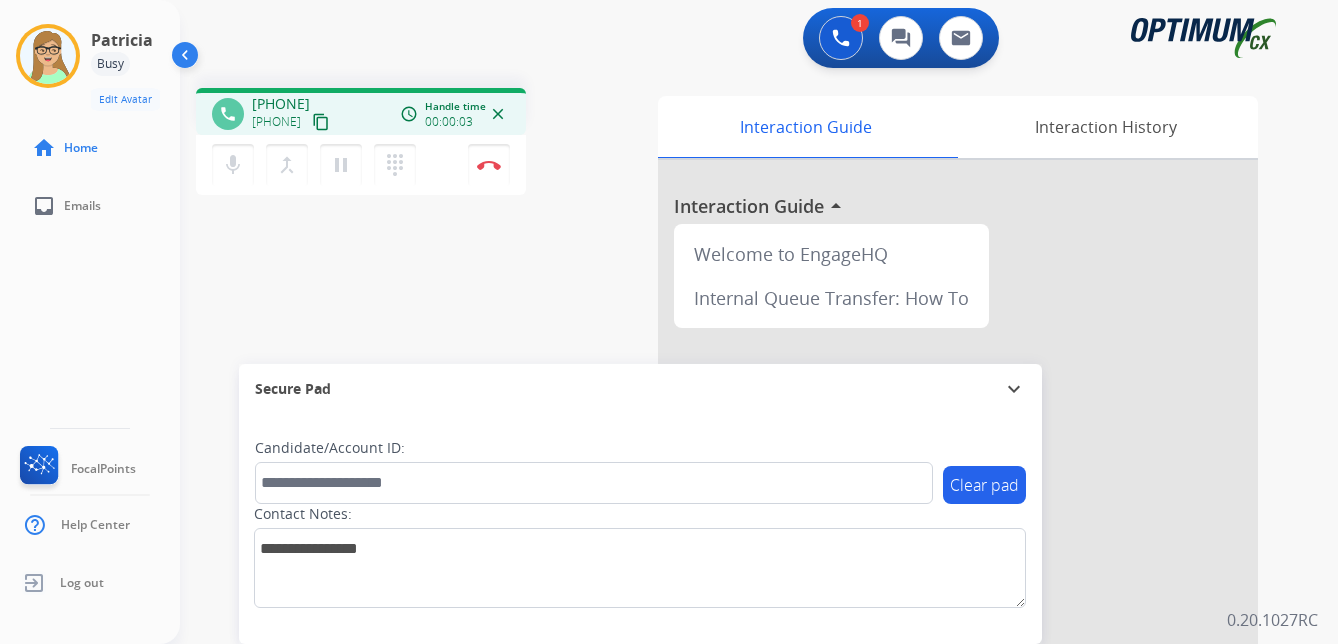 drag, startPoint x: 354, startPoint y: 122, endPoint x: 21, endPoint y: 182, distance: 338.36224 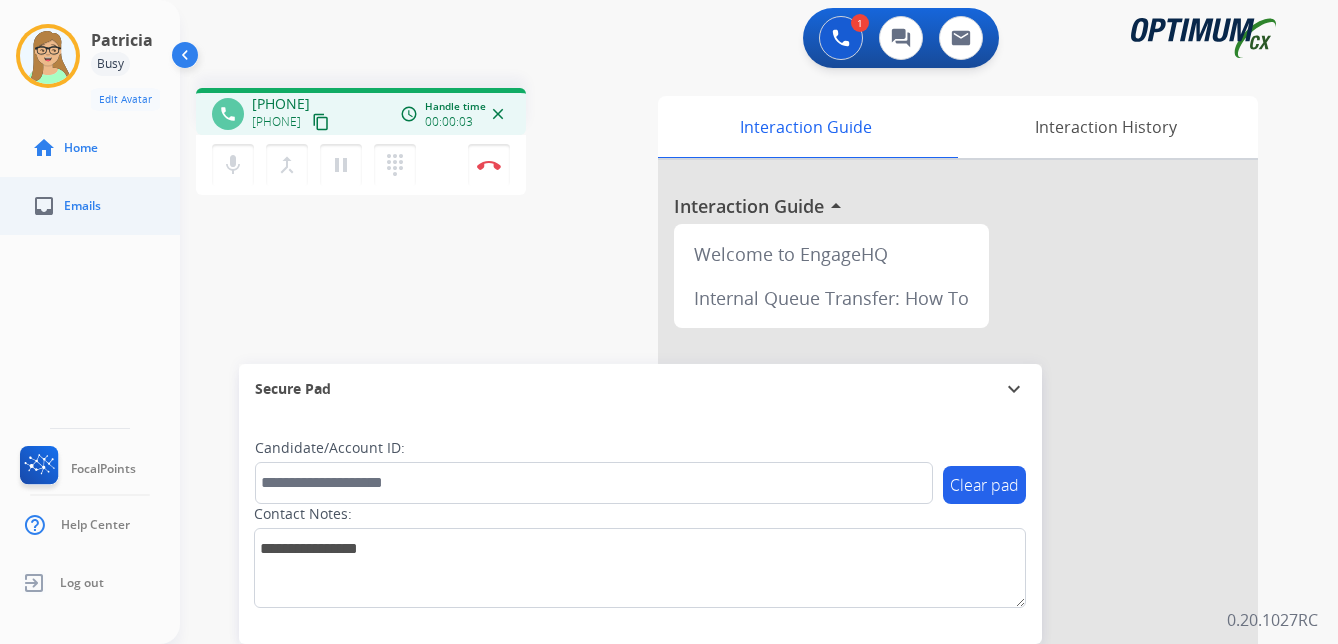 click on "[PHONE] content_copy" at bounding box center (292, 122) 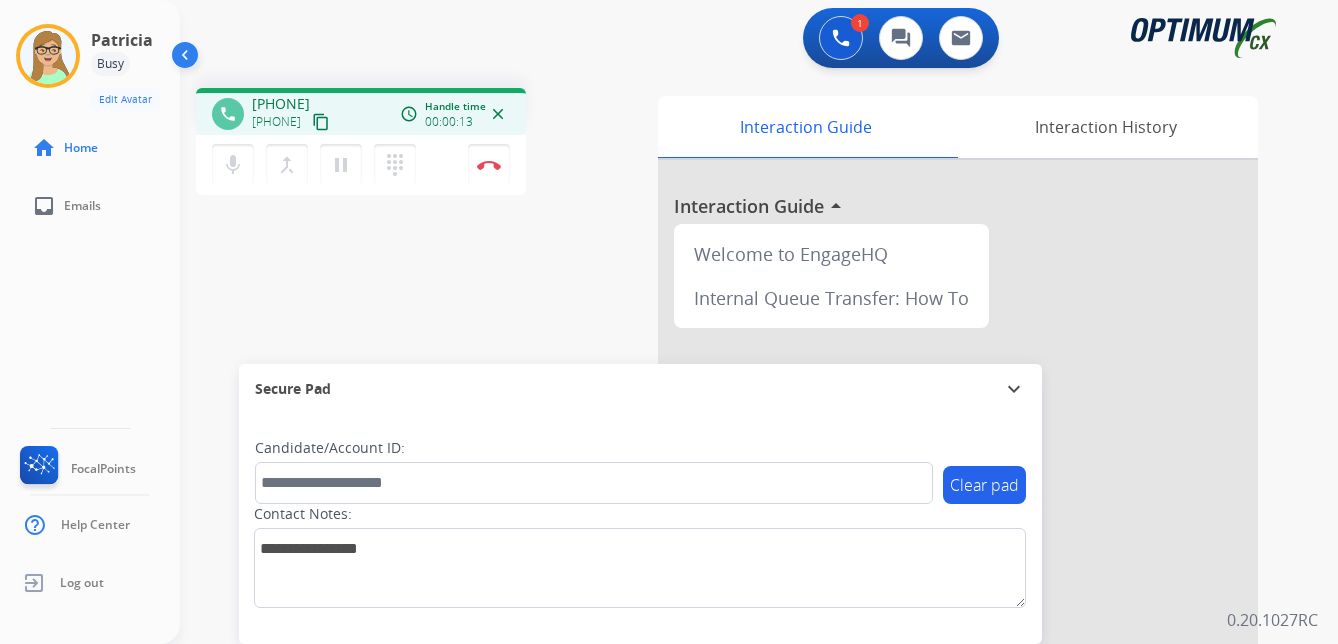 click on "content_copy" at bounding box center [321, 122] 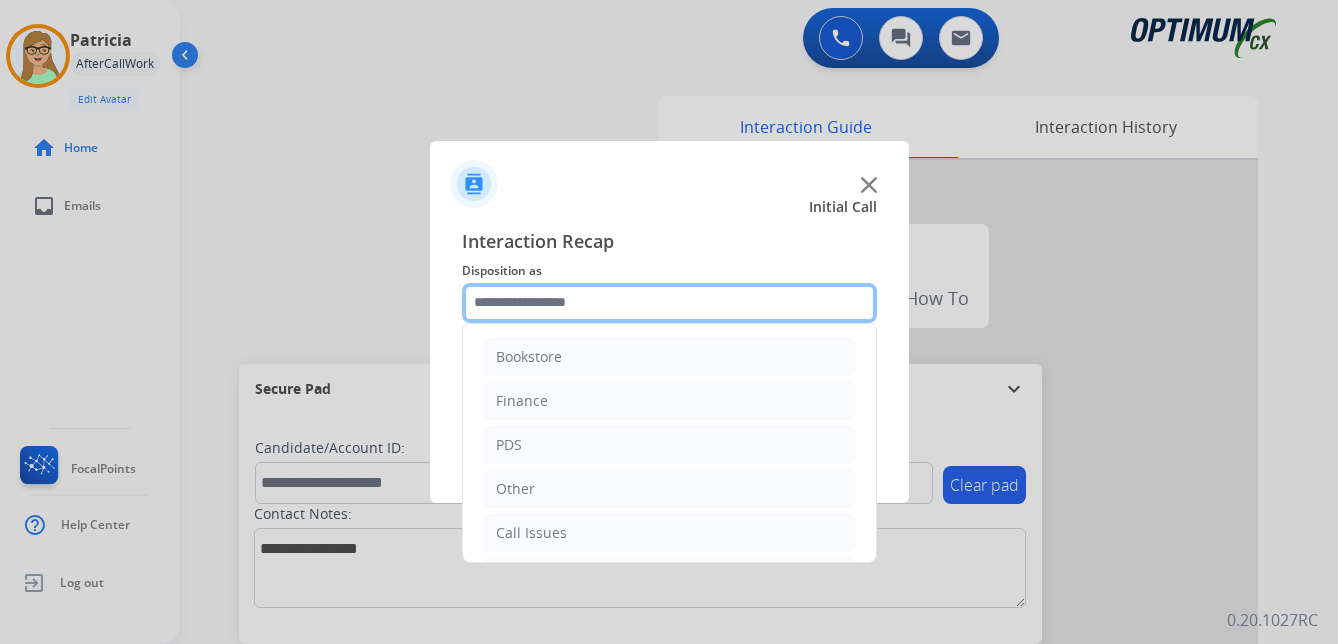 click 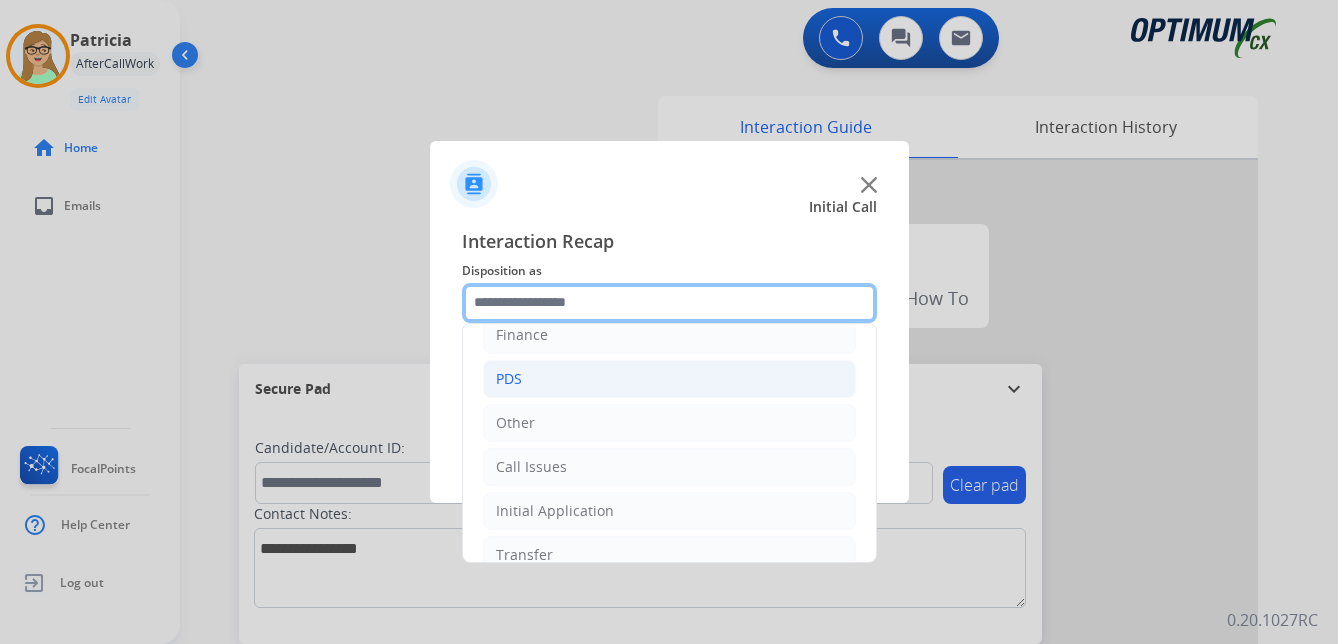 scroll, scrollTop: 136, scrollLeft: 0, axis: vertical 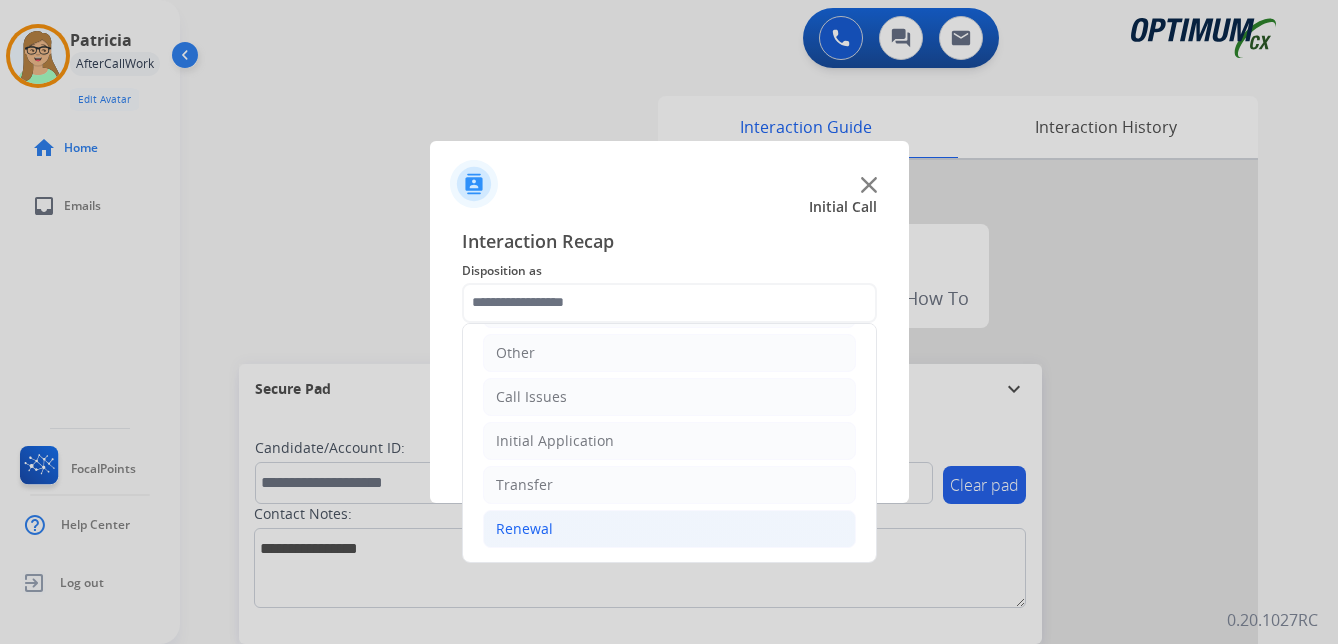 click on "Renewal" 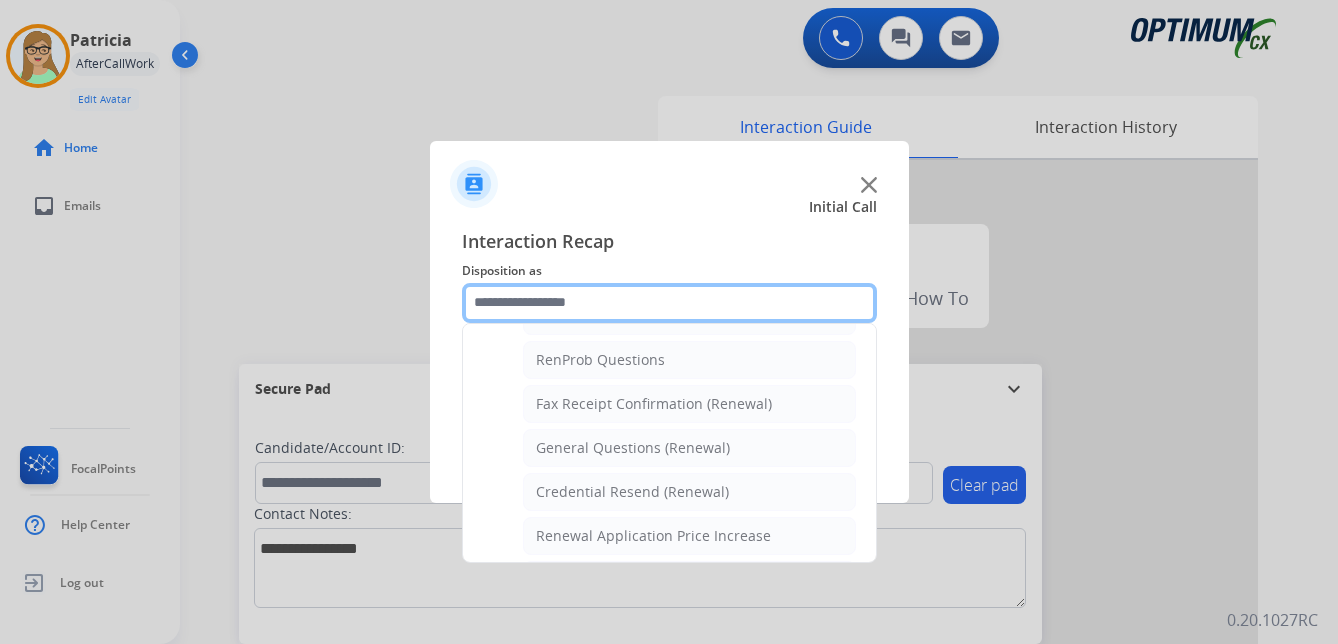 scroll, scrollTop: 536, scrollLeft: 0, axis: vertical 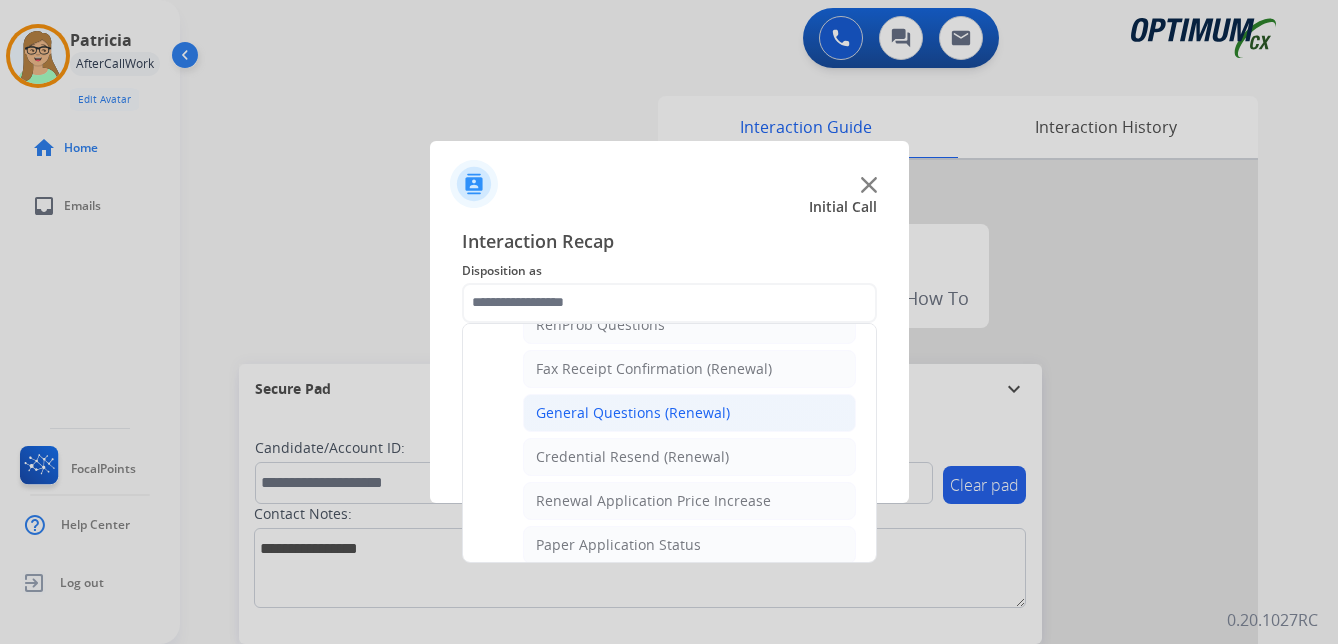 click on "General Questions (Renewal)" 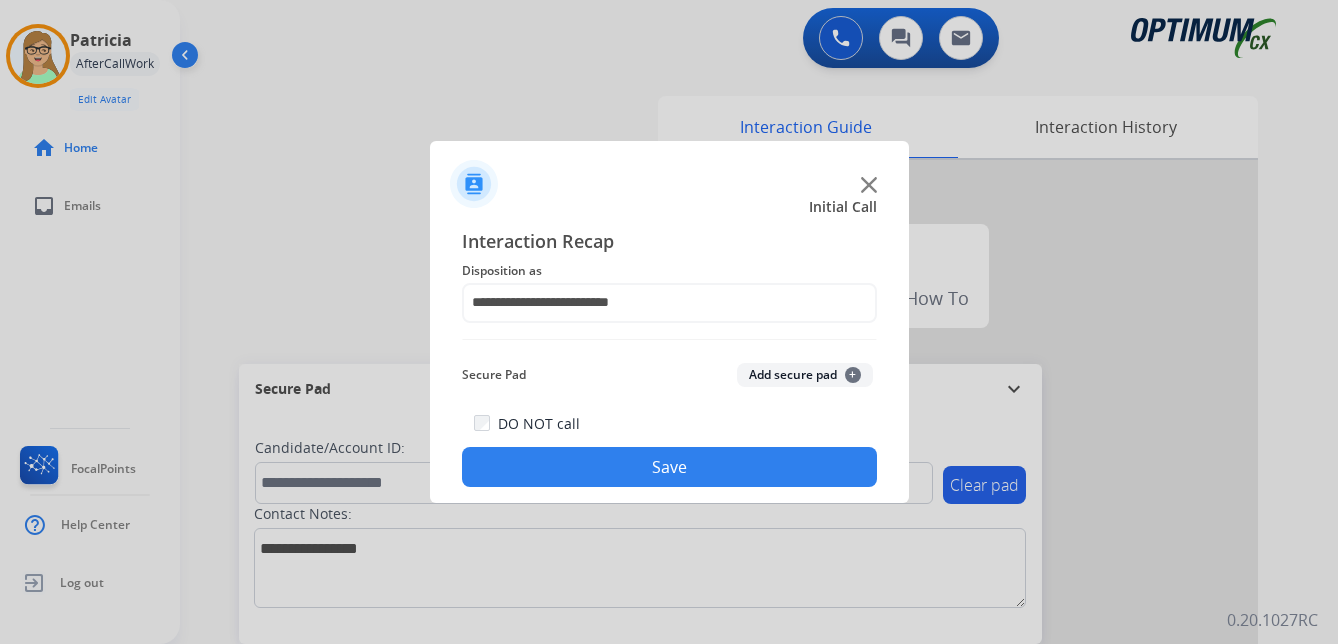 click on "Save" 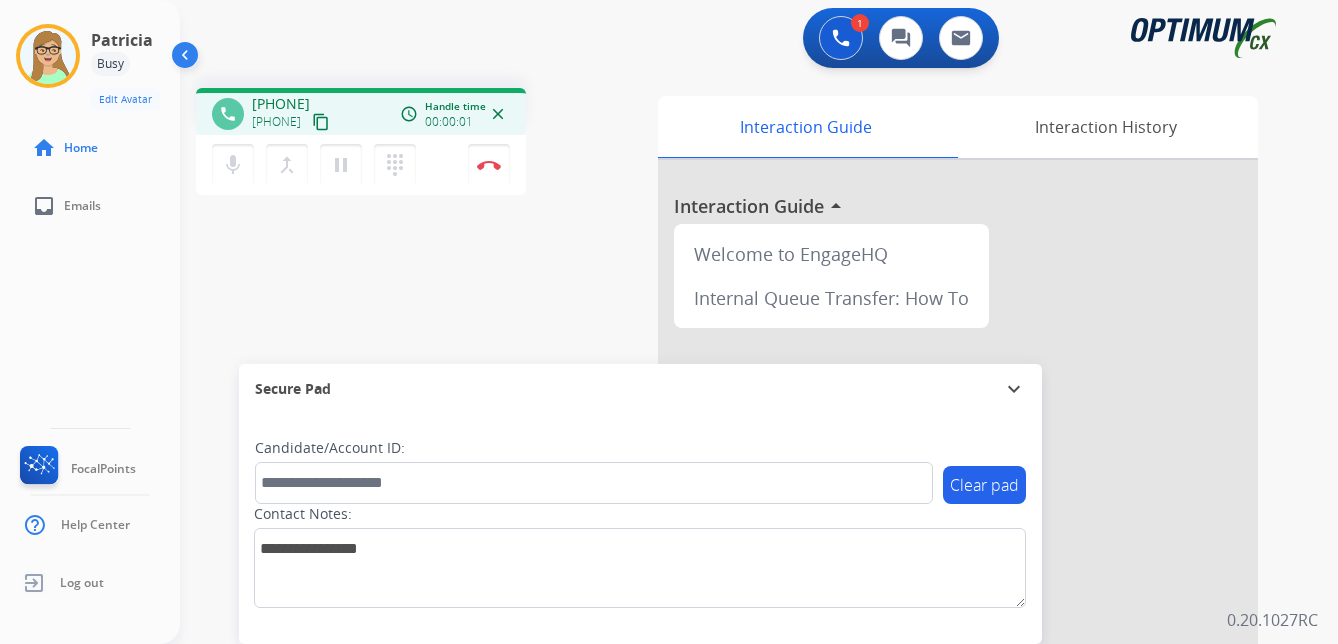 click on "content_copy" at bounding box center (321, 122) 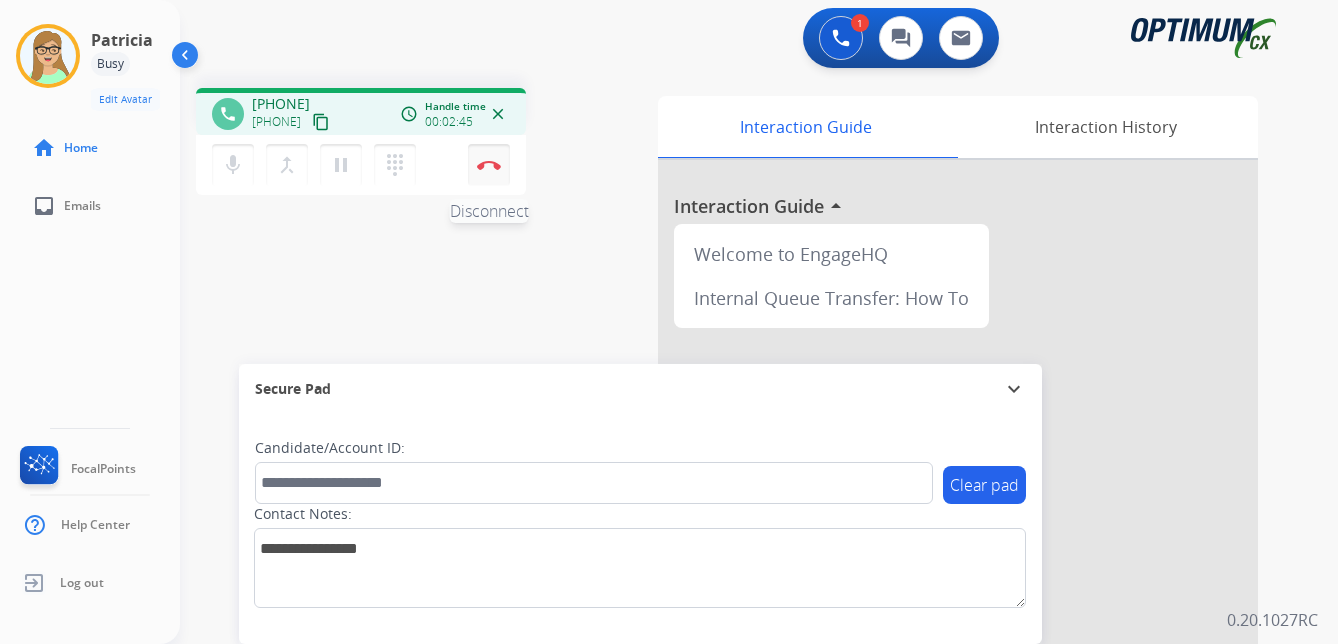 click at bounding box center (489, 165) 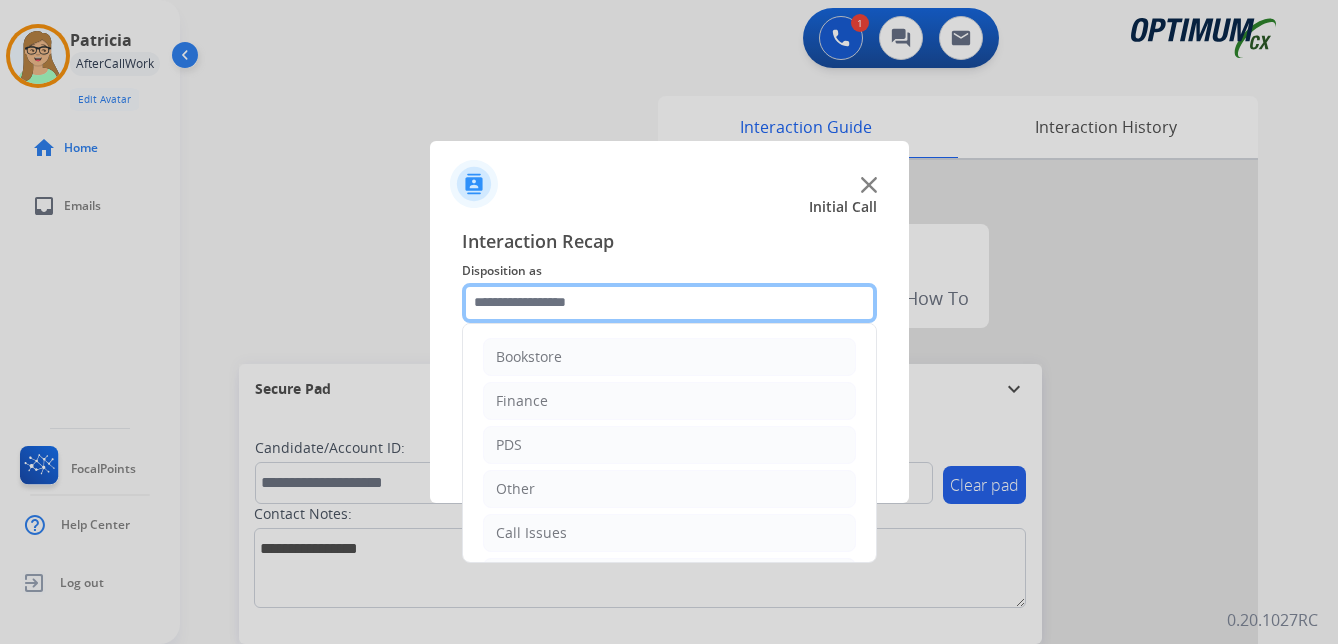 click 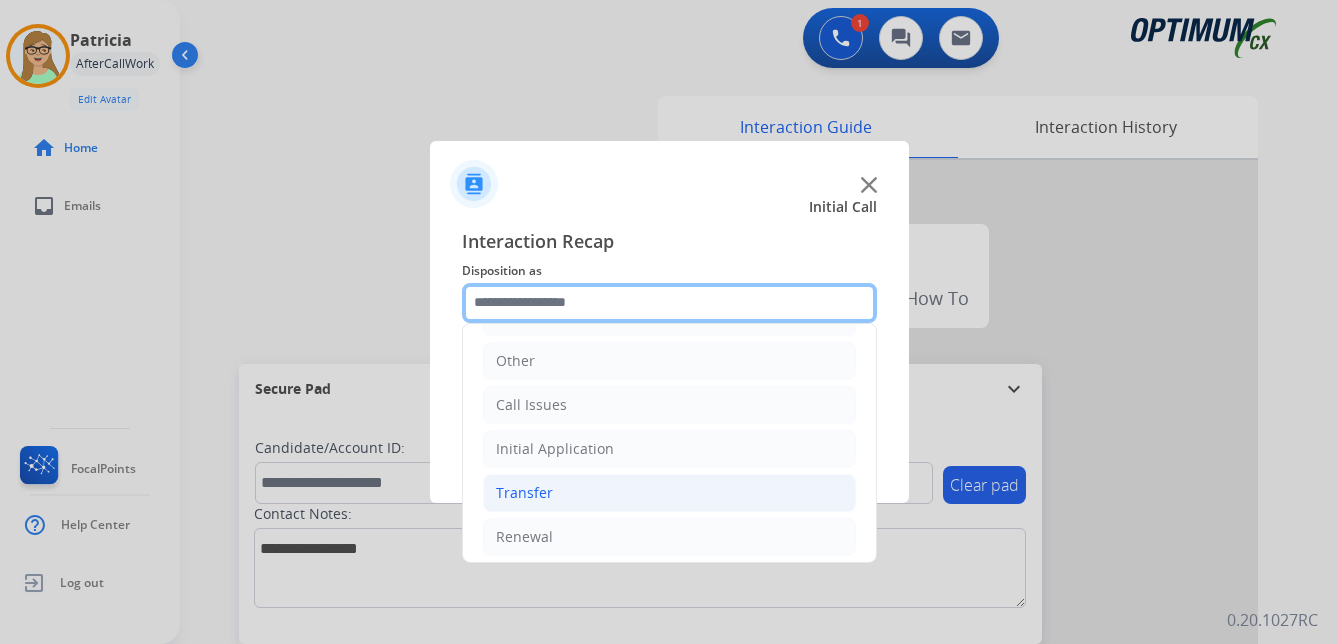 scroll, scrollTop: 136, scrollLeft: 0, axis: vertical 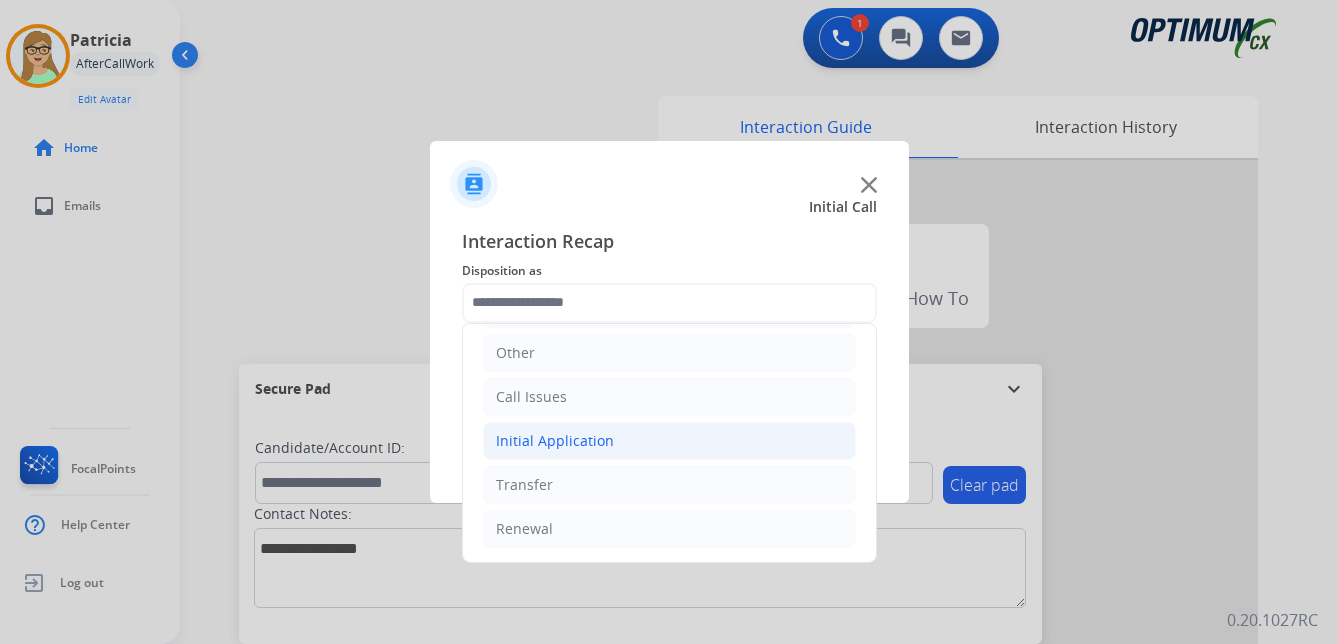 click on "Initial Application" 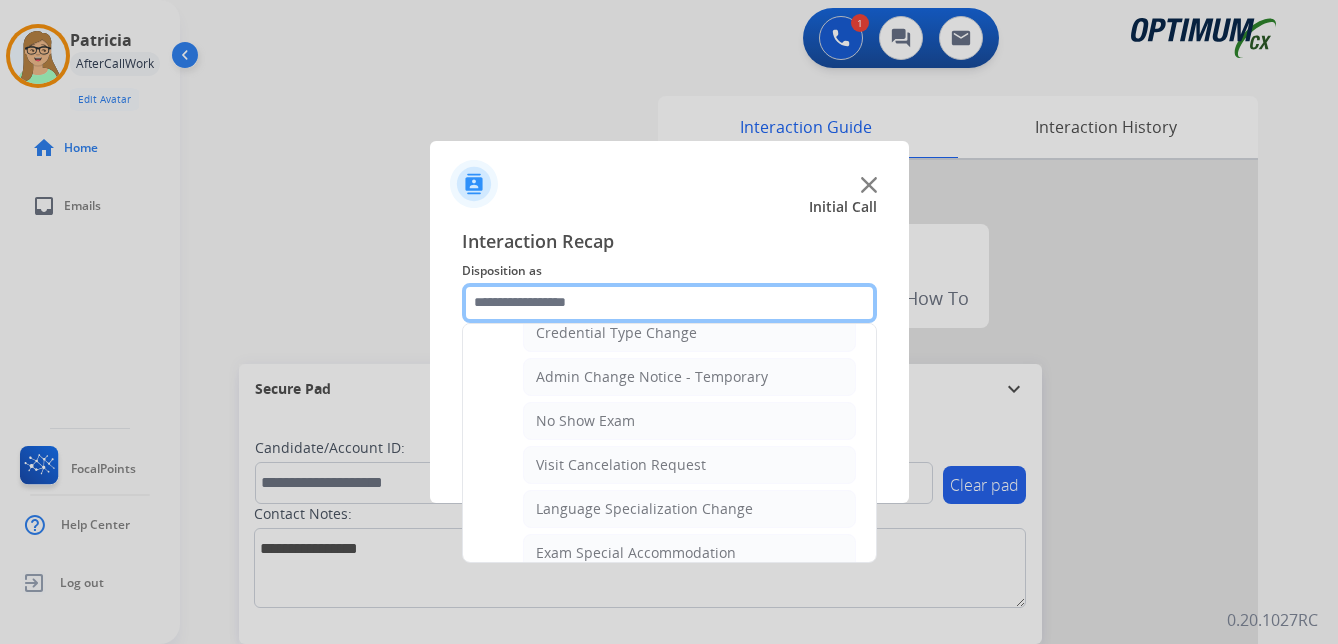 scroll, scrollTop: 936, scrollLeft: 0, axis: vertical 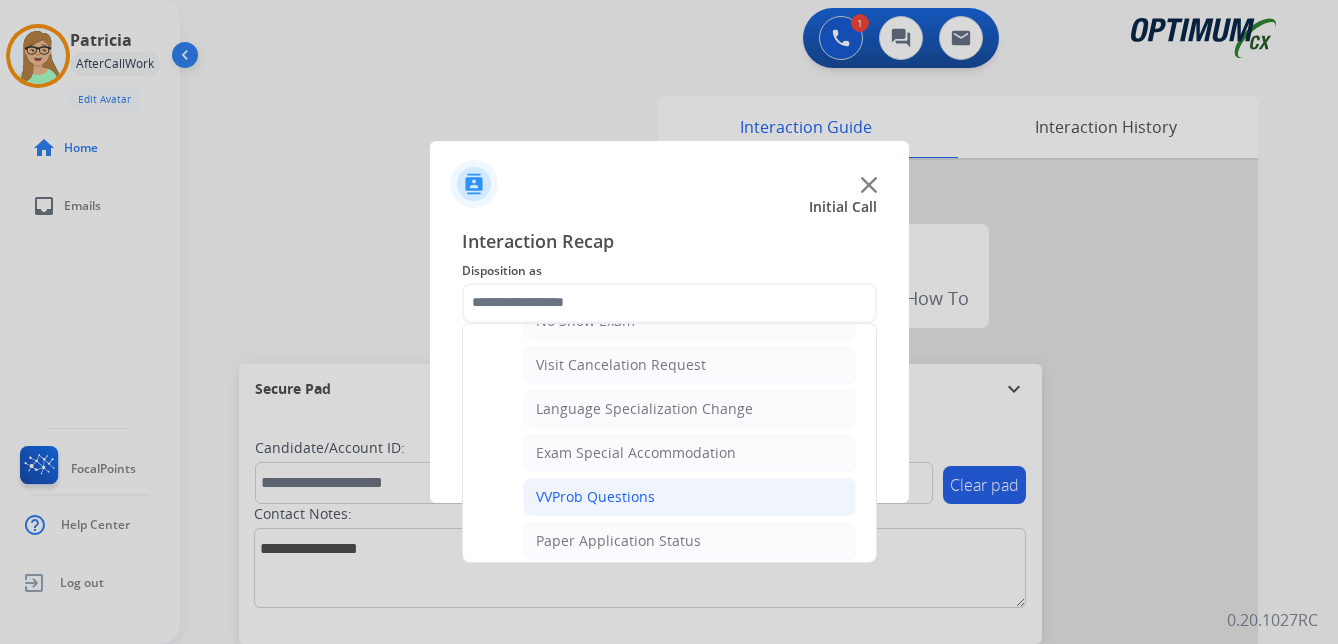 click on "VVProb Questions" 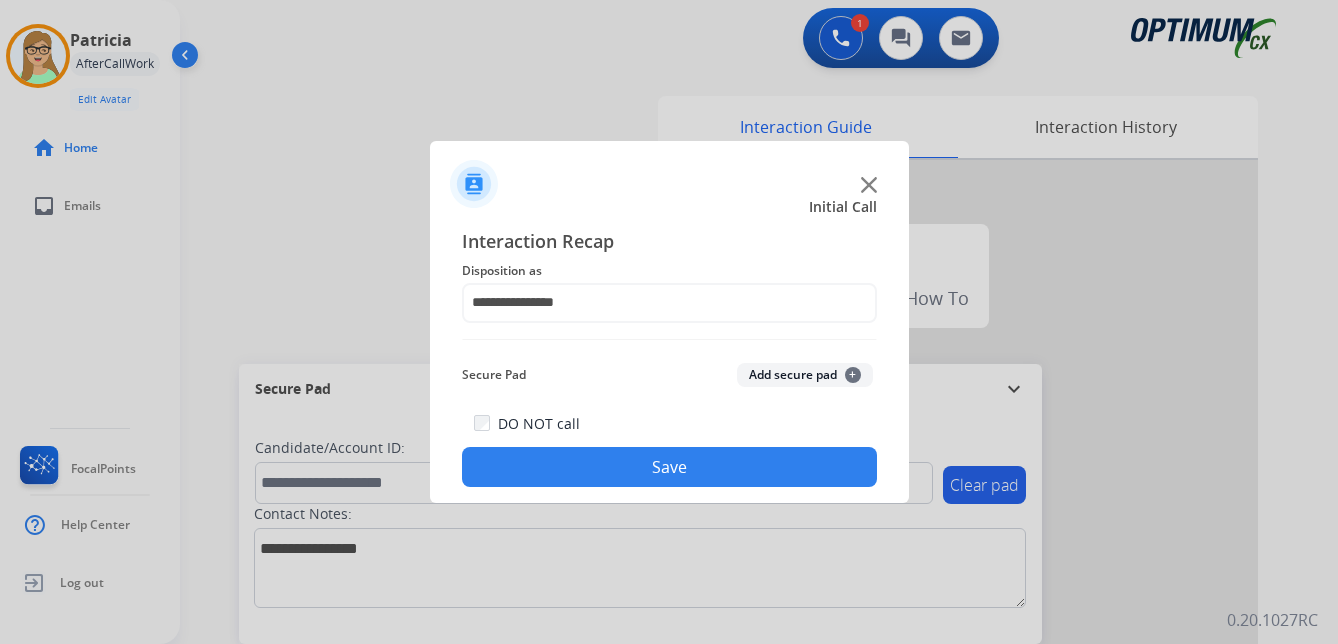 drag, startPoint x: 615, startPoint y: 474, endPoint x: 112, endPoint y: 489, distance: 503.2236 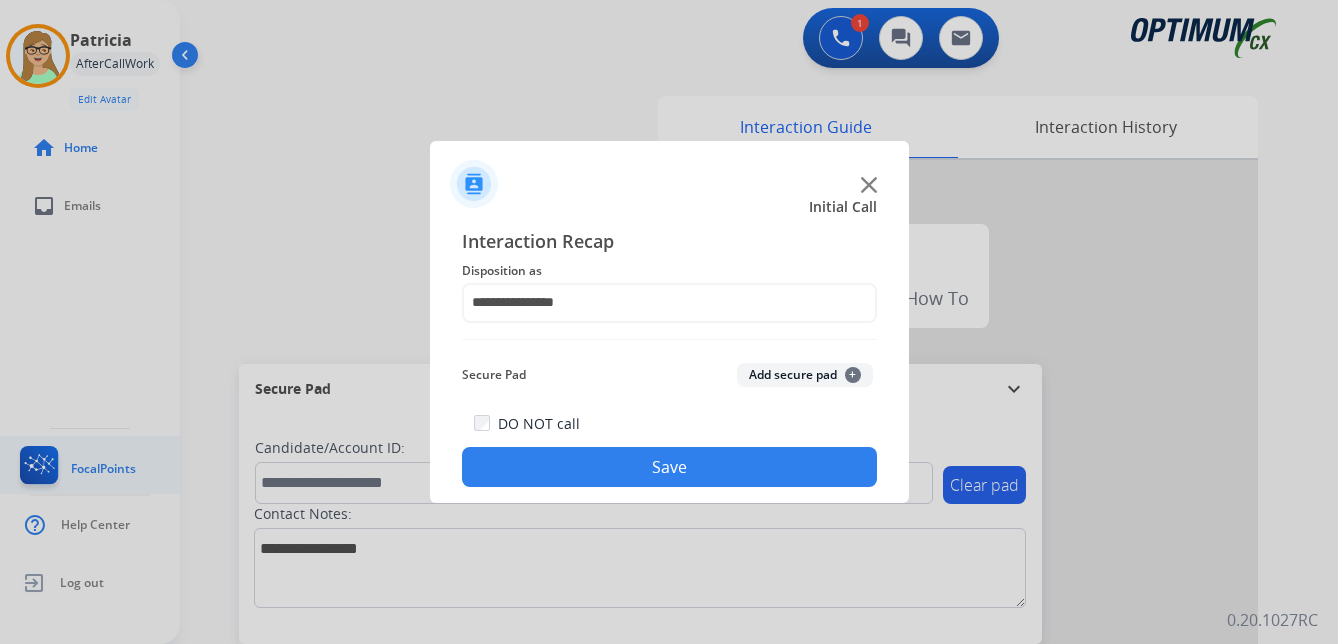 click on "Save" 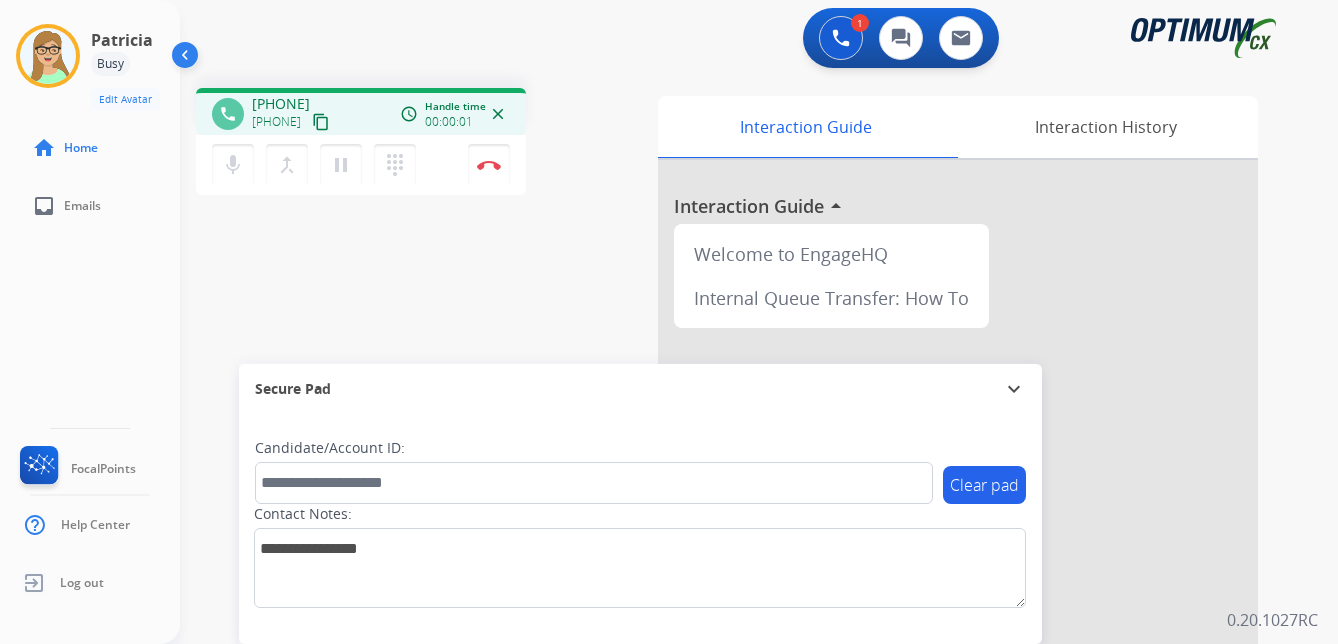 click on "content_copy" at bounding box center (321, 122) 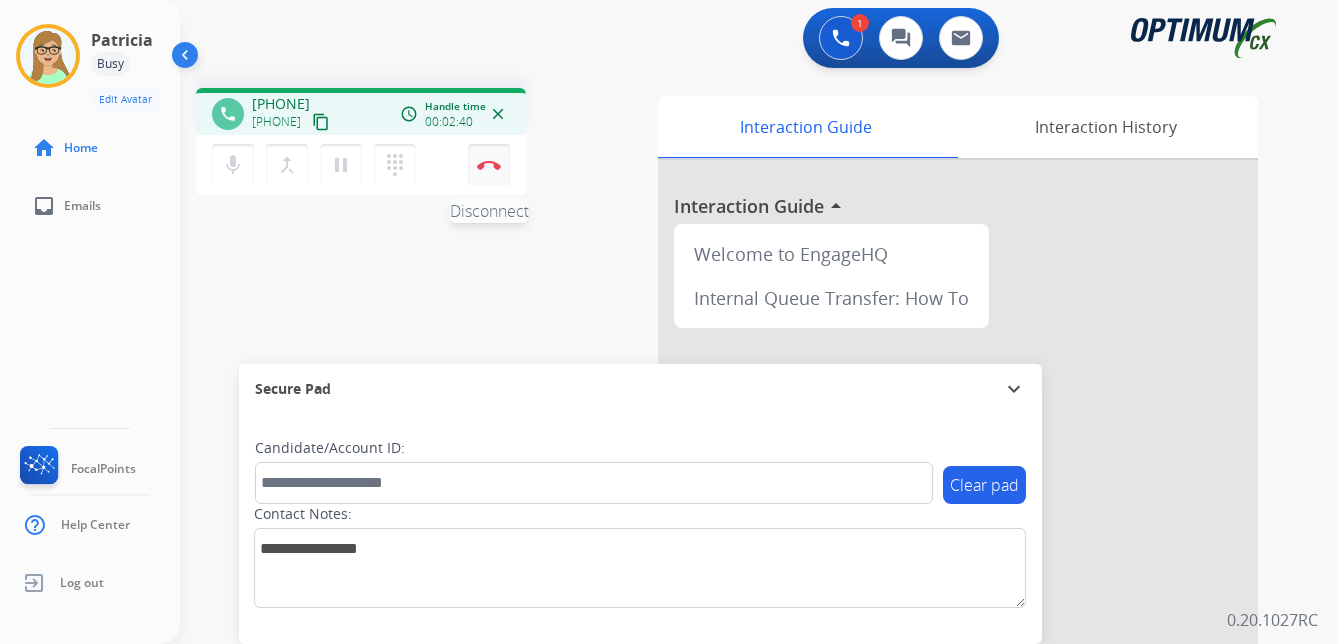 click at bounding box center [489, 165] 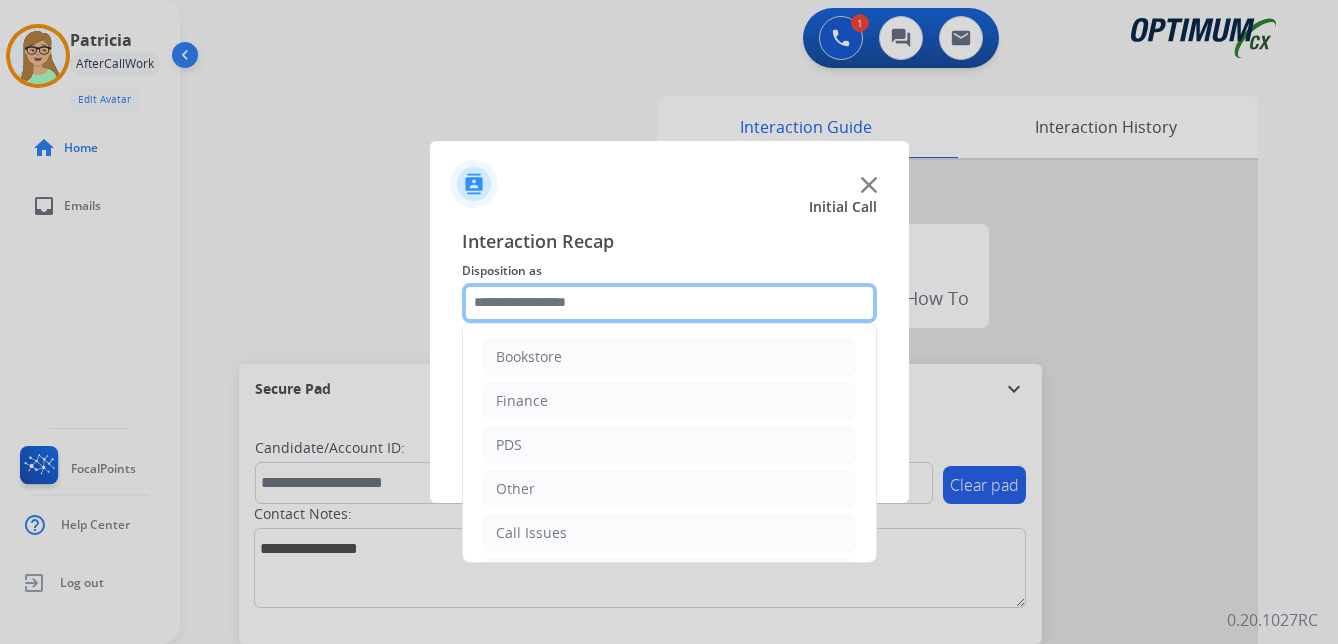 click 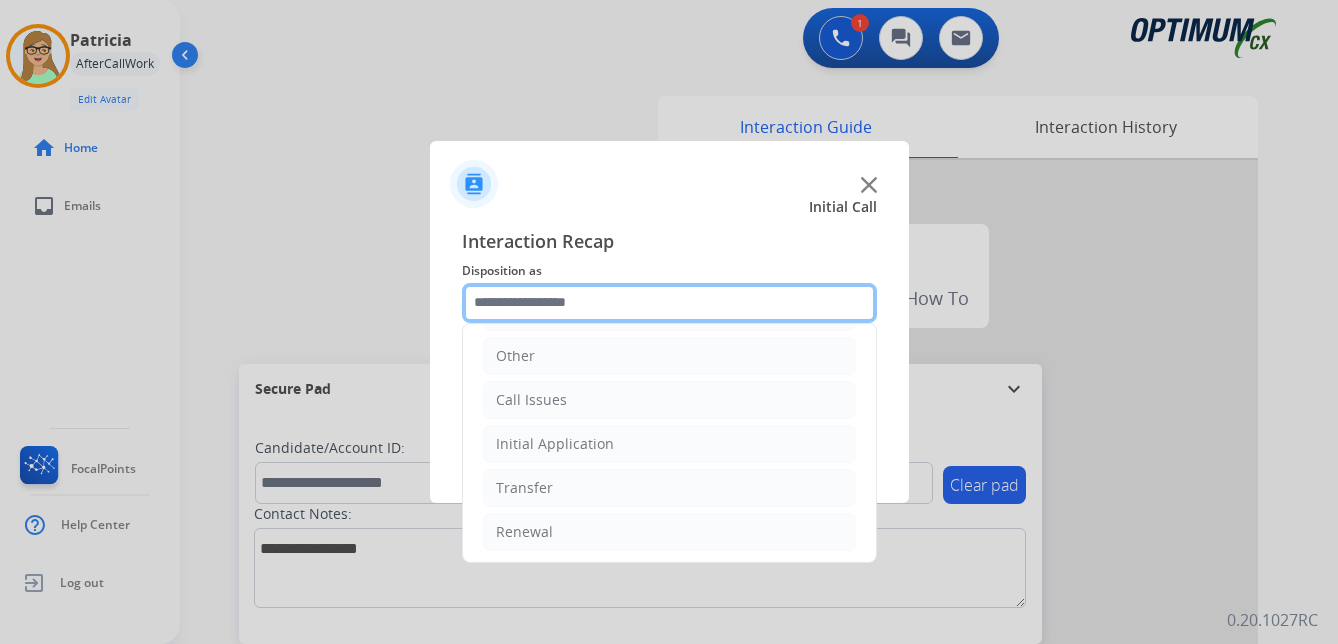 scroll, scrollTop: 136, scrollLeft: 0, axis: vertical 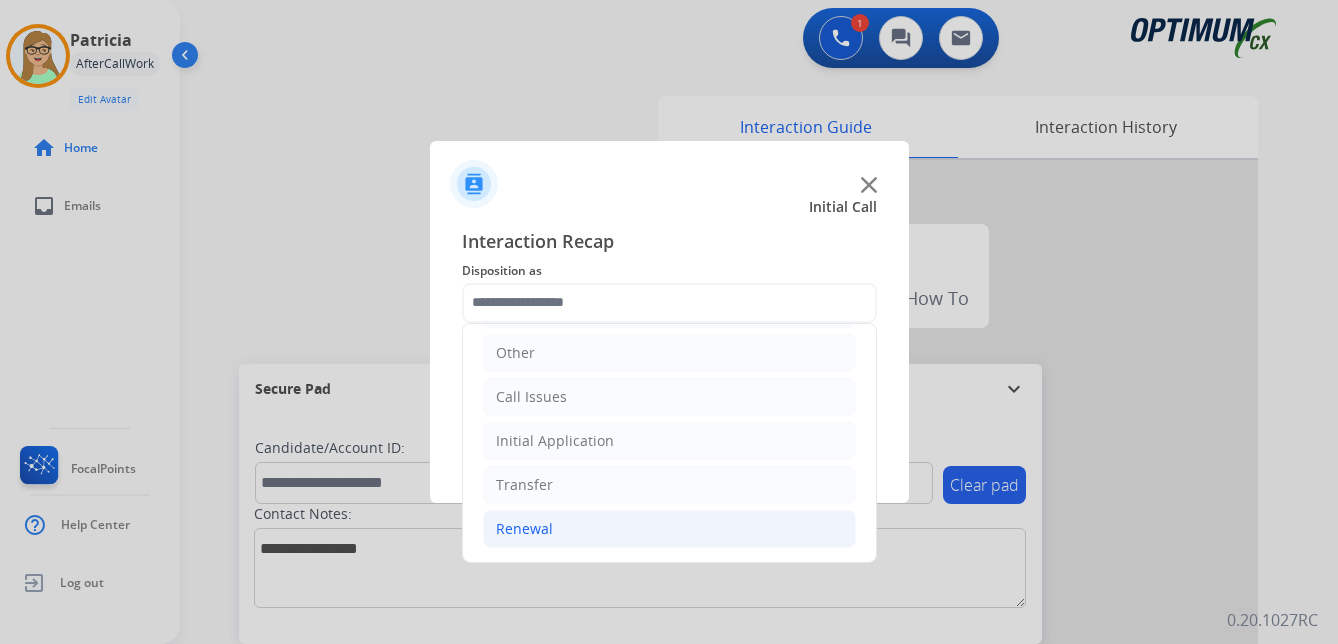 click on "Renewal" 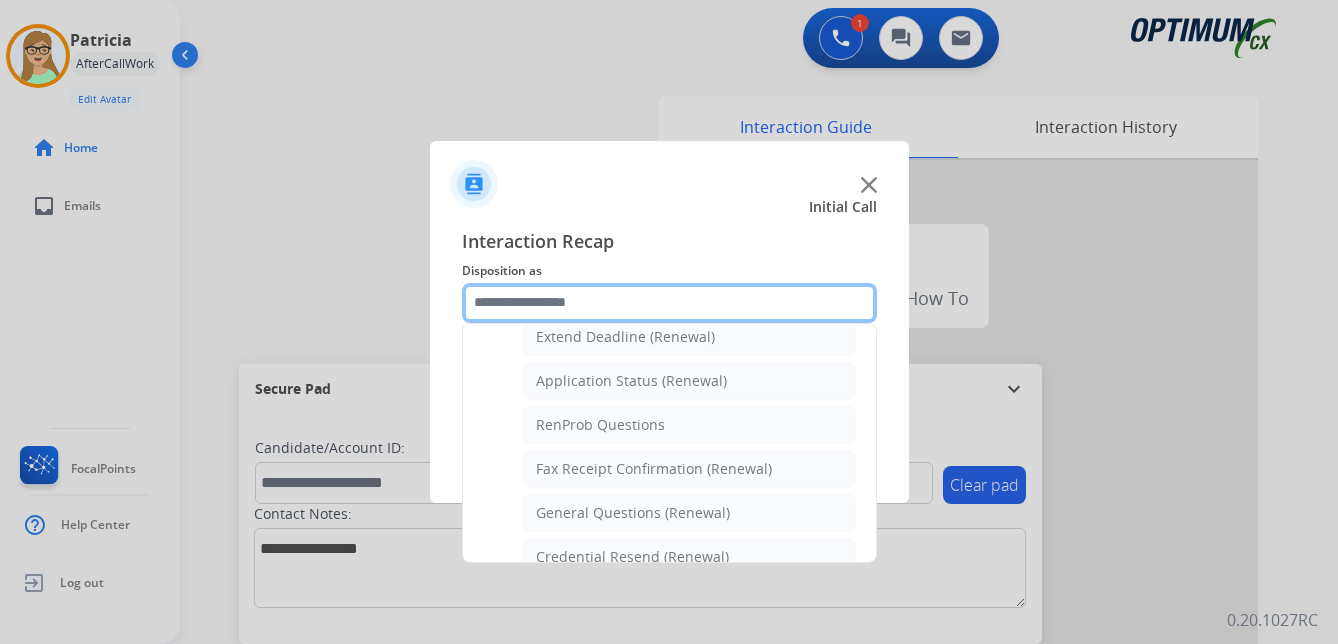 scroll, scrollTop: 536, scrollLeft: 0, axis: vertical 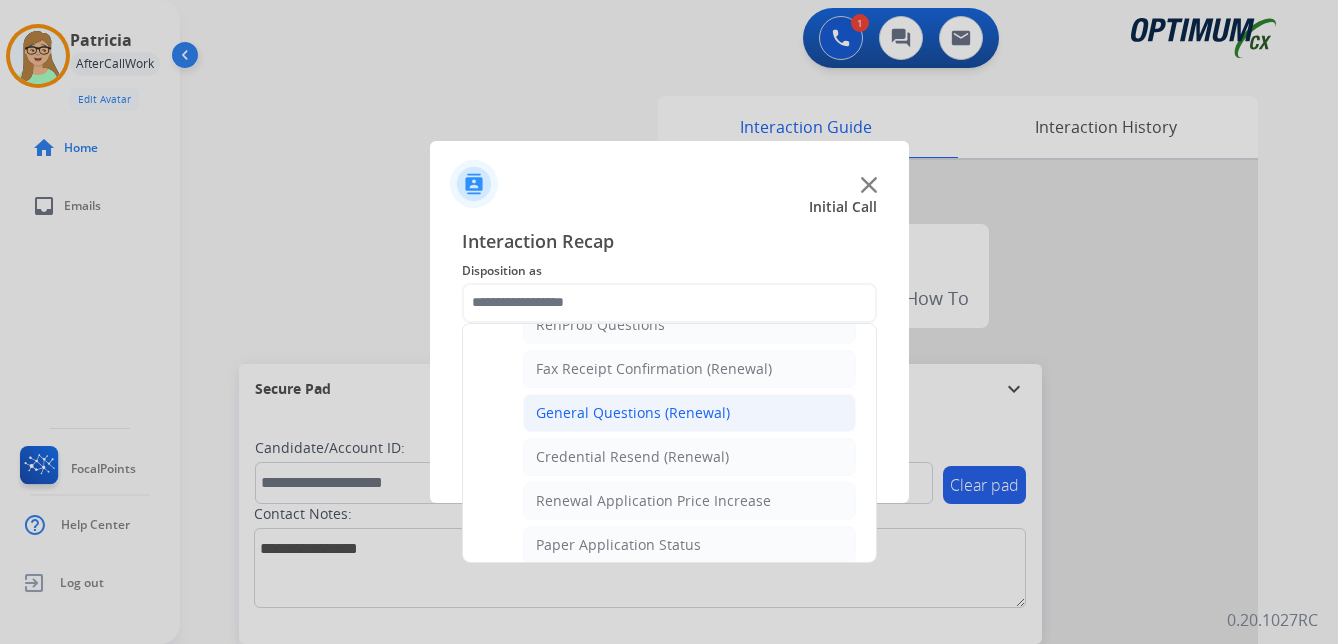 click on "General Questions (Renewal)" 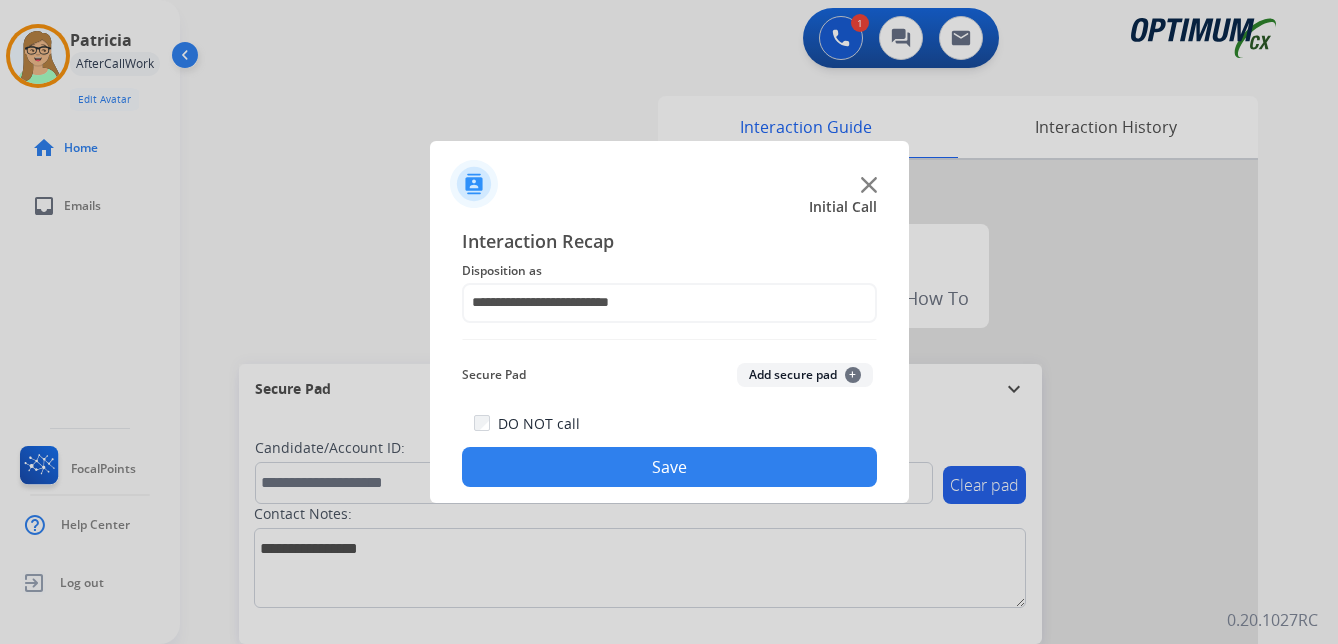 drag, startPoint x: 573, startPoint y: 463, endPoint x: 1, endPoint y: 444, distance: 572.3155 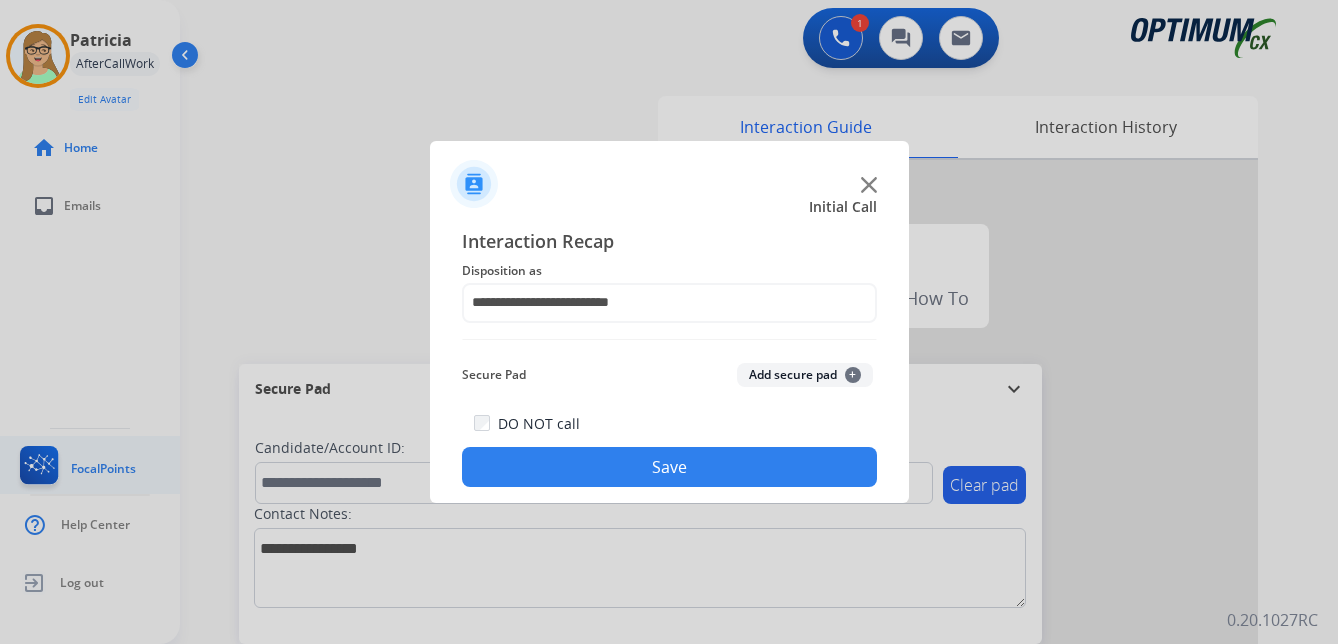 click on "Save" 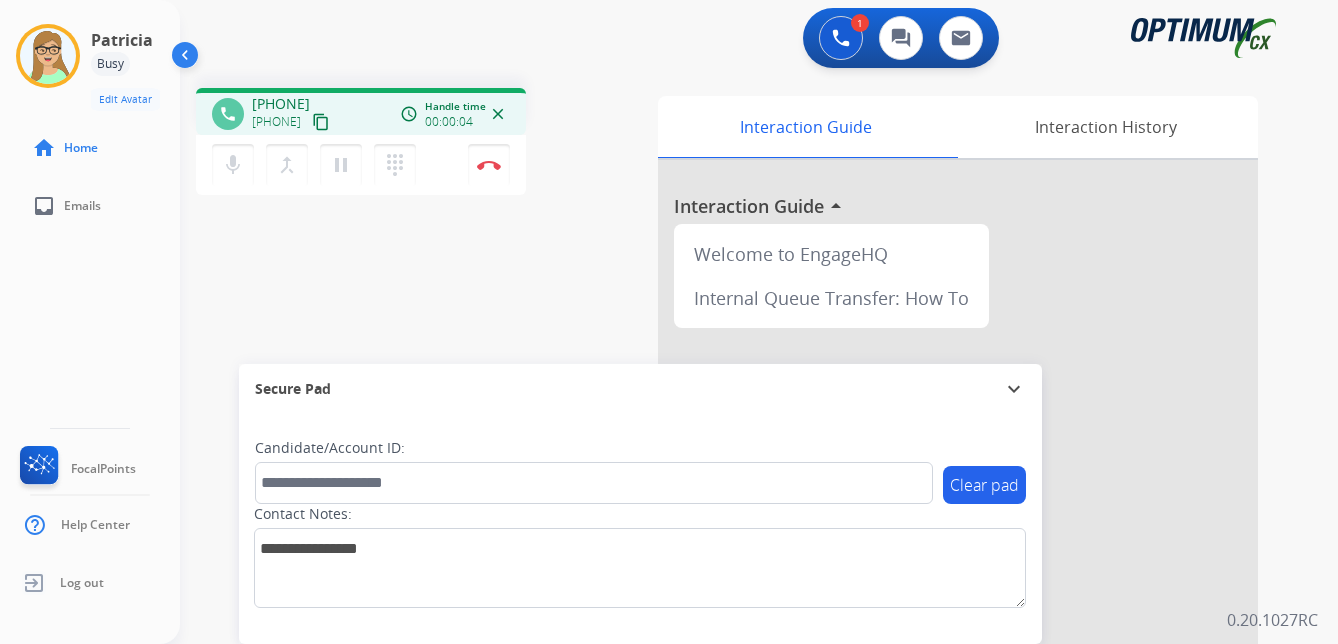 drag, startPoint x: 357, startPoint y: 124, endPoint x: 309, endPoint y: 142, distance: 51.264023 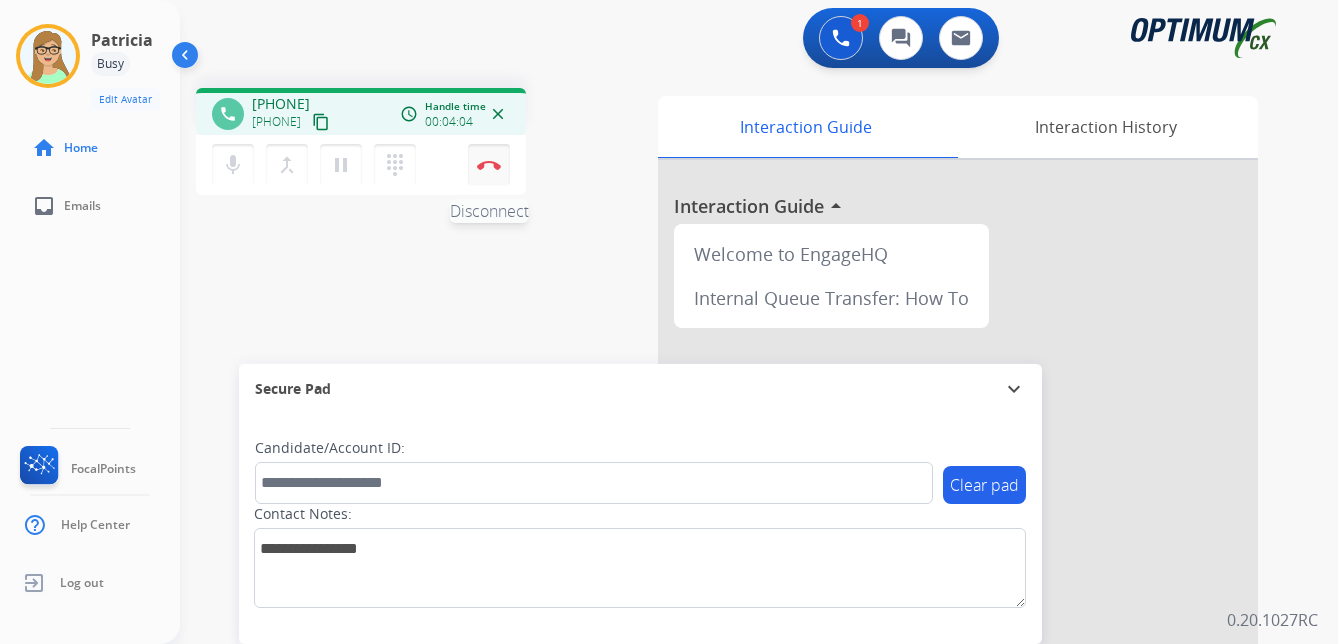 click at bounding box center (489, 165) 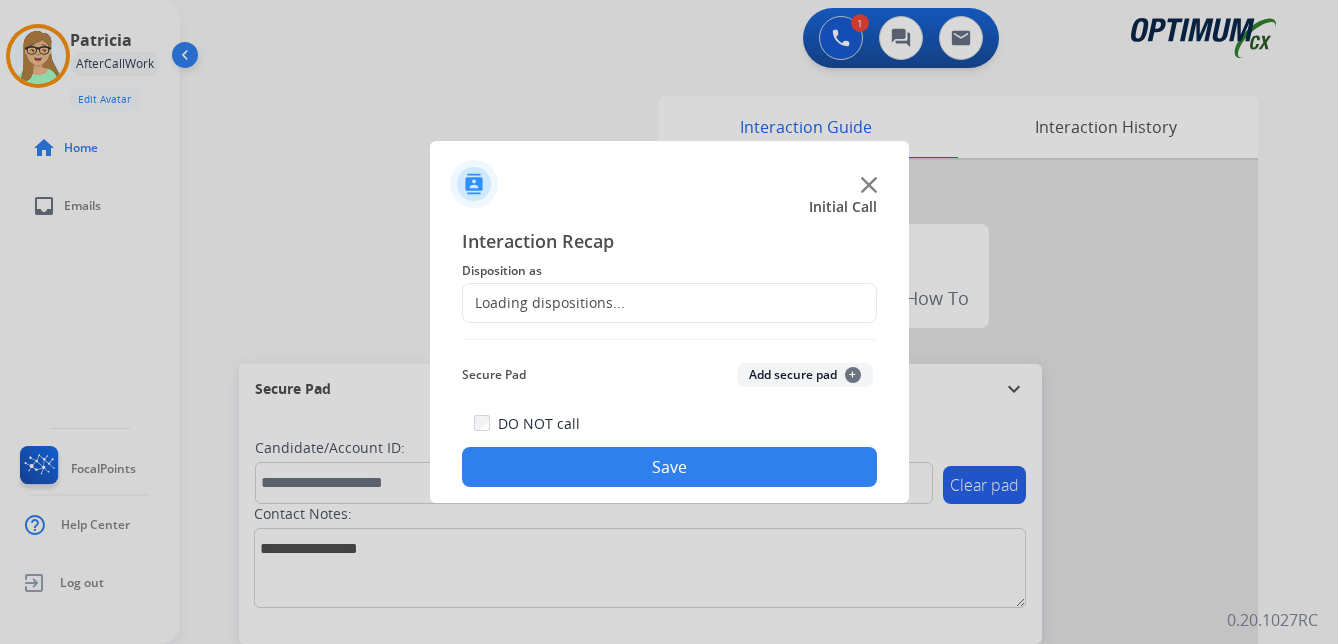 click on "Loading dispositions..." 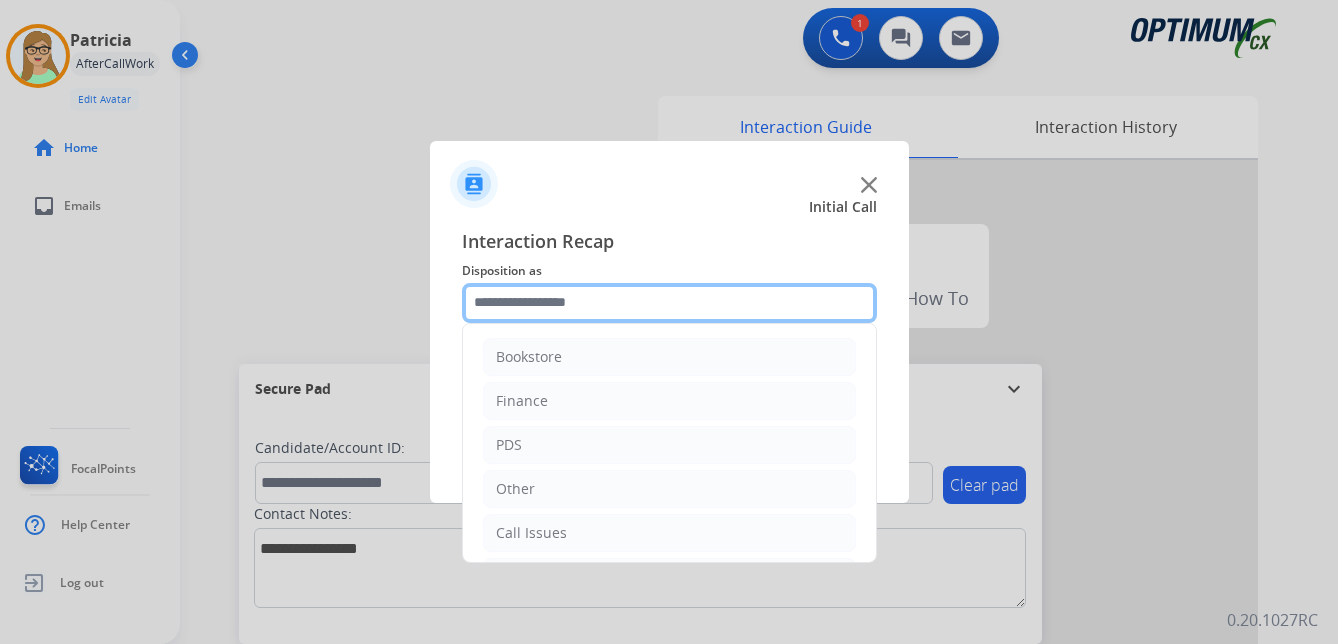 click 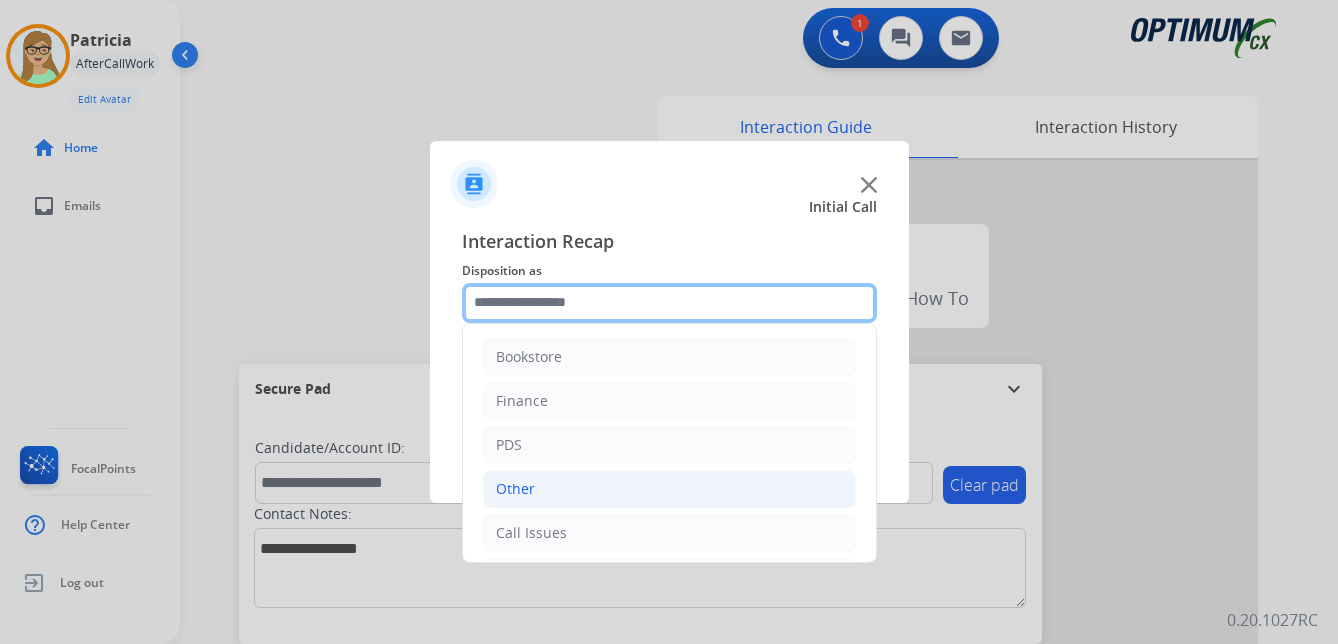 scroll, scrollTop: 100, scrollLeft: 0, axis: vertical 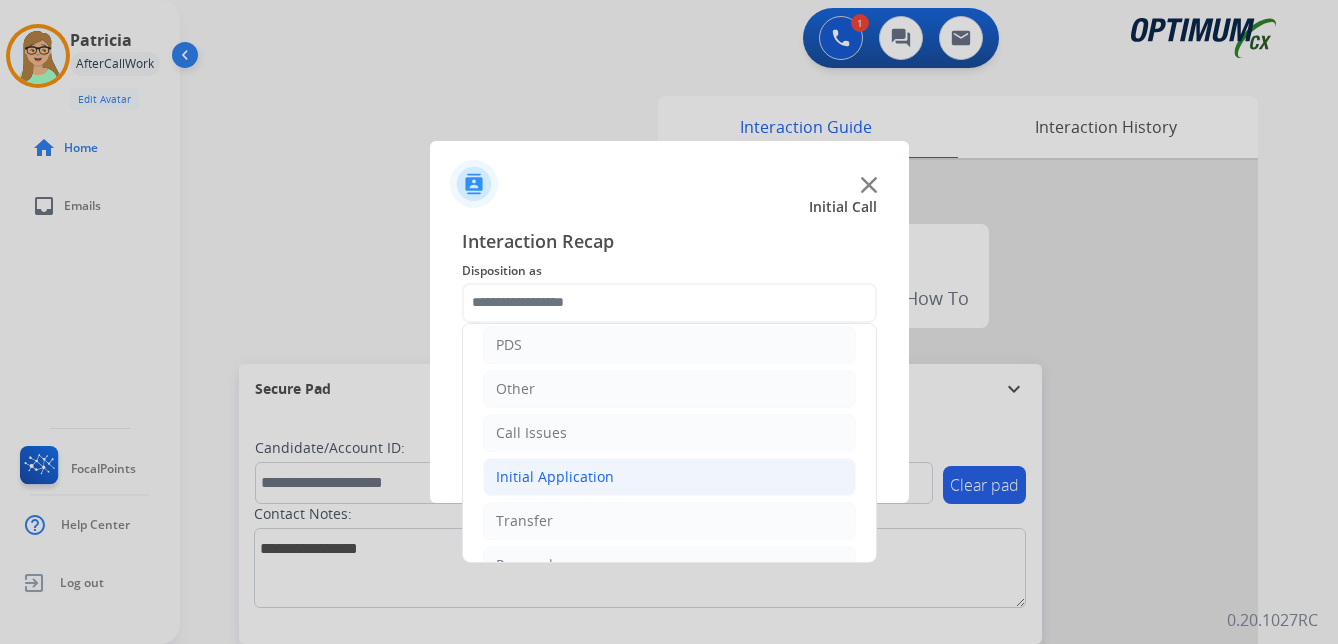 click on "Initial Application" 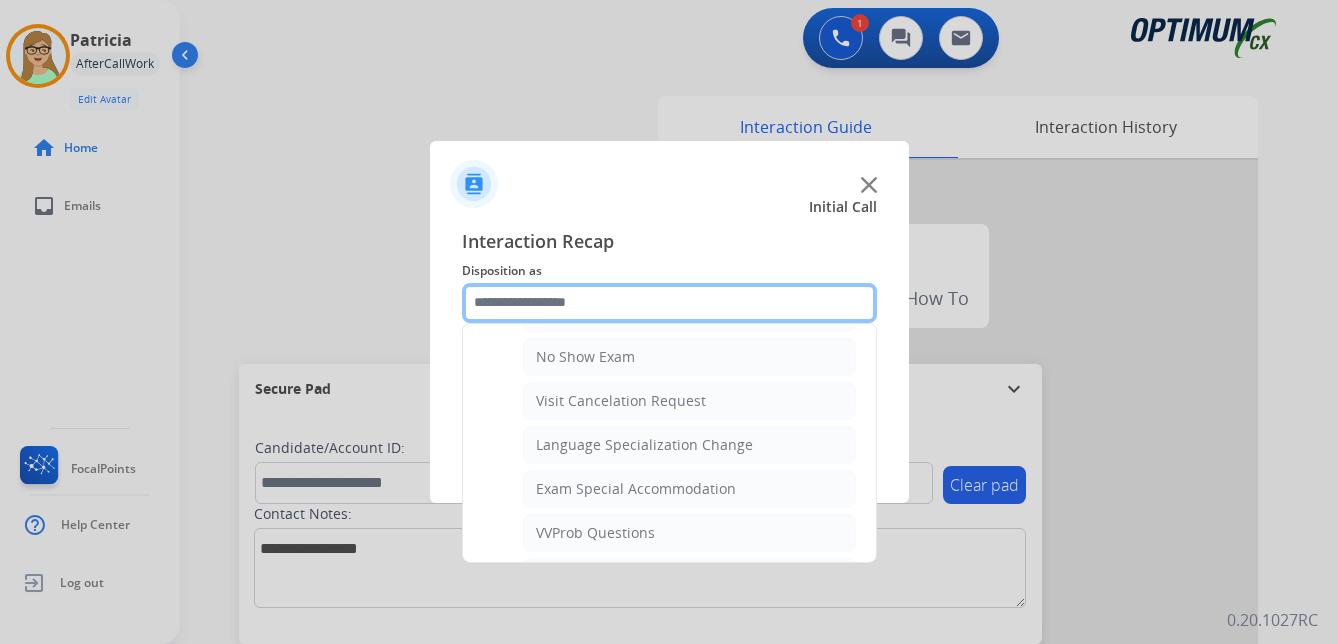 scroll, scrollTop: 1000, scrollLeft: 0, axis: vertical 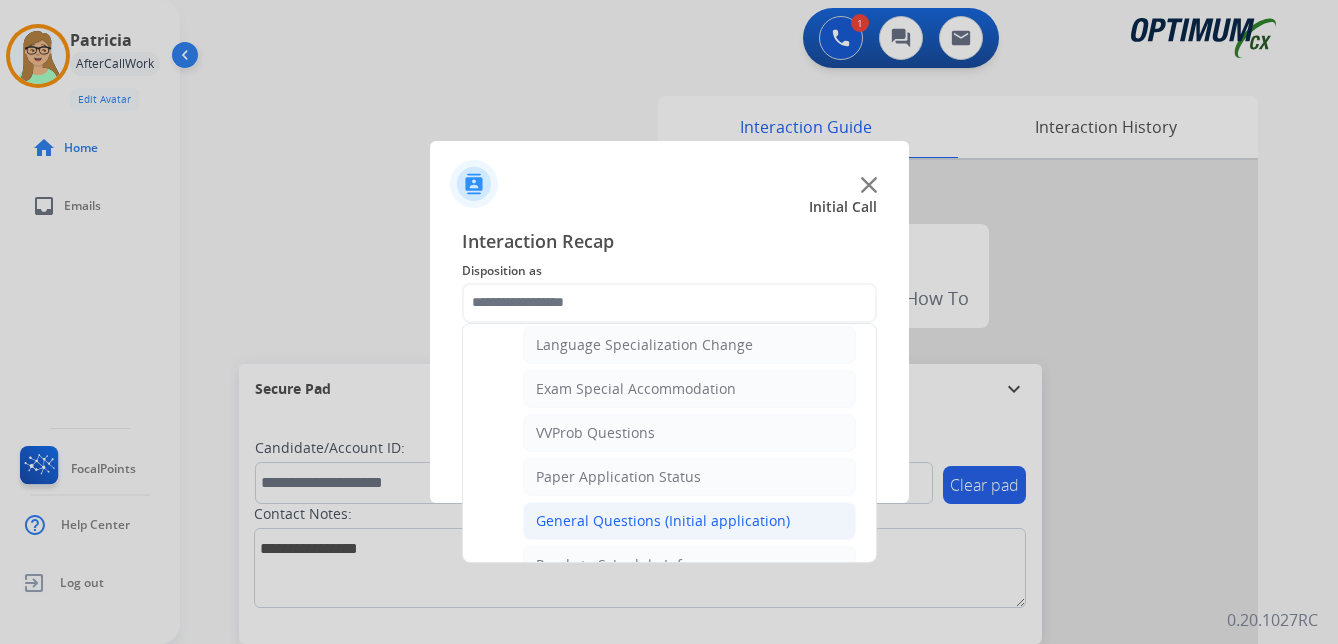 click on "General Questions (Initial application)" 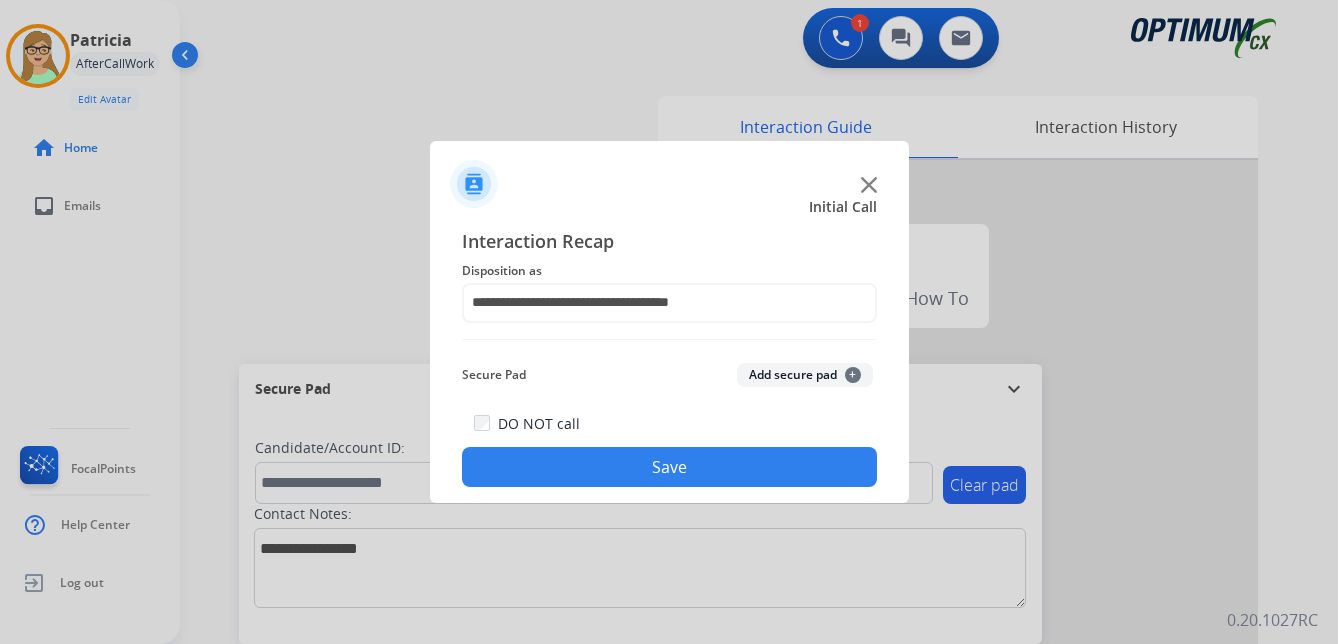click on "Save" 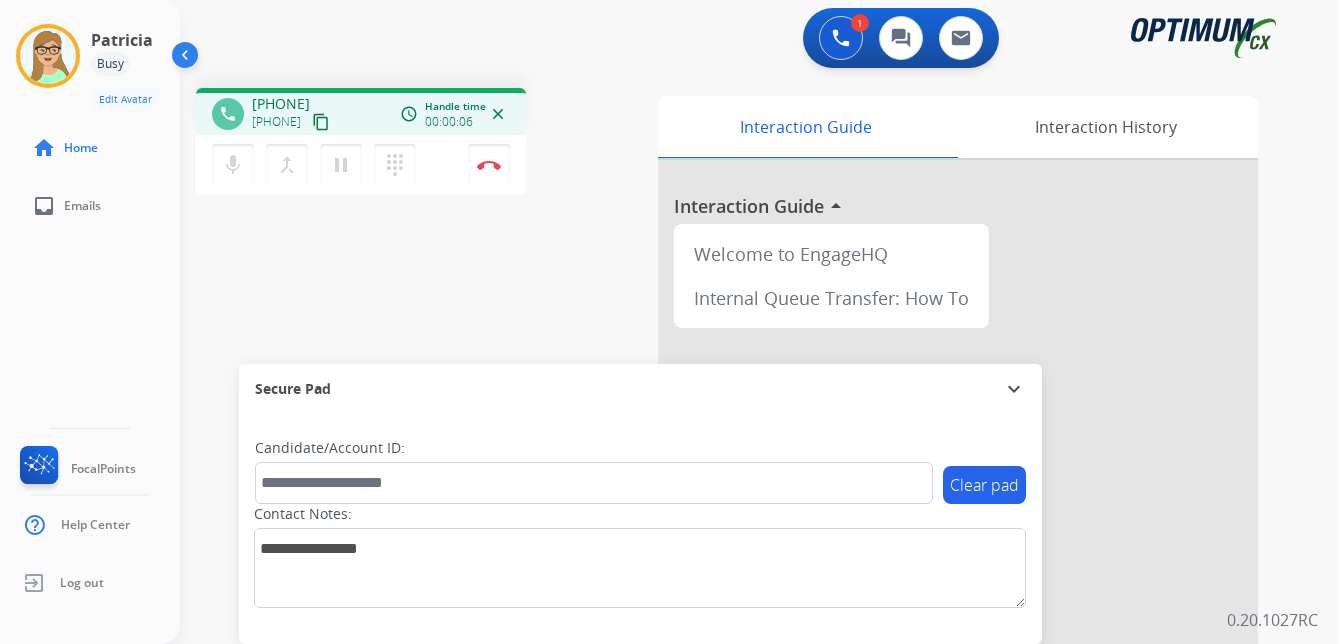 click on "content_copy" at bounding box center (321, 122) 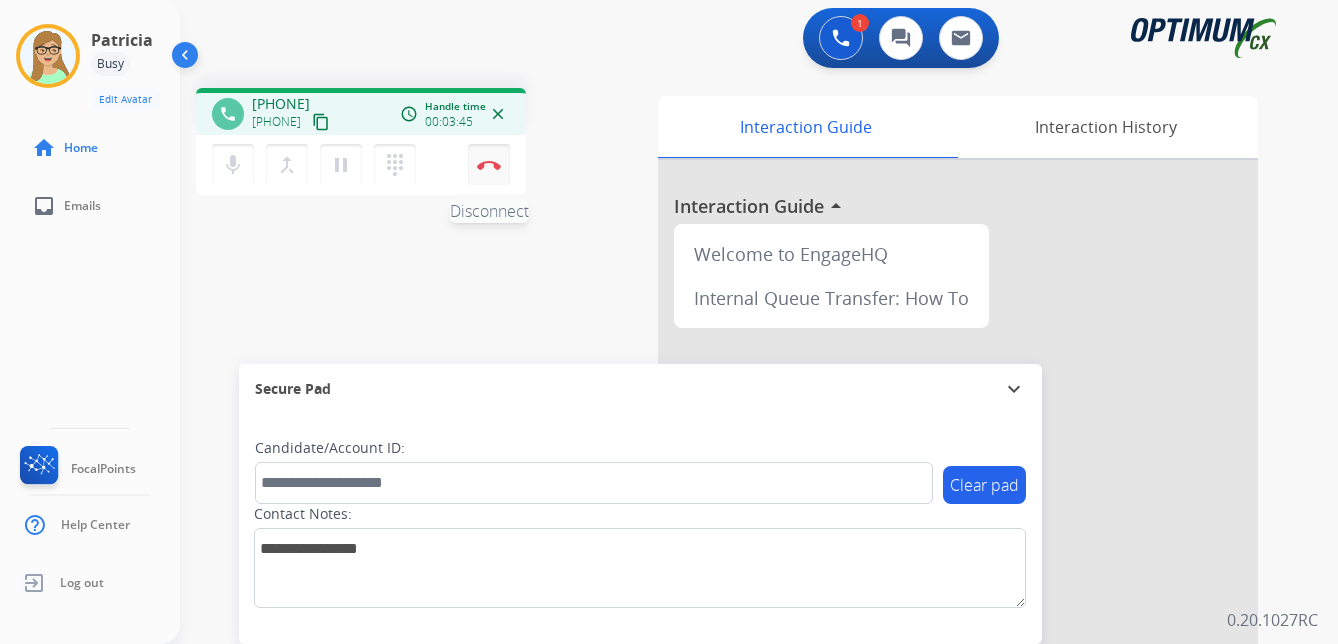 click at bounding box center [489, 165] 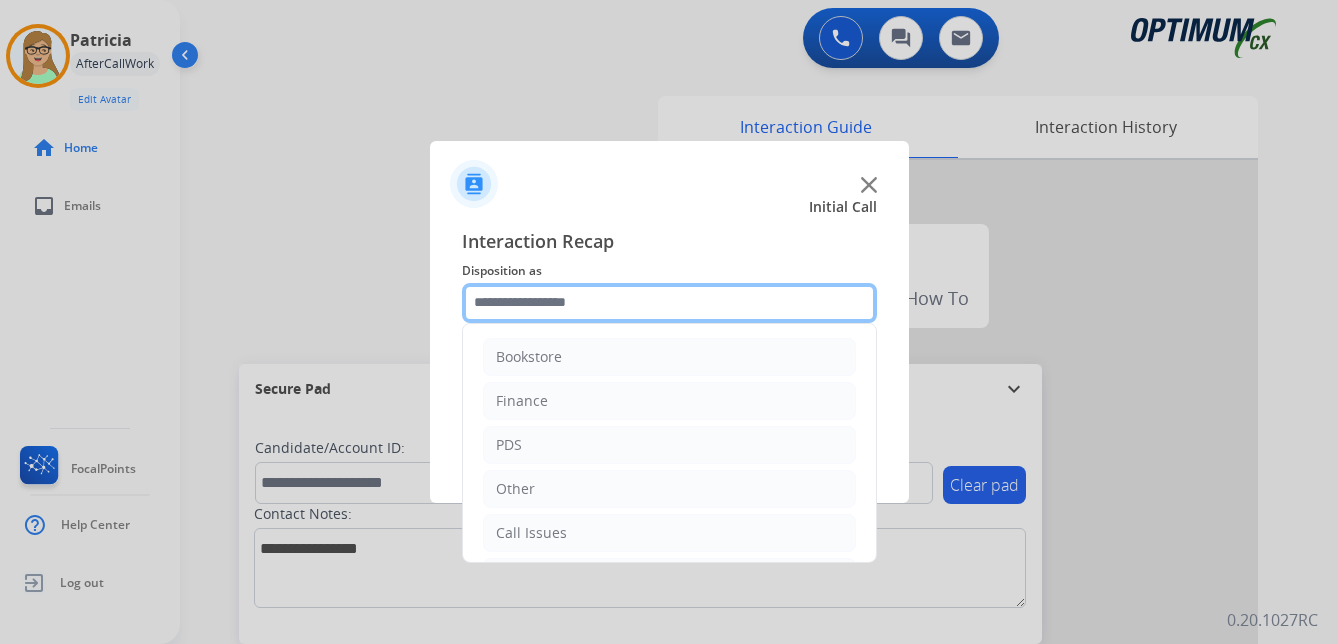 click 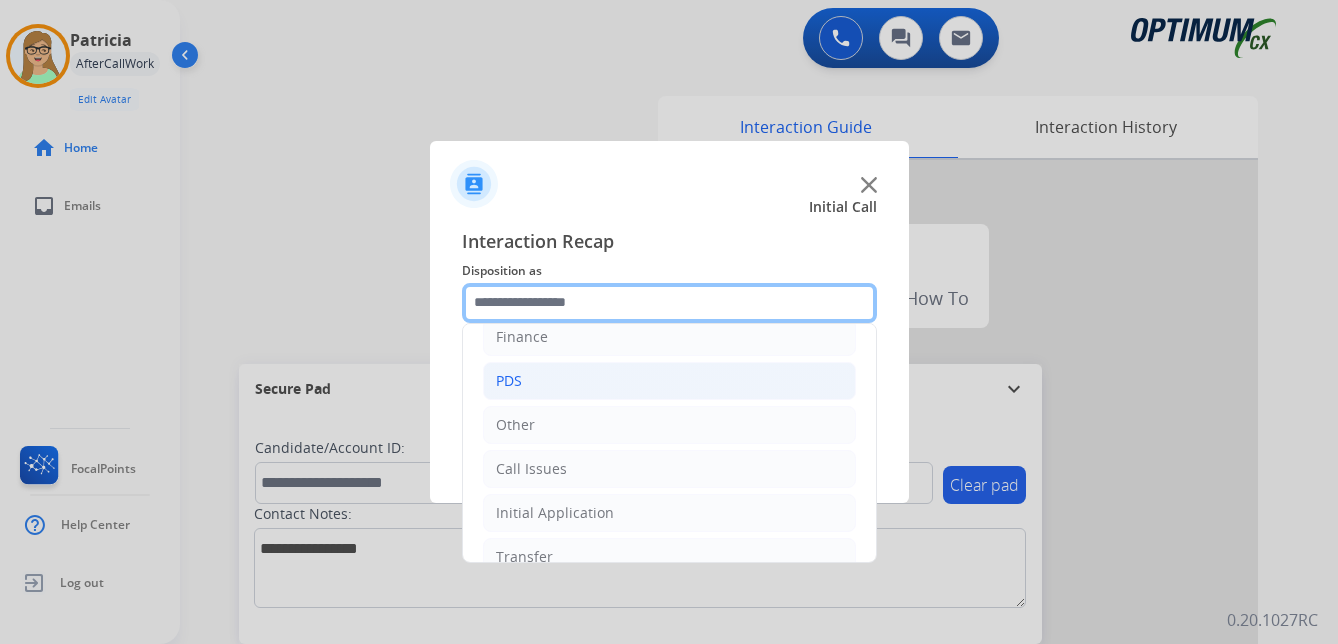 scroll, scrollTop: 136, scrollLeft: 0, axis: vertical 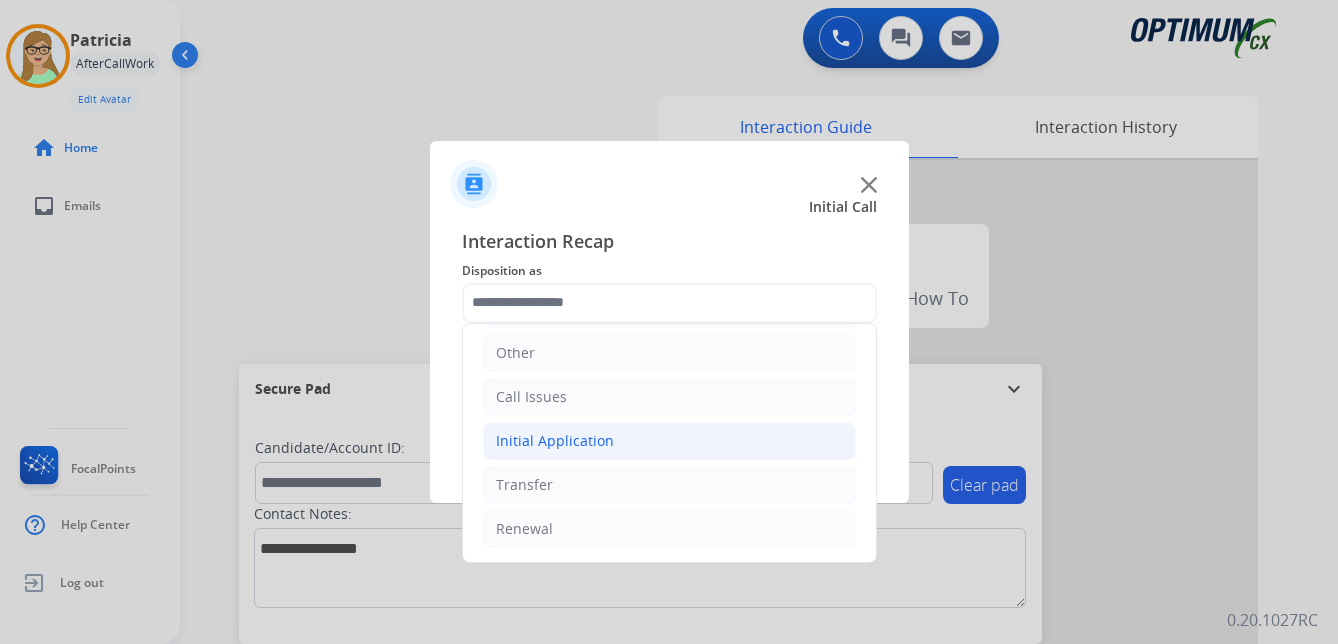 click on "Initial Application" 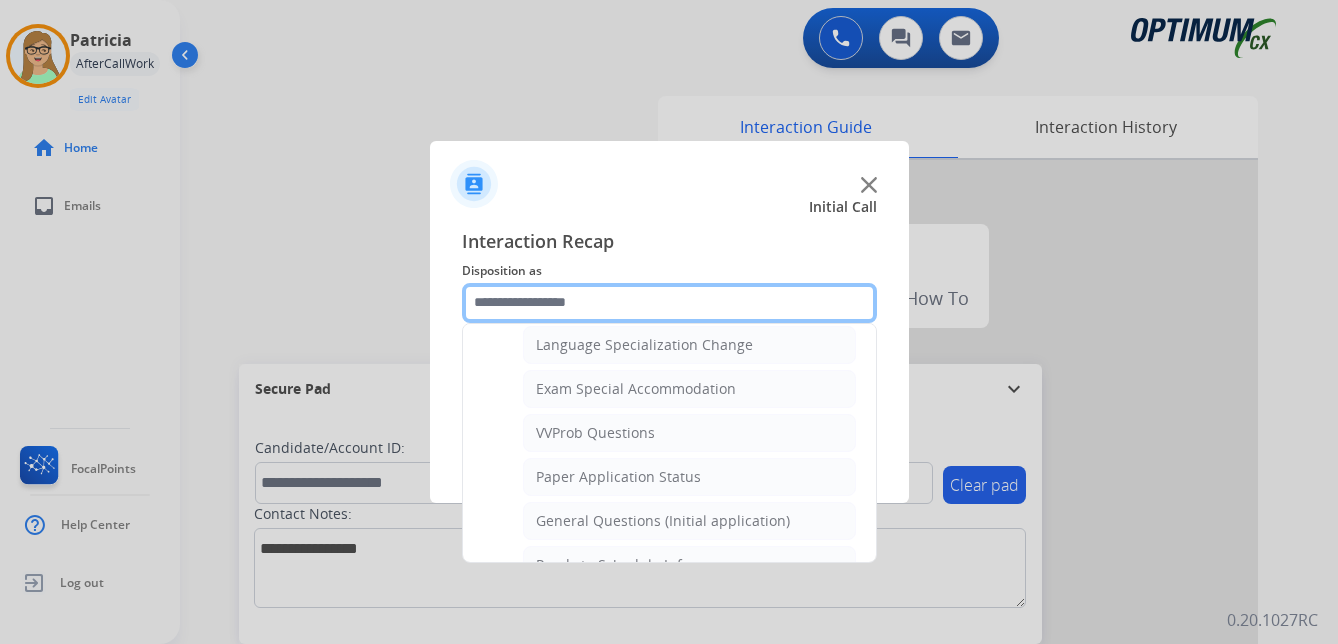 scroll, scrollTop: 1036, scrollLeft: 0, axis: vertical 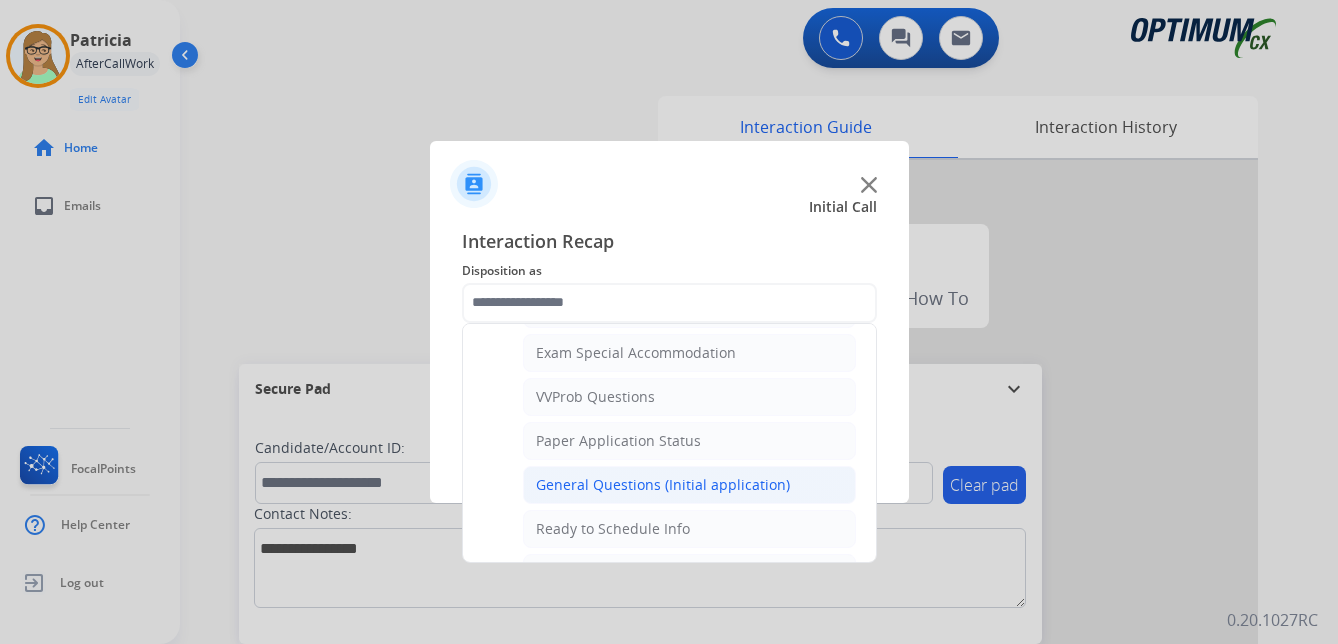 click on "General Questions (Initial application)" 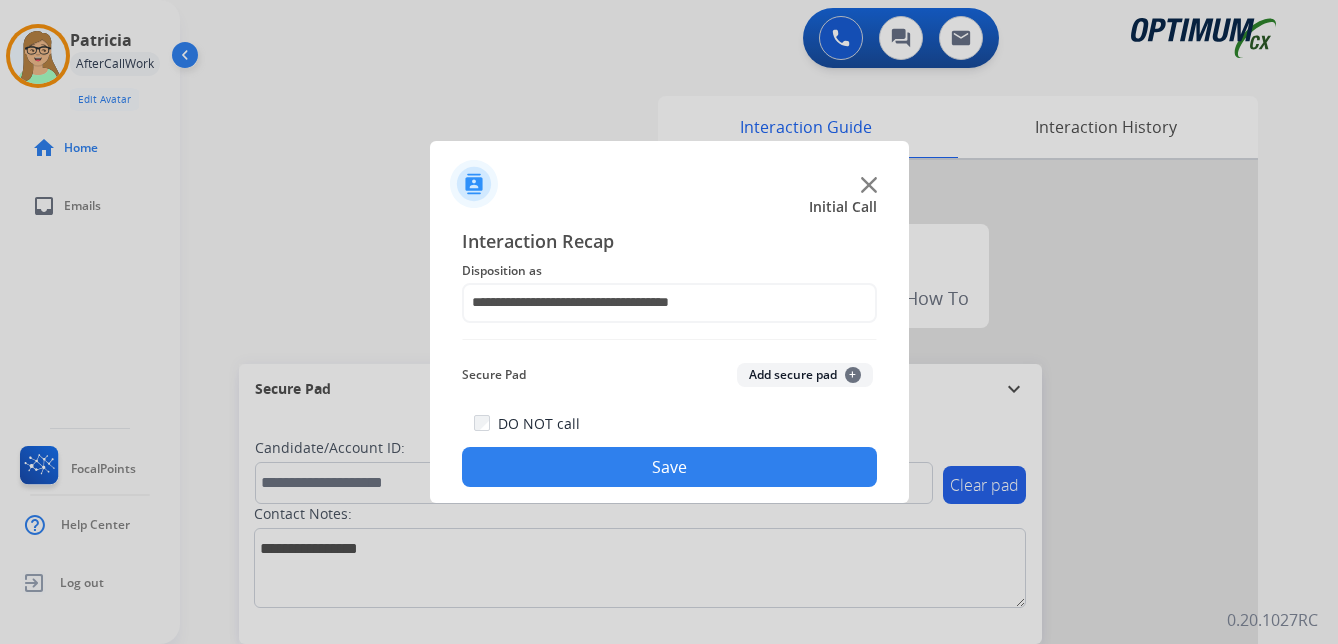 drag, startPoint x: 633, startPoint y: 472, endPoint x: 248, endPoint y: 476, distance: 385.02078 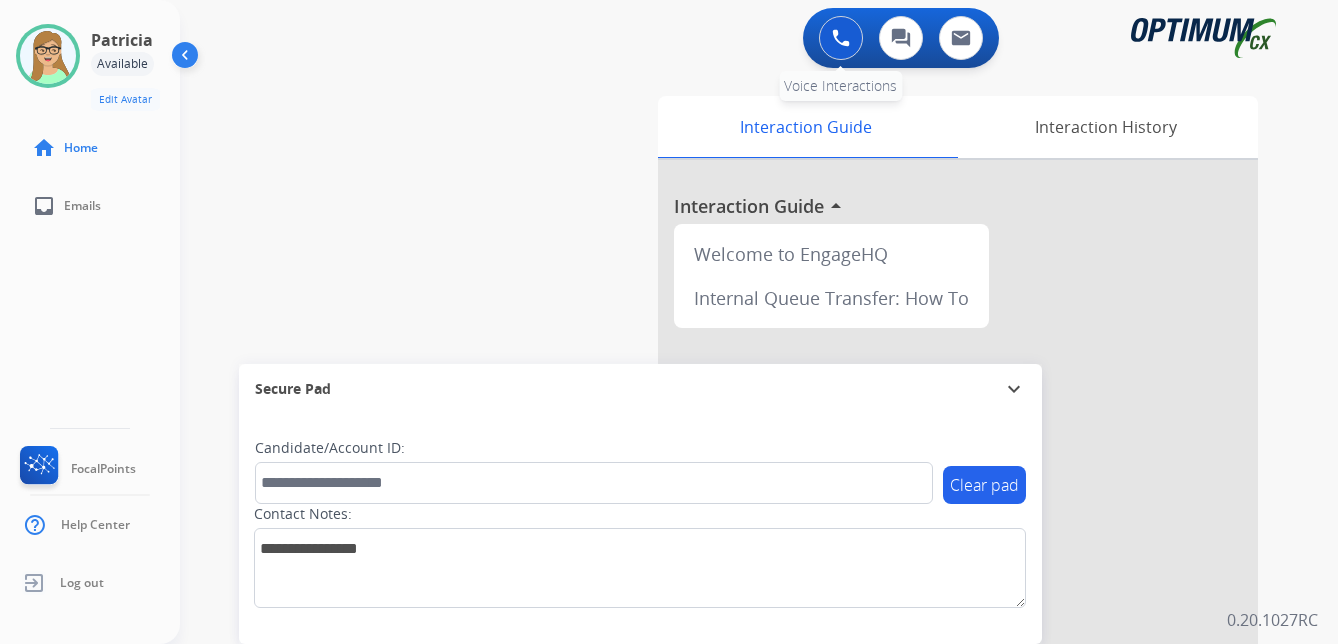 click at bounding box center [841, 38] 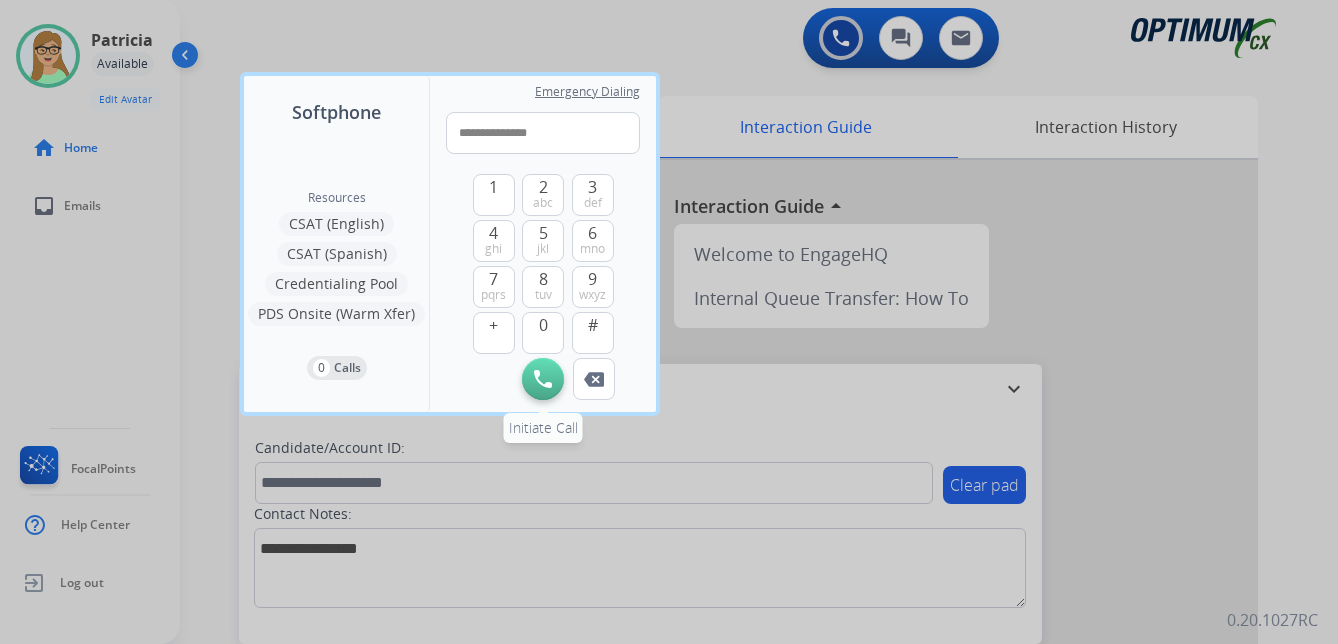 type on "**********" 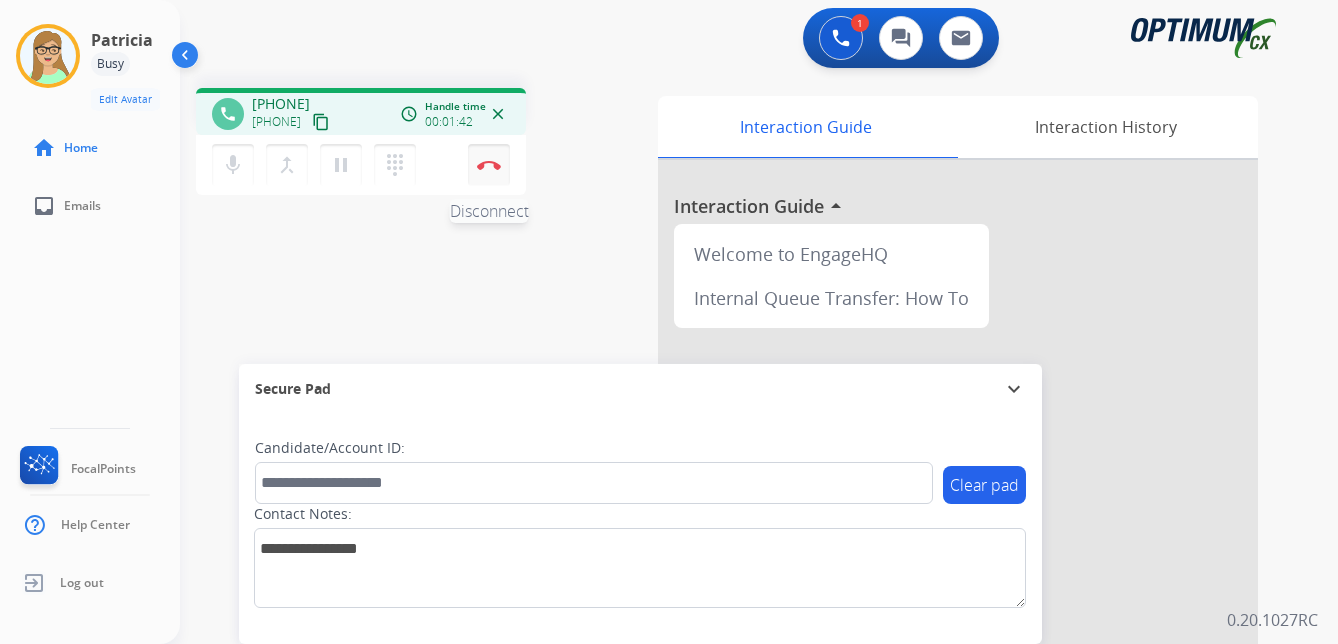 click at bounding box center [489, 165] 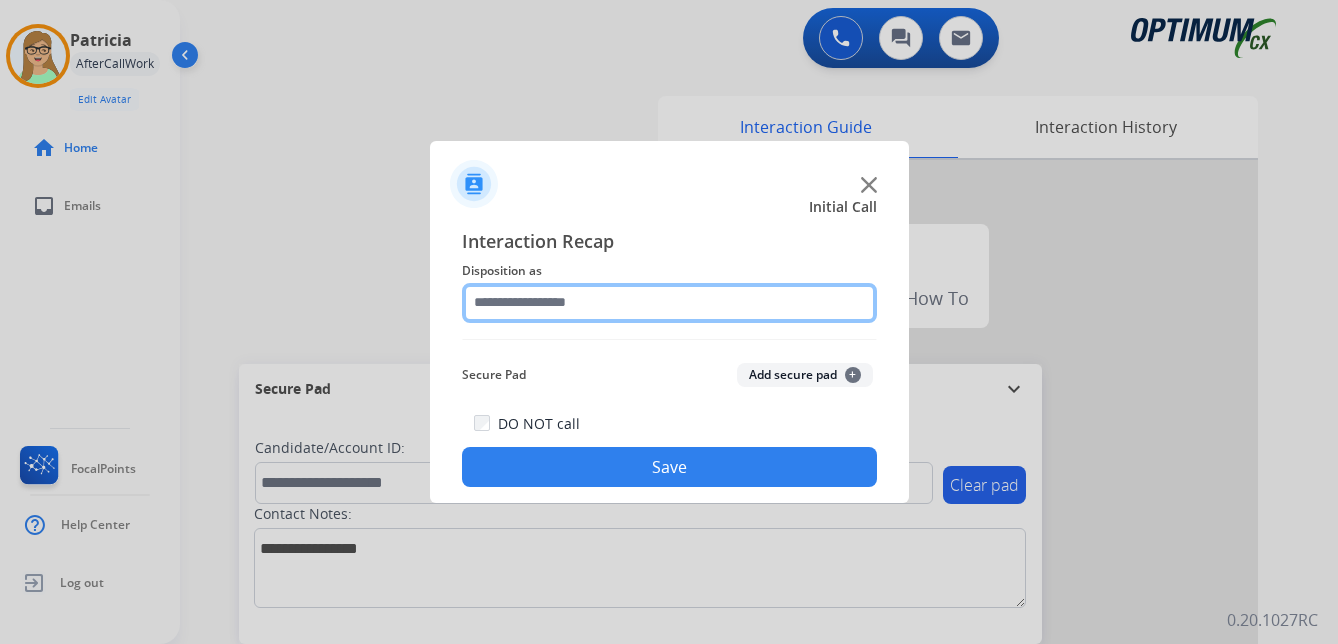click 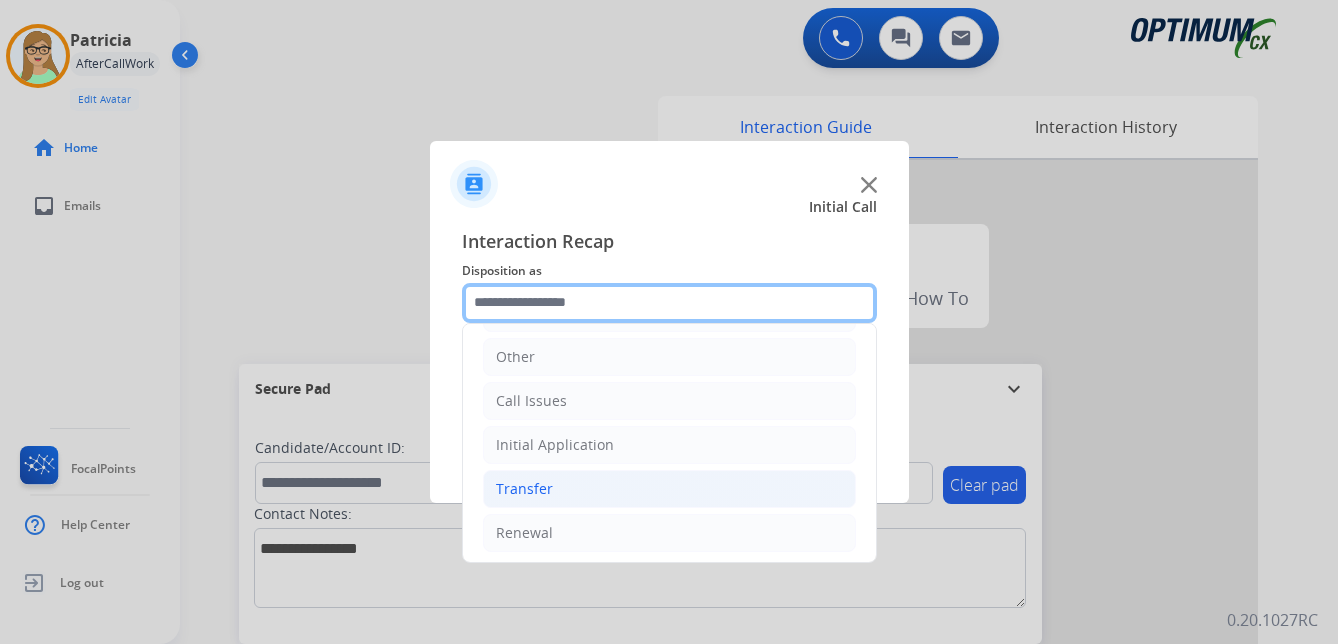 scroll, scrollTop: 136, scrollLeft: 0, axis: vertical 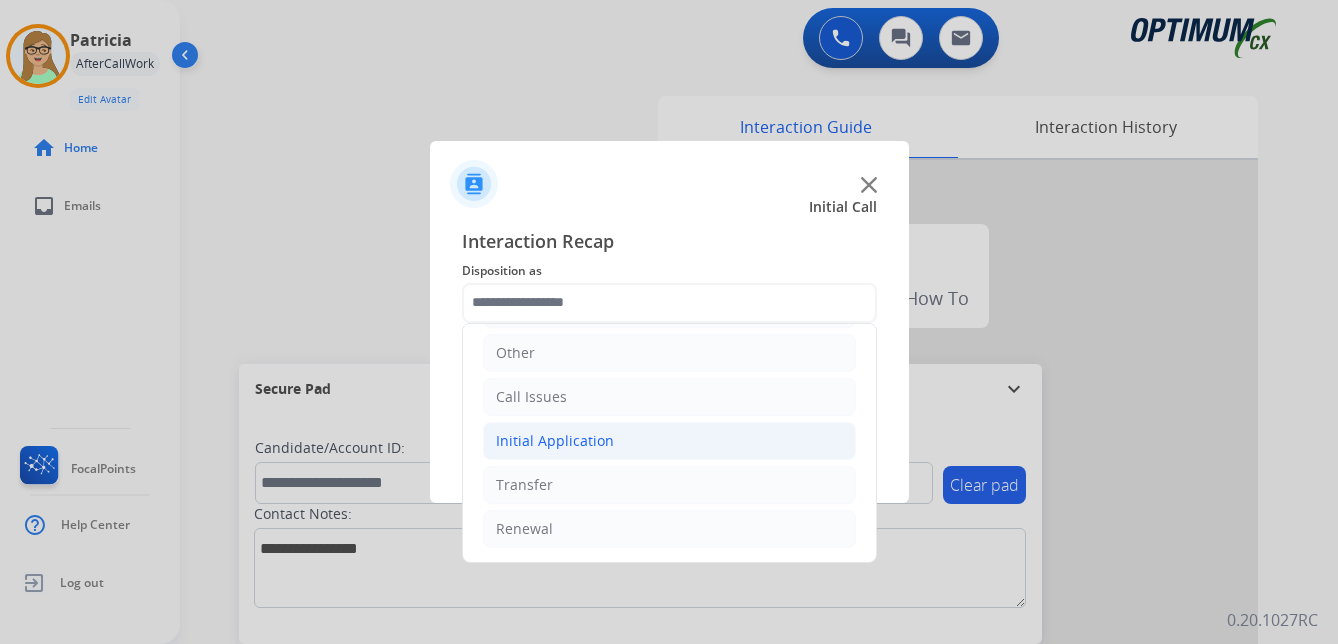 click on "Initial Application" 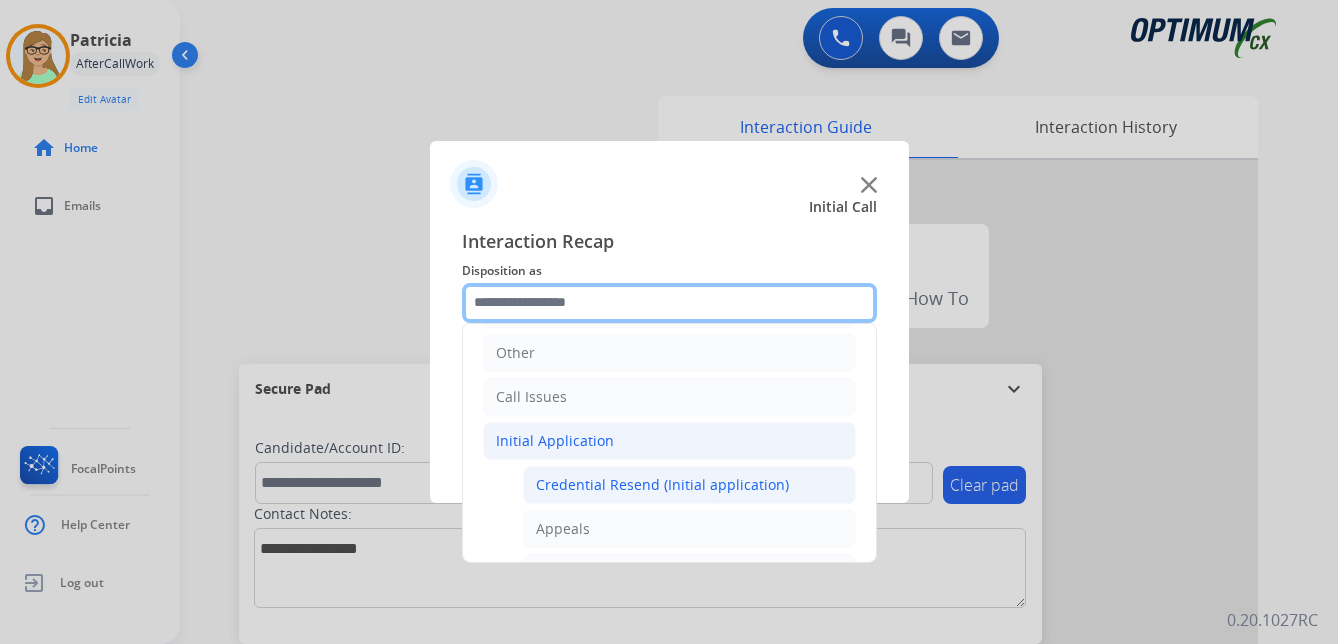 scroll, scrollTop: 236, scrollLeft: 0, axis: vertical 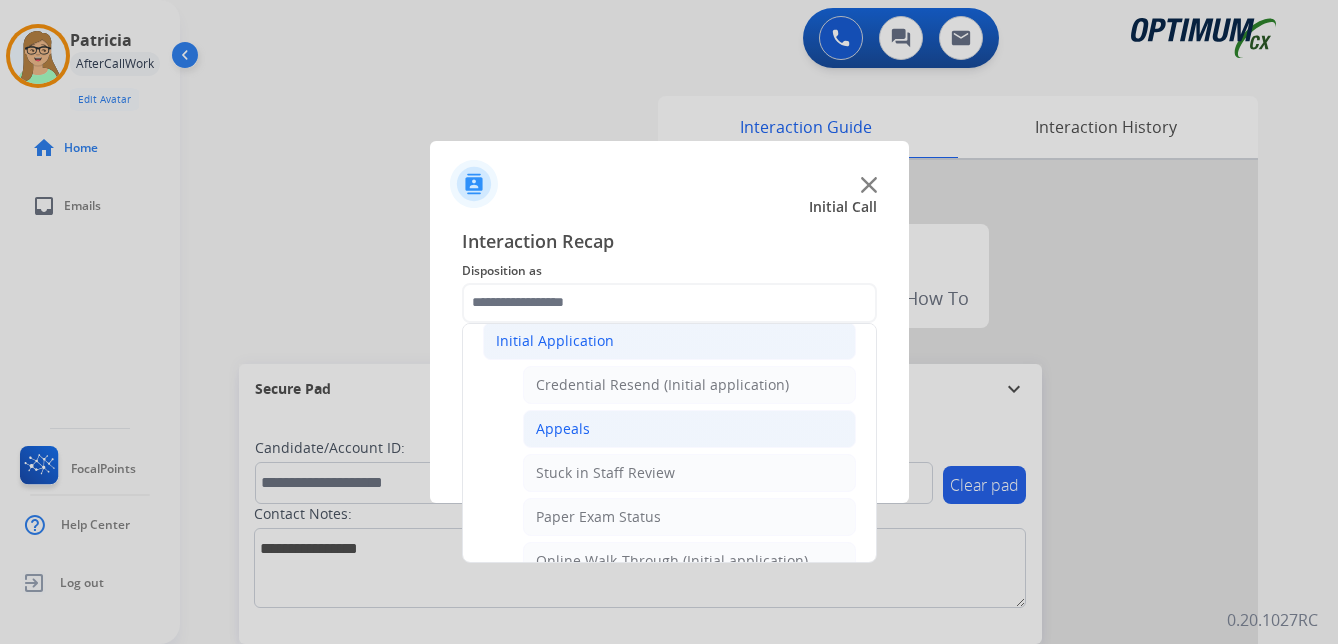 click on "Appeals" 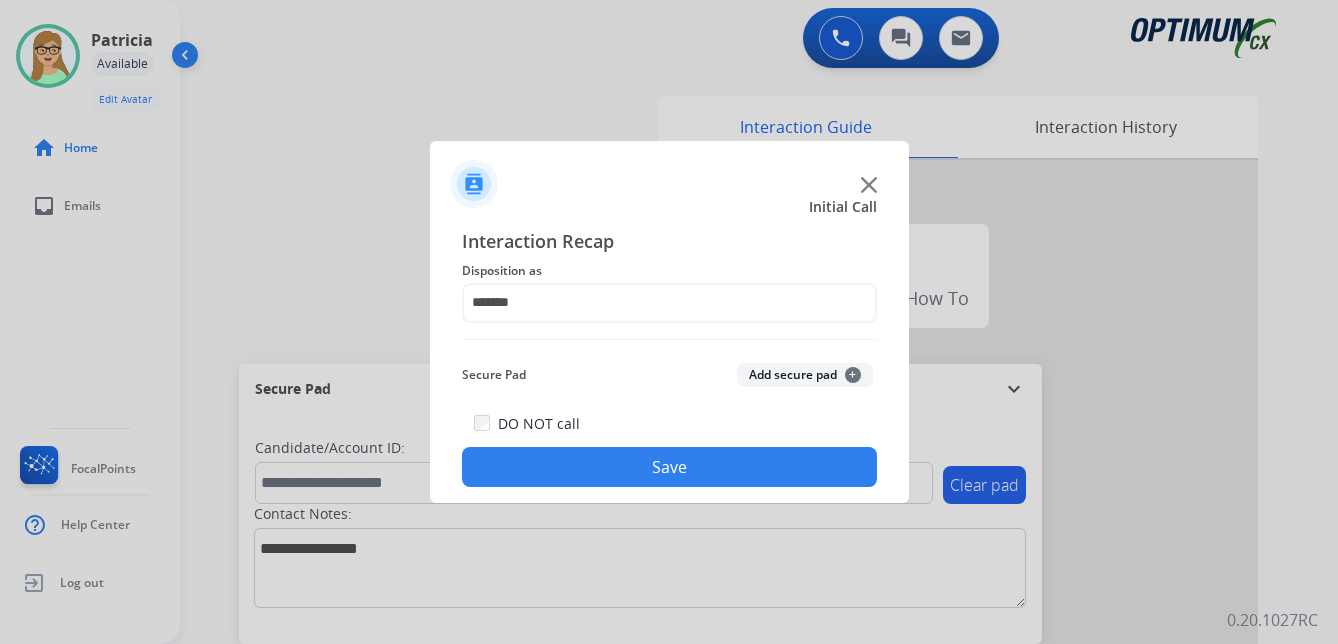 drag, startPoint x: 597, startPoint y: 467, endPoint x: 555, endPoint y: 470, distance: 42.107006 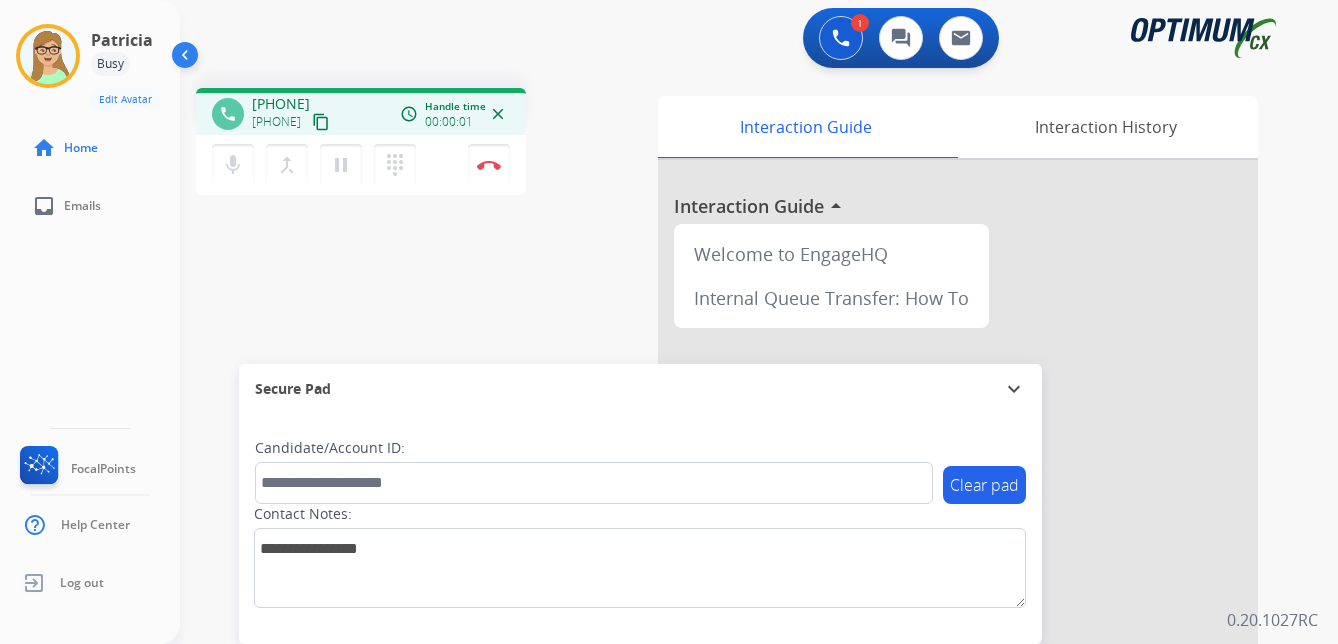 click on "content_copy" at bounding box center (321, 122) 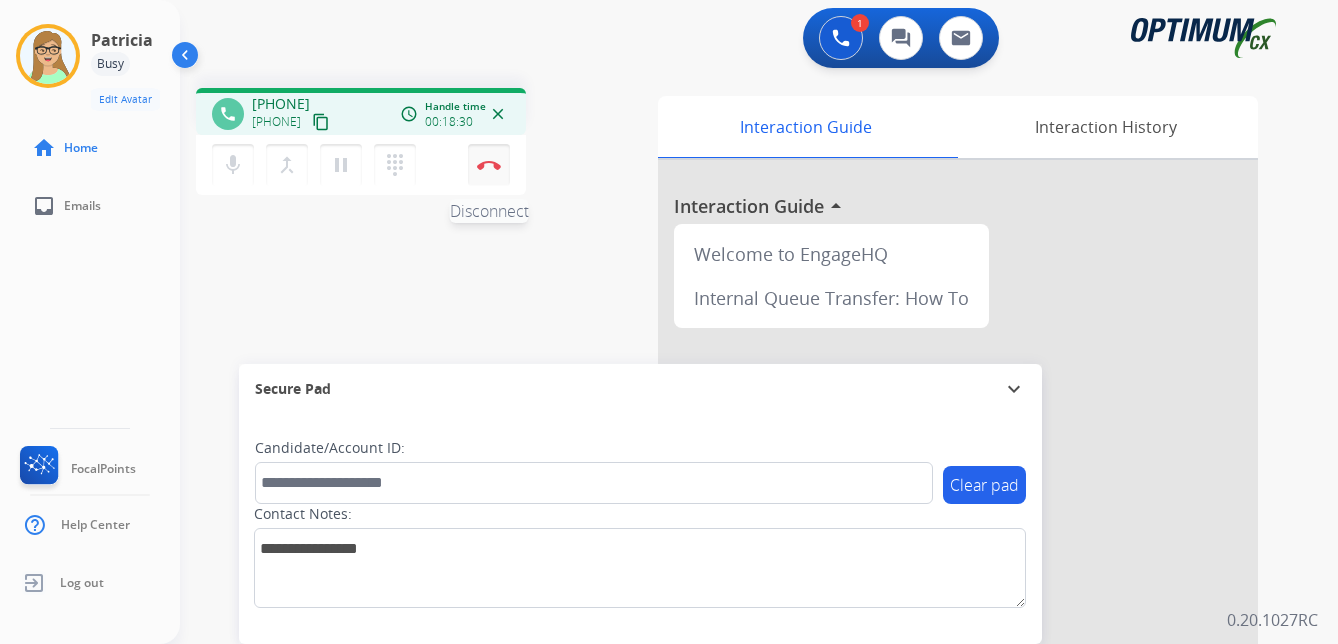 click at bounding box center [489, 165] 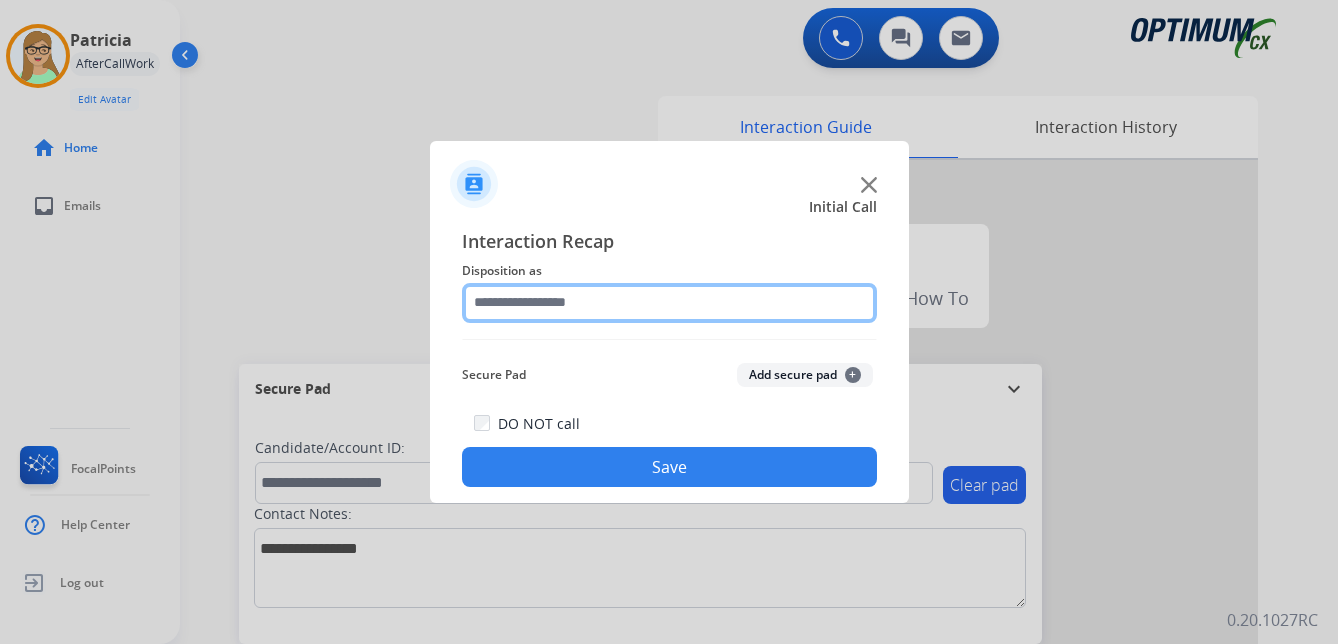 click 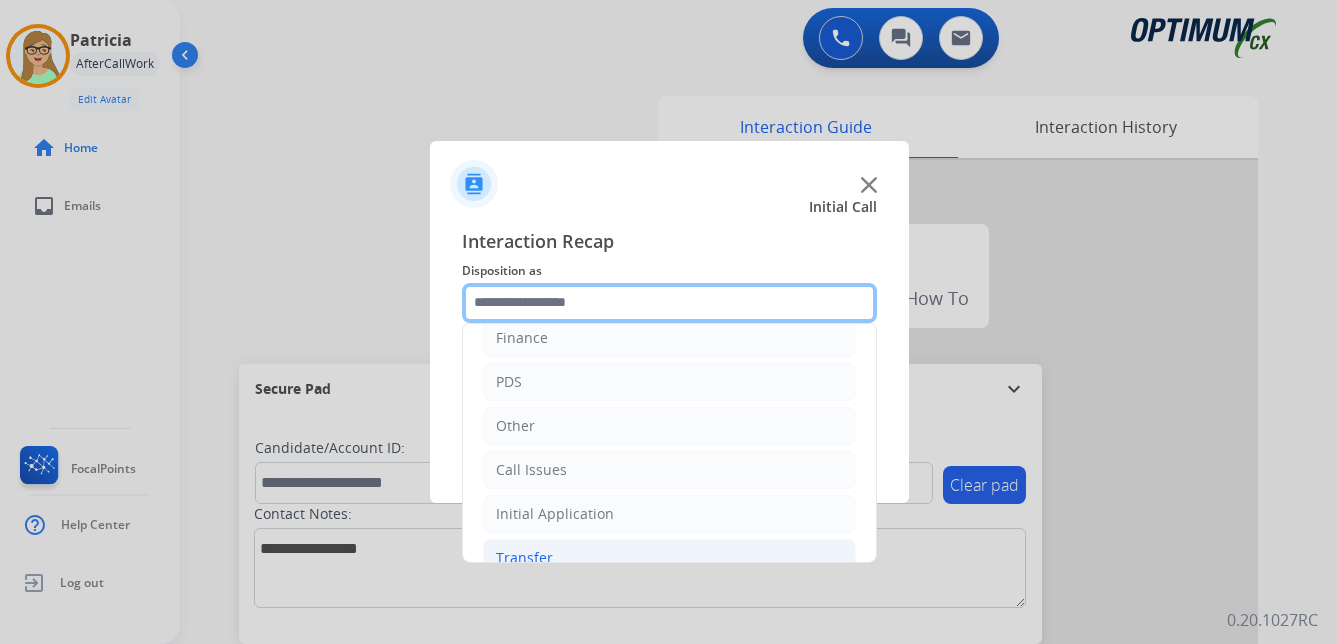 scroll, scrollTop: 136, scrollLeft: 0, axis: vertical 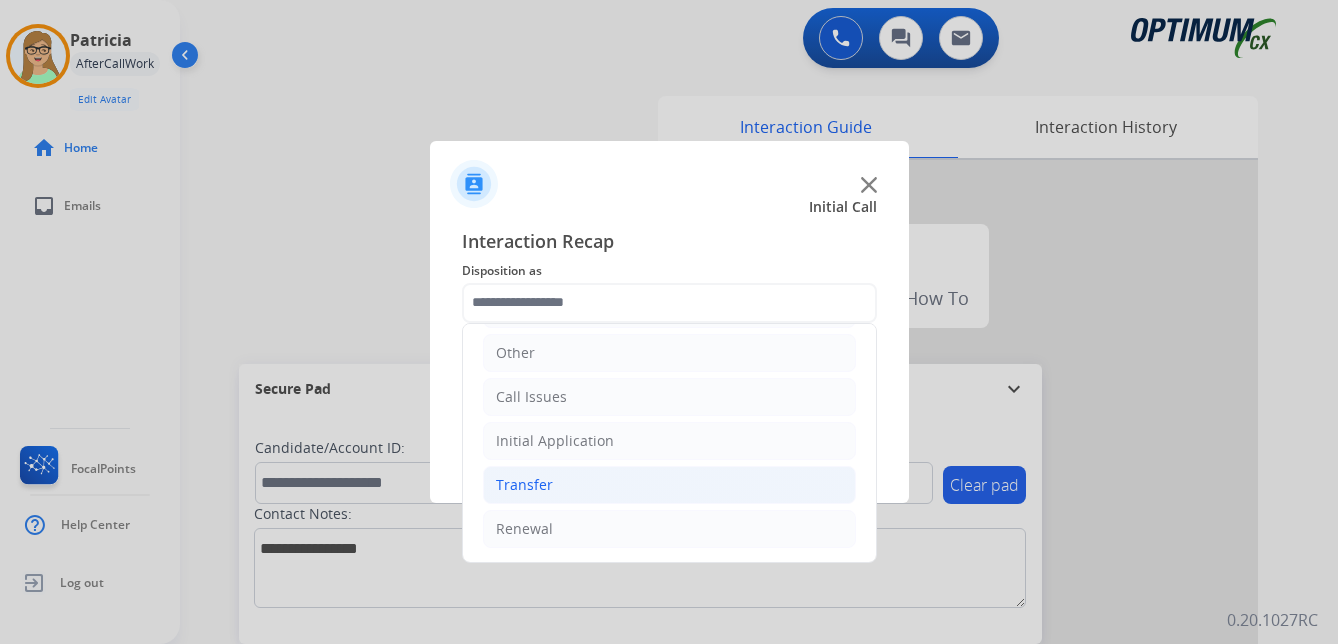 drag, startPoint x: 538, startPoint y: 527, endPoint x: 773, endPoint y: 487, distance: 238.37994 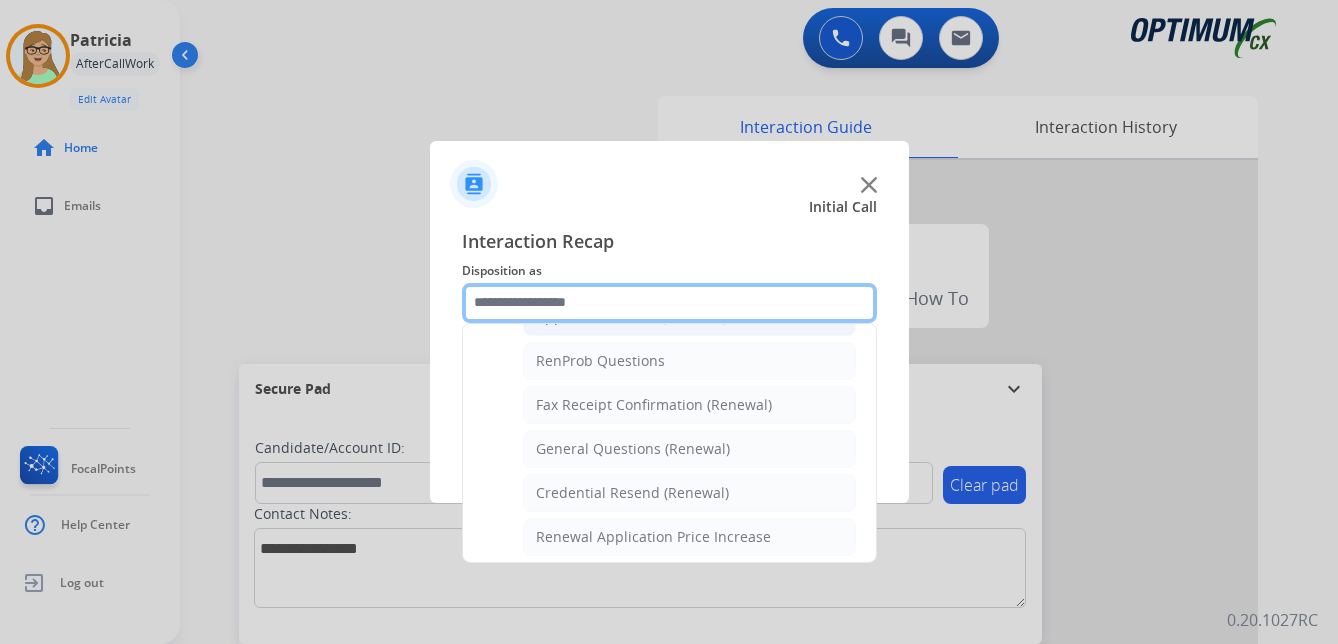 scroll, scrollTop: 536, scrollLeft: 0, axis: vertical 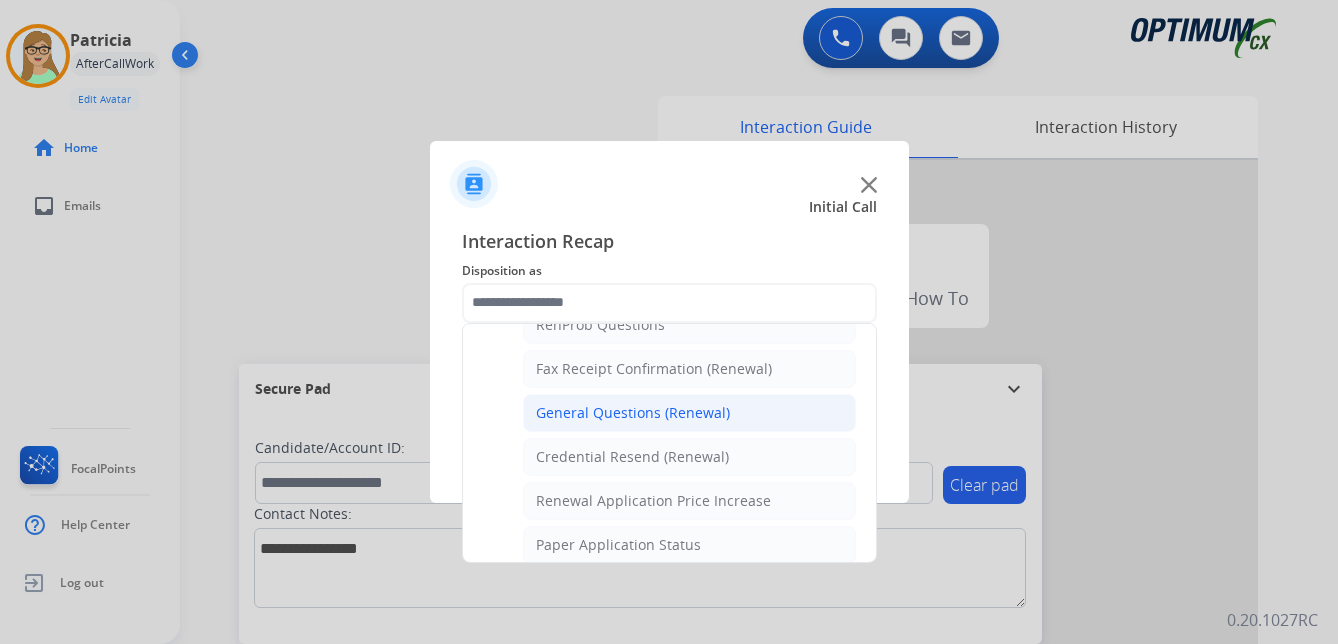 click on "General Questions (Renewal)" 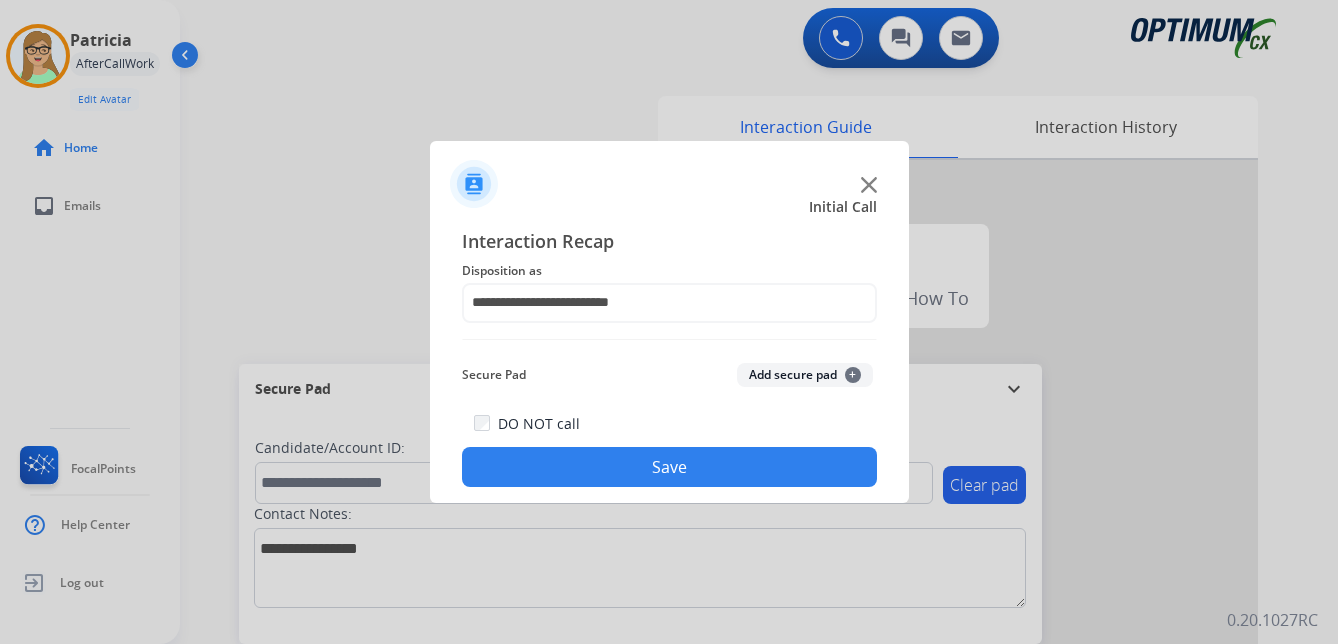 drag, startPoint x: 617, startPoint y: 473, endPoint x: 561, endPoint y: 464, distance: 56.718605 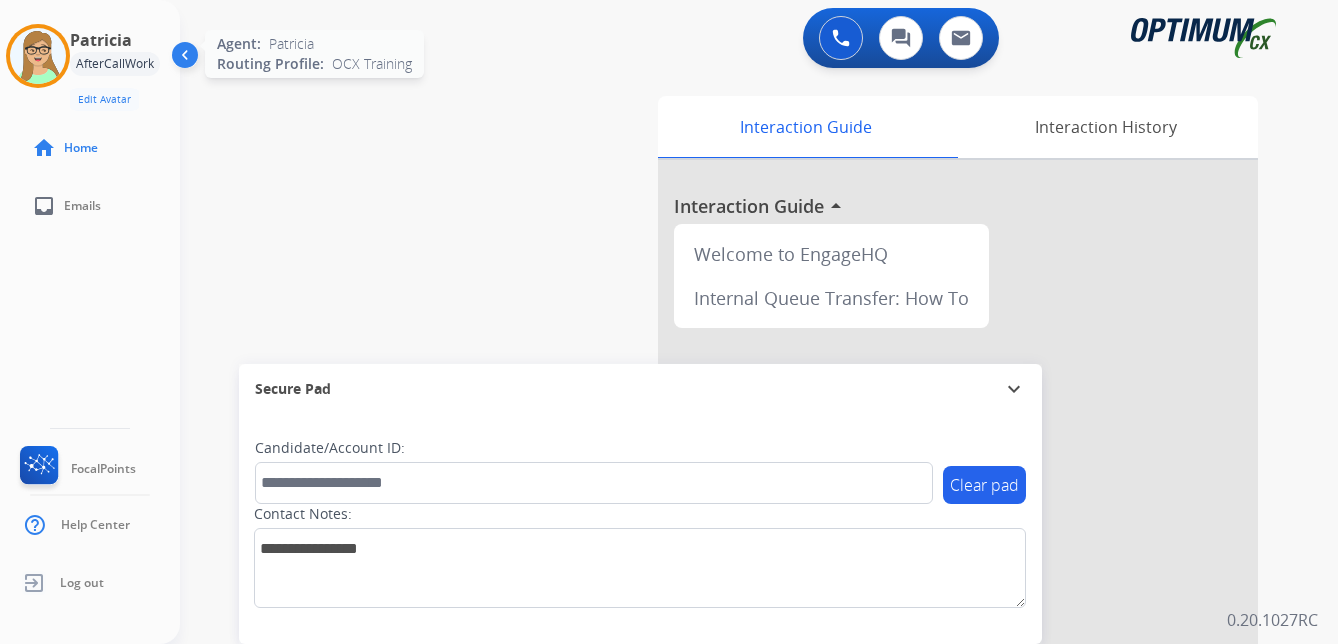 click at bounding box center [38, 56] 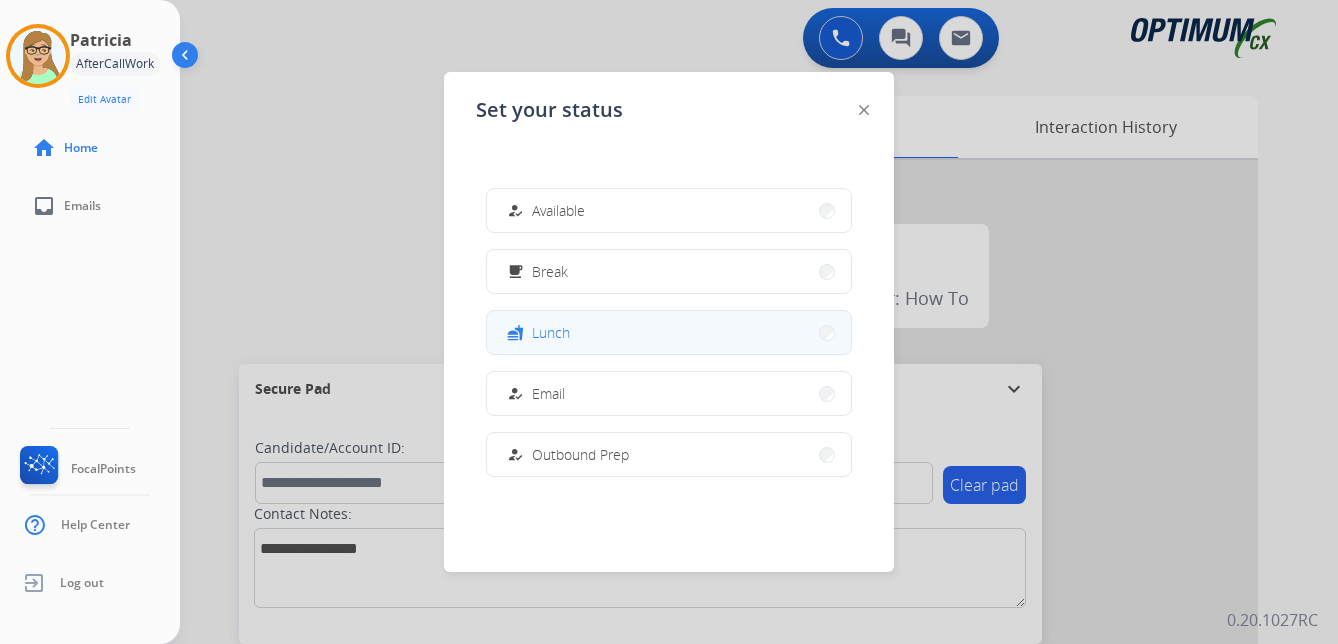 click on "Lunch" at bounding box center (551, 332) 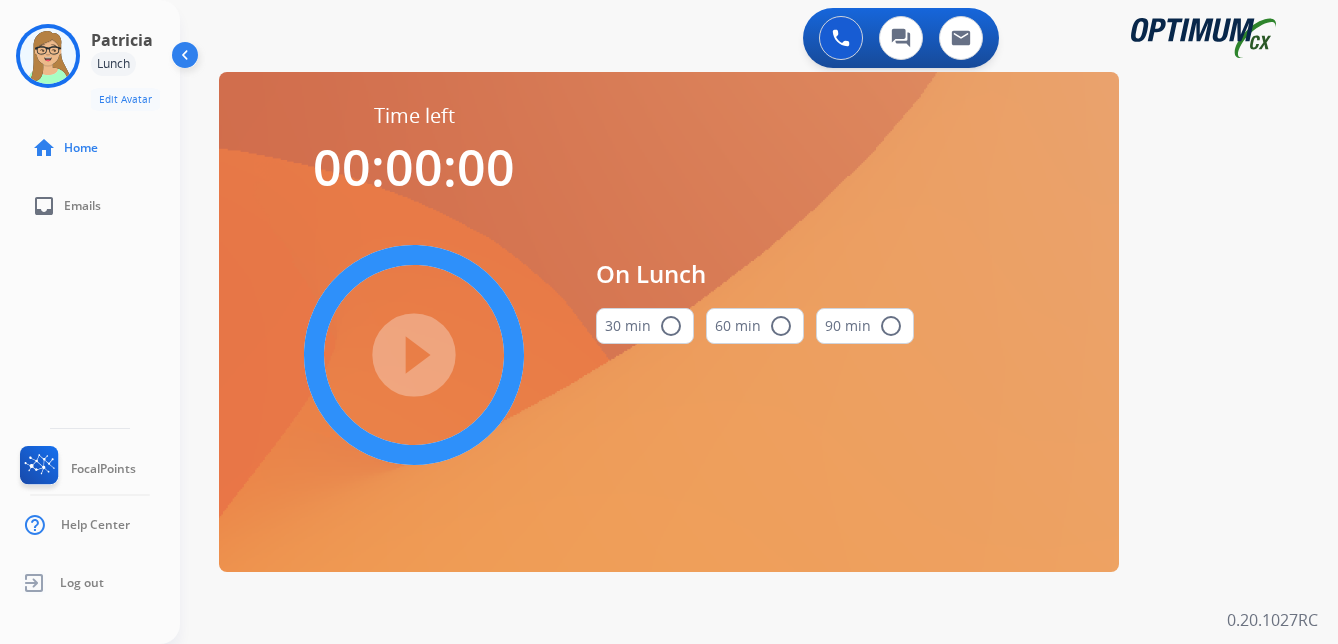 click on "radio_button_unchecked" at bounding box center (671, 326) 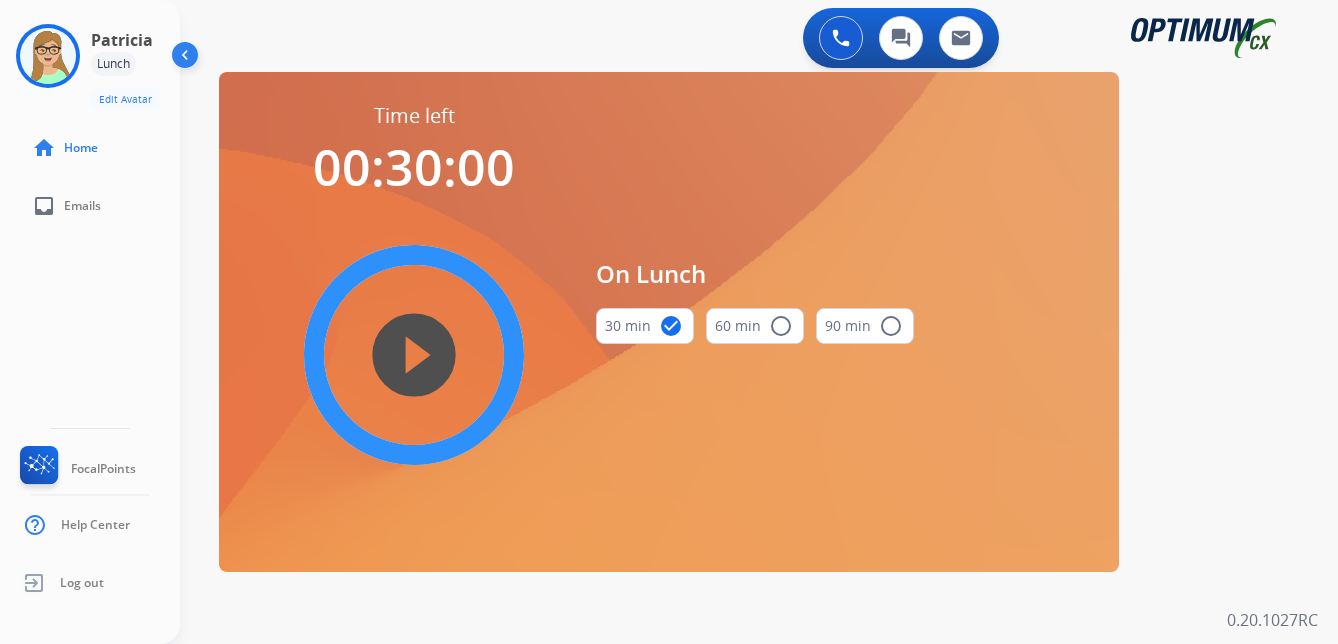 click on "play_circle_filled" at bounding box center [414, 355] 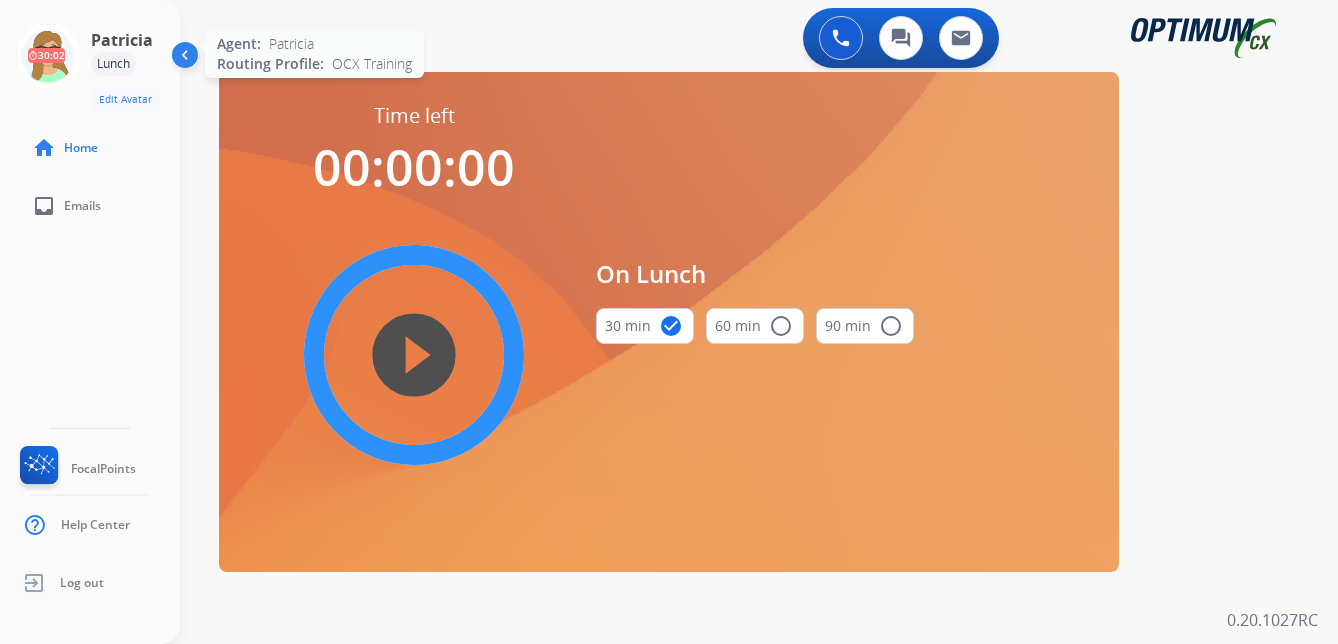 click 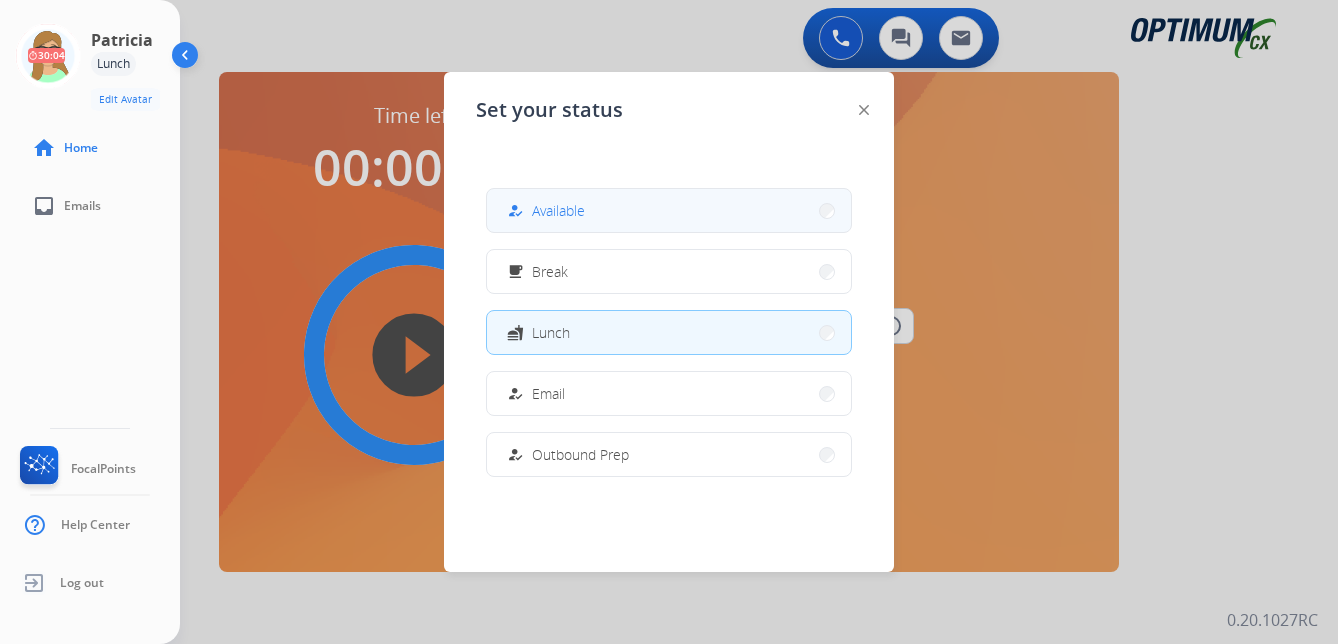 drag, startPoint x: 543, startPoint y: 209, endPoint x: 306, endPoint y: 250, distance: 240.52026 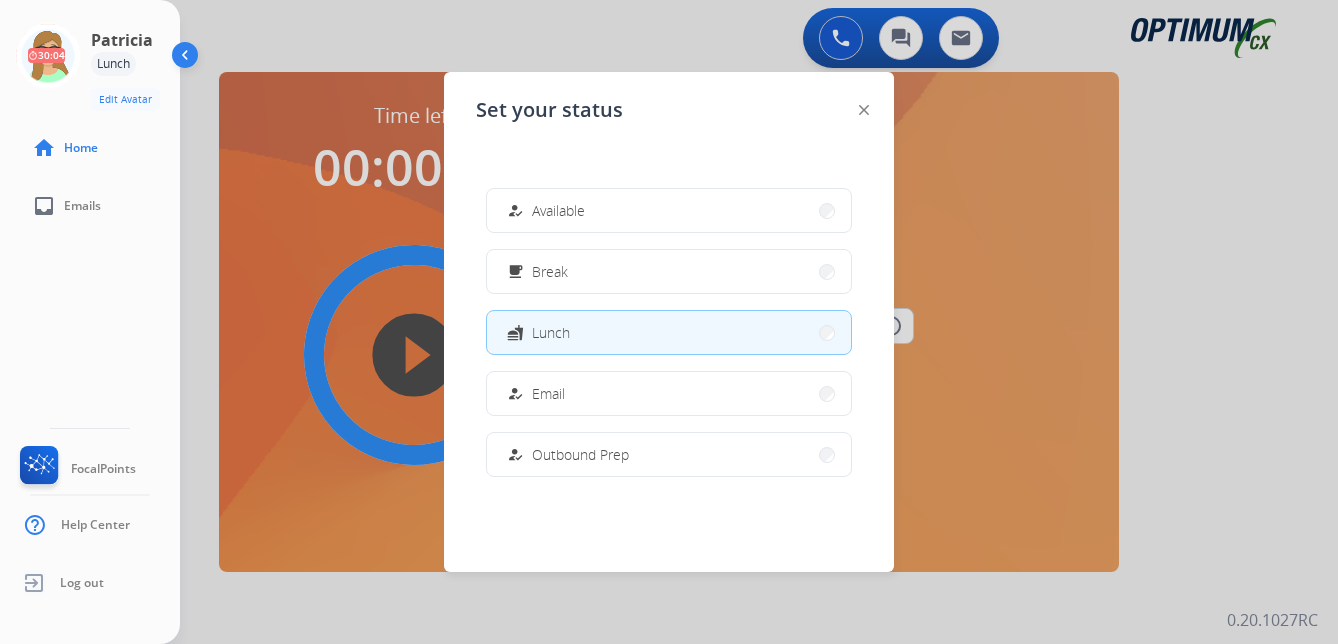 click on "Available" at bounding box center [558, 210] 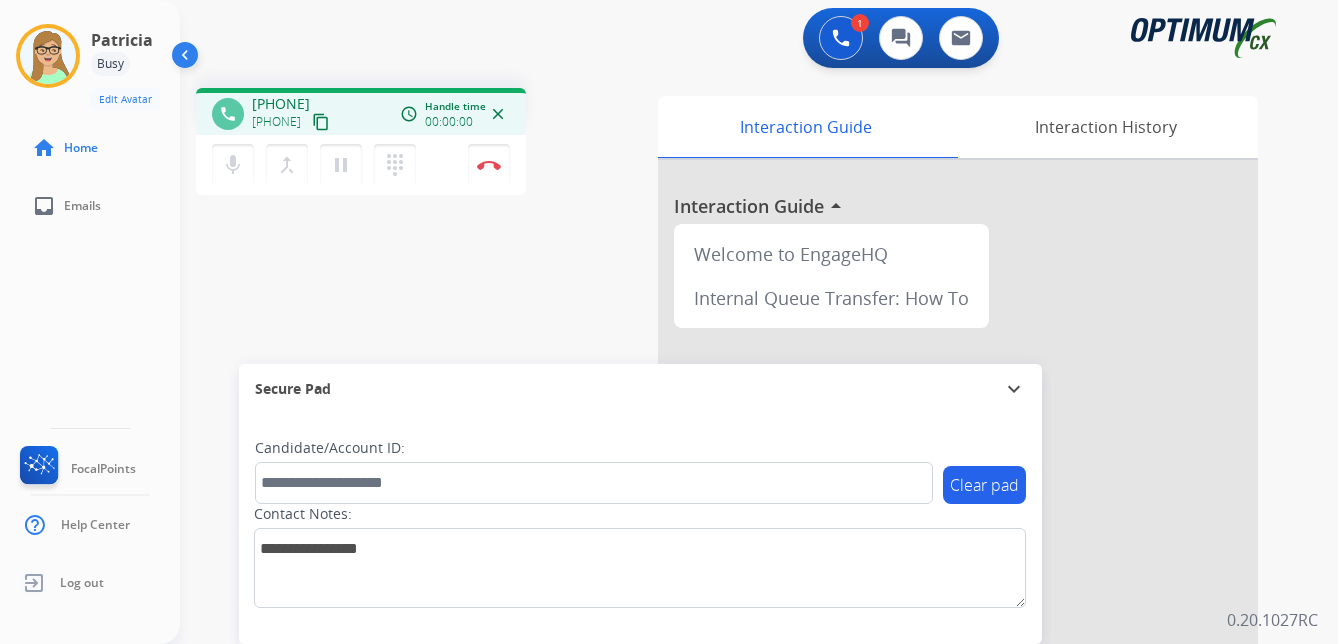 click on "content_copy" at bounding box center [321, 122] 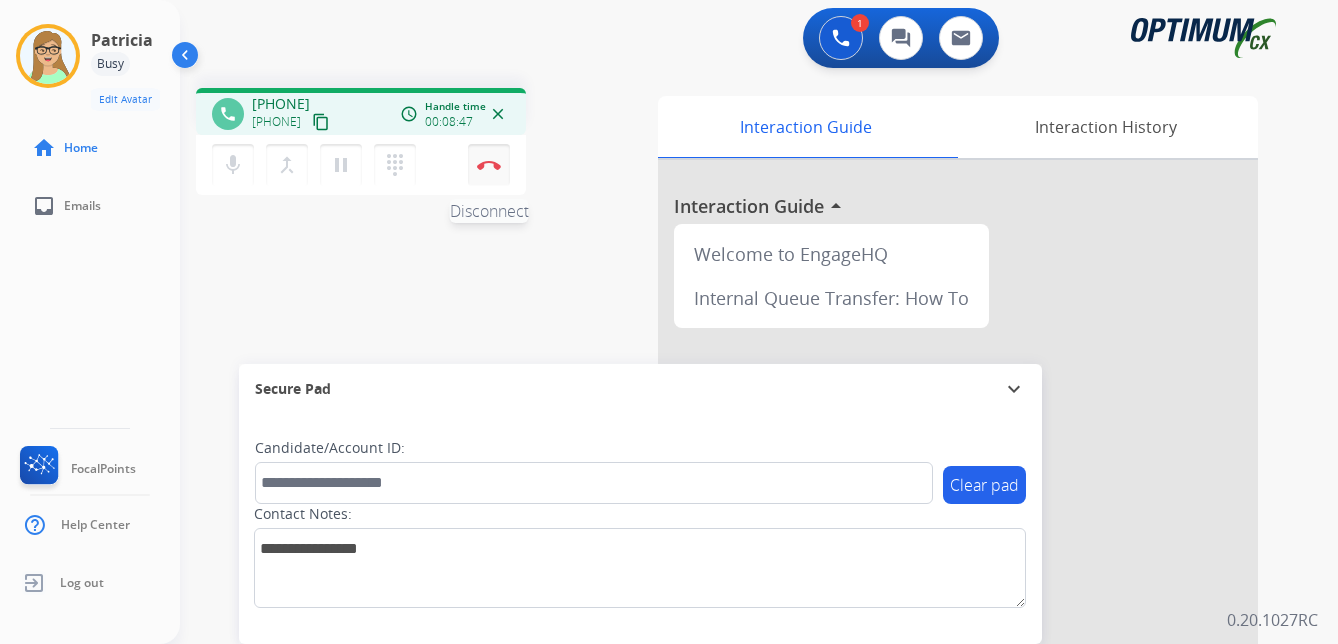 click at bounding box center (489, 165) 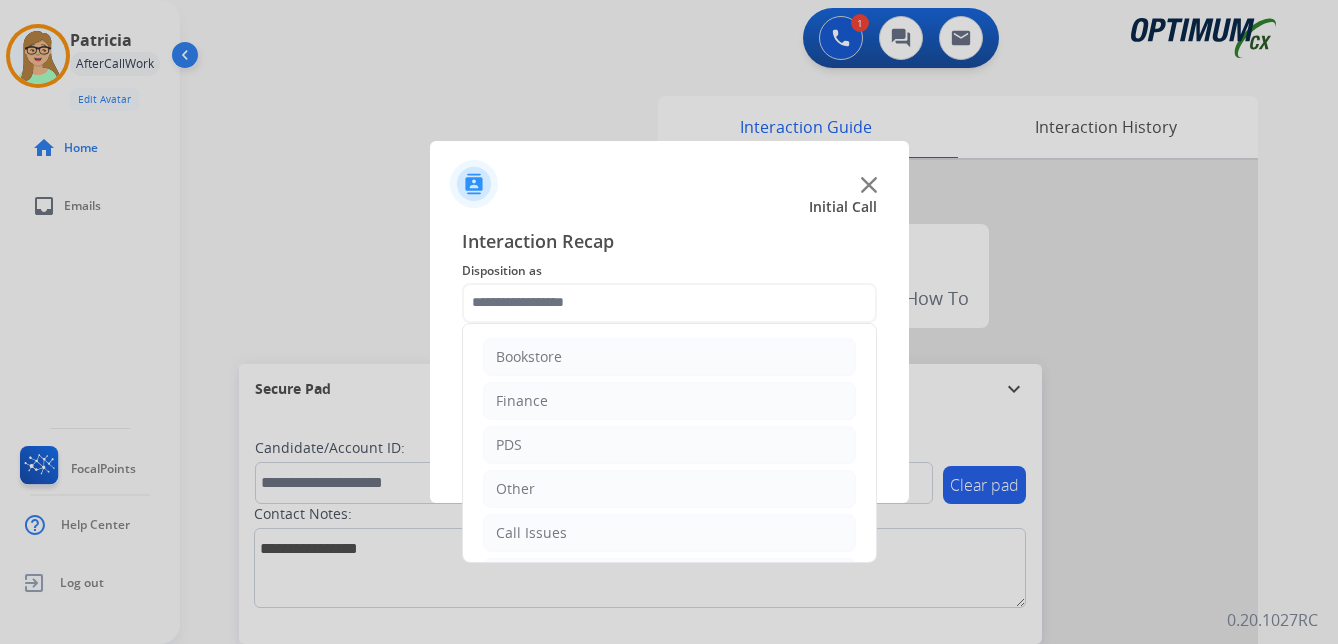 click 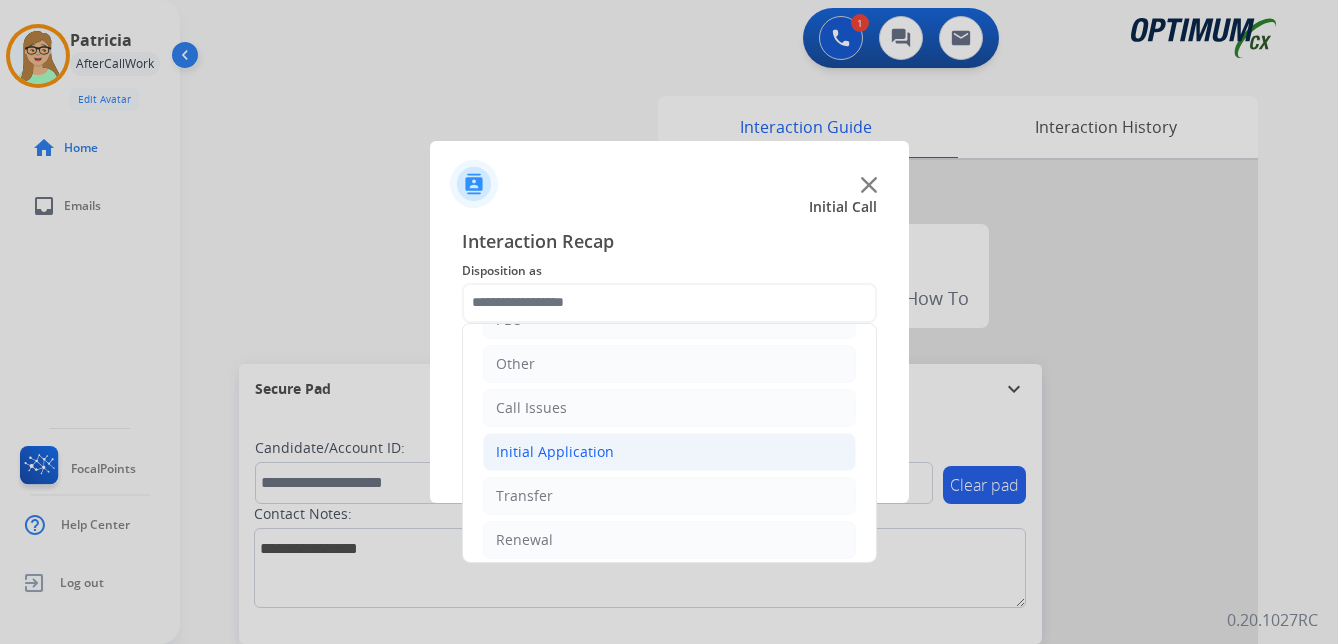 scroll, scrollTop: 136, scrollLeft: 0, axis: vertical 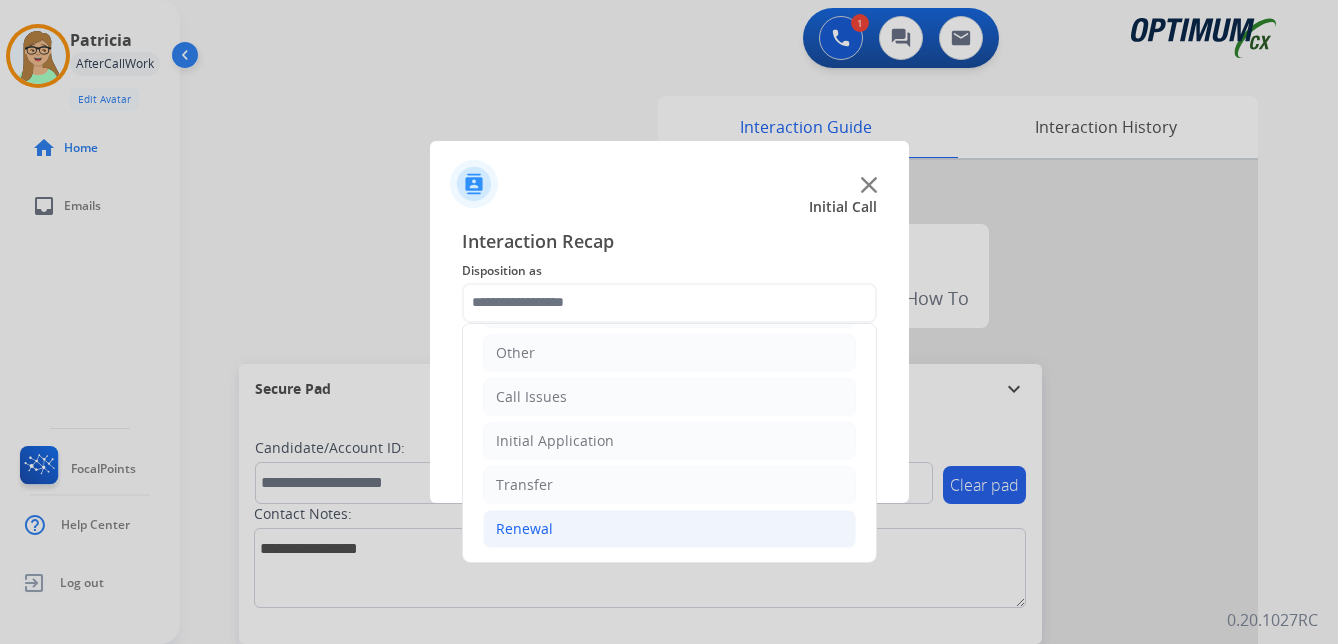 click on "Renewal" 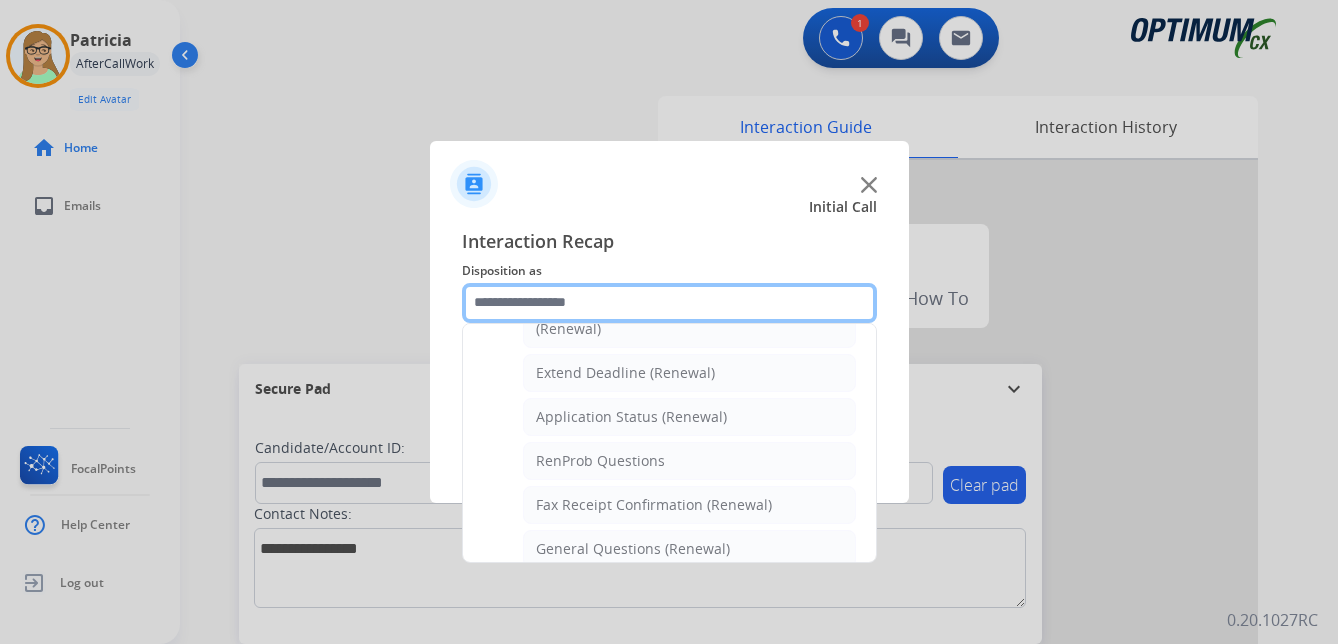 scroll, scrollTop: 436, scrollLeft: 0, axis: vertical 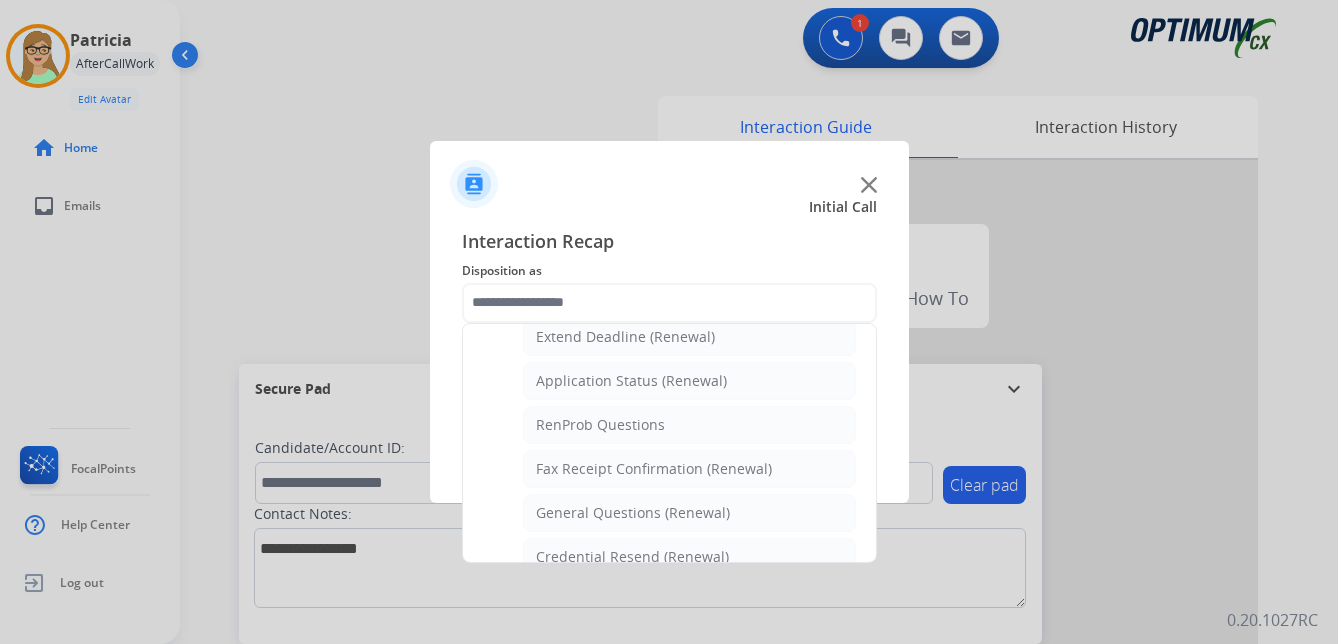 click on "General Questions (Renewal)" 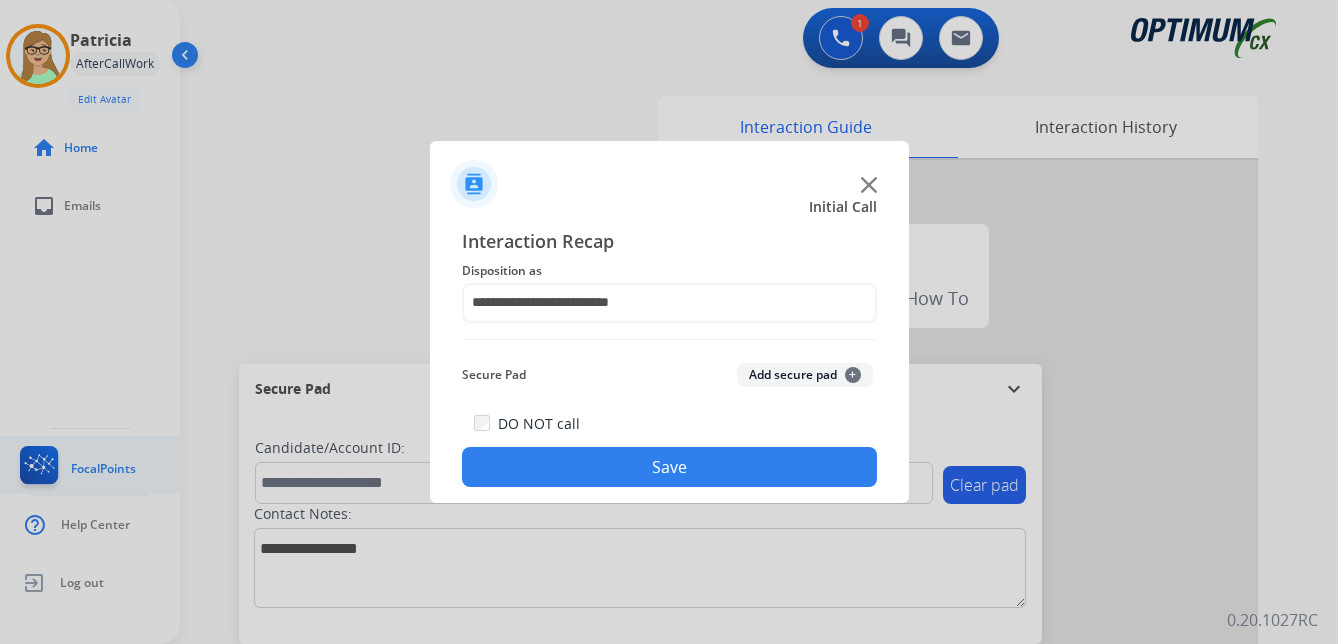 drag, startPoint x: 570, startPoint y: 469, endPoint x: 77, endPoint y: 459, distance: 493.1014 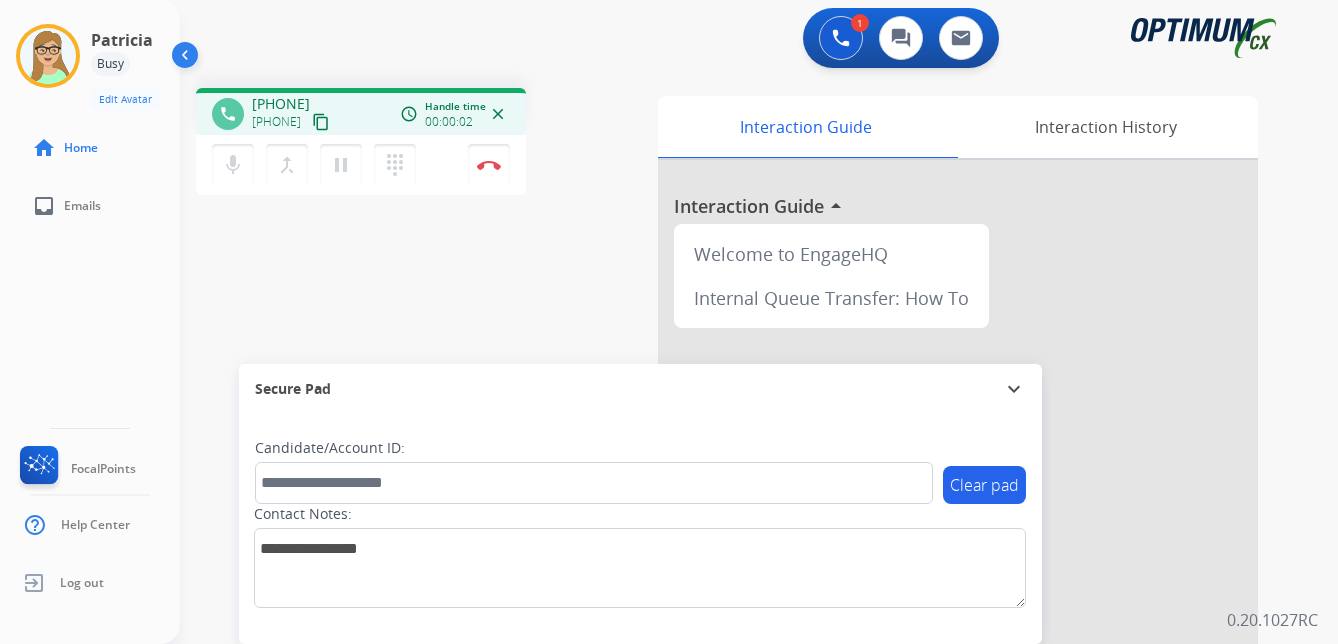 click on "content_copy" at bounding box center [321, 122] 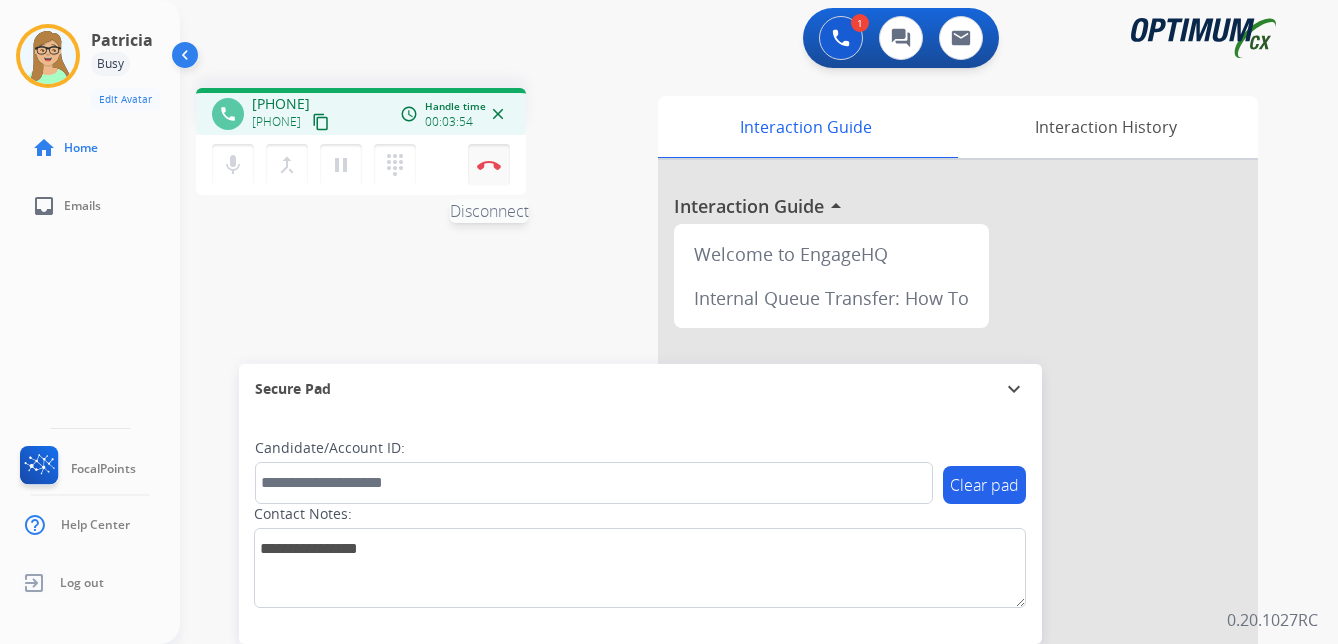 click at bounding box center (489, 165) 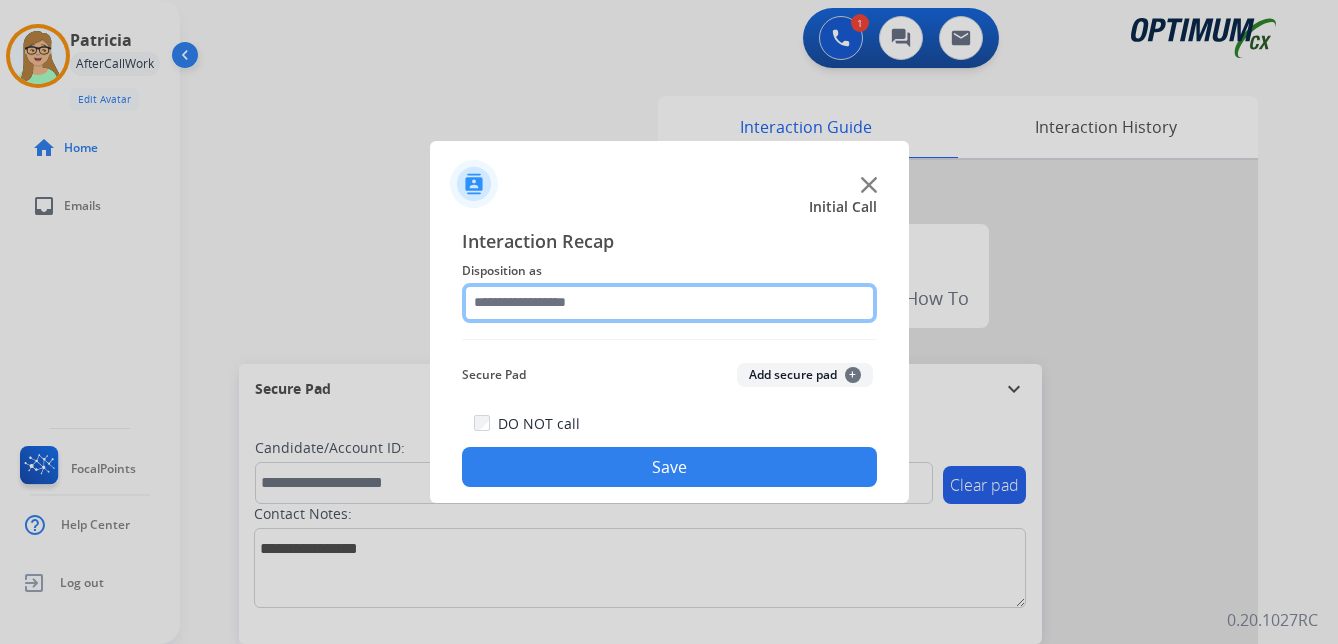 click 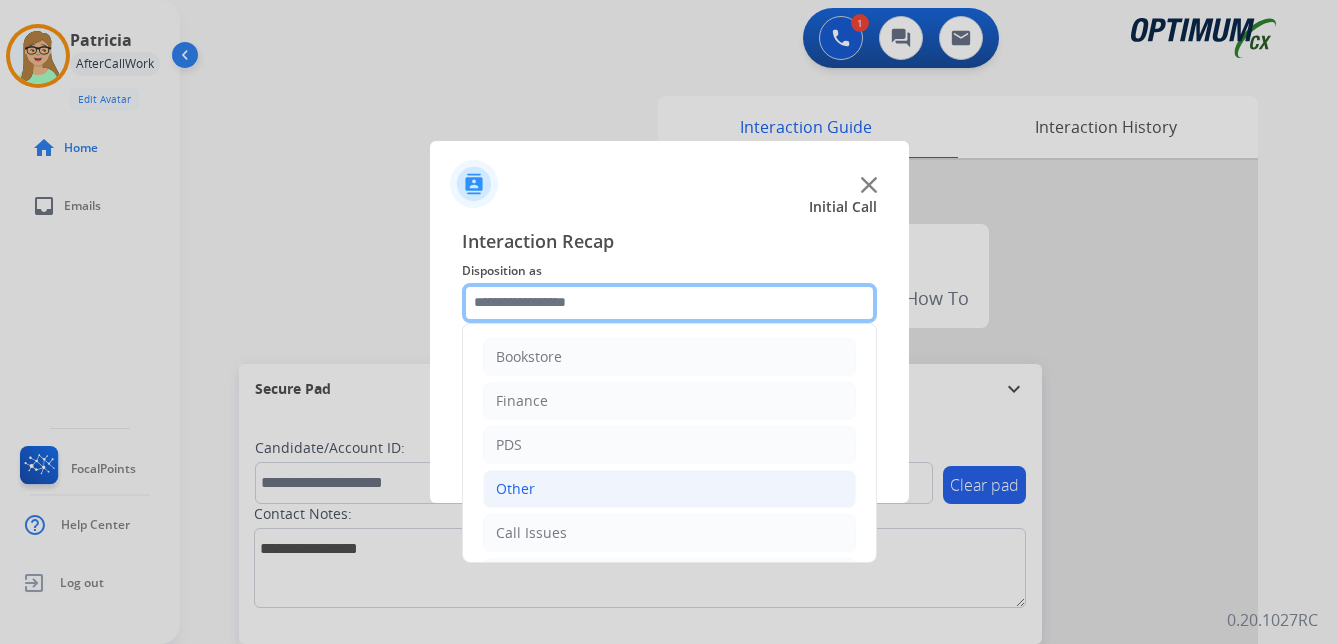 scroll, scrollTop: 136, scrollLeft: 0, axis: vertical 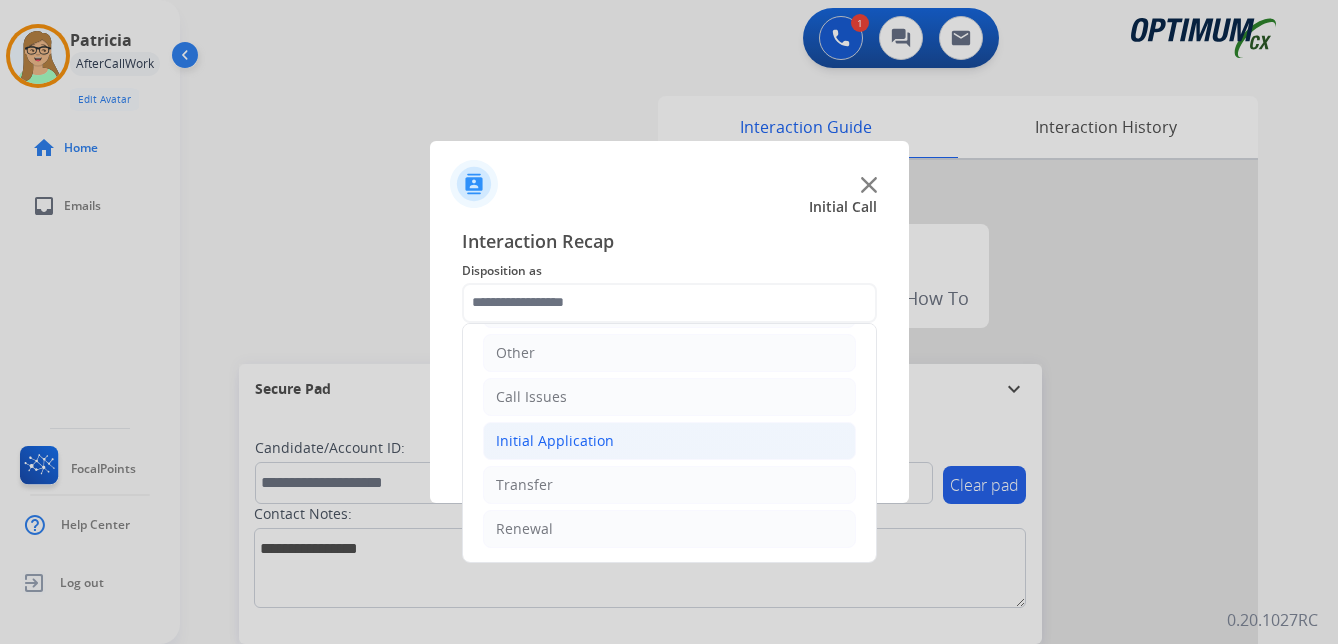 click on "Initial Application" 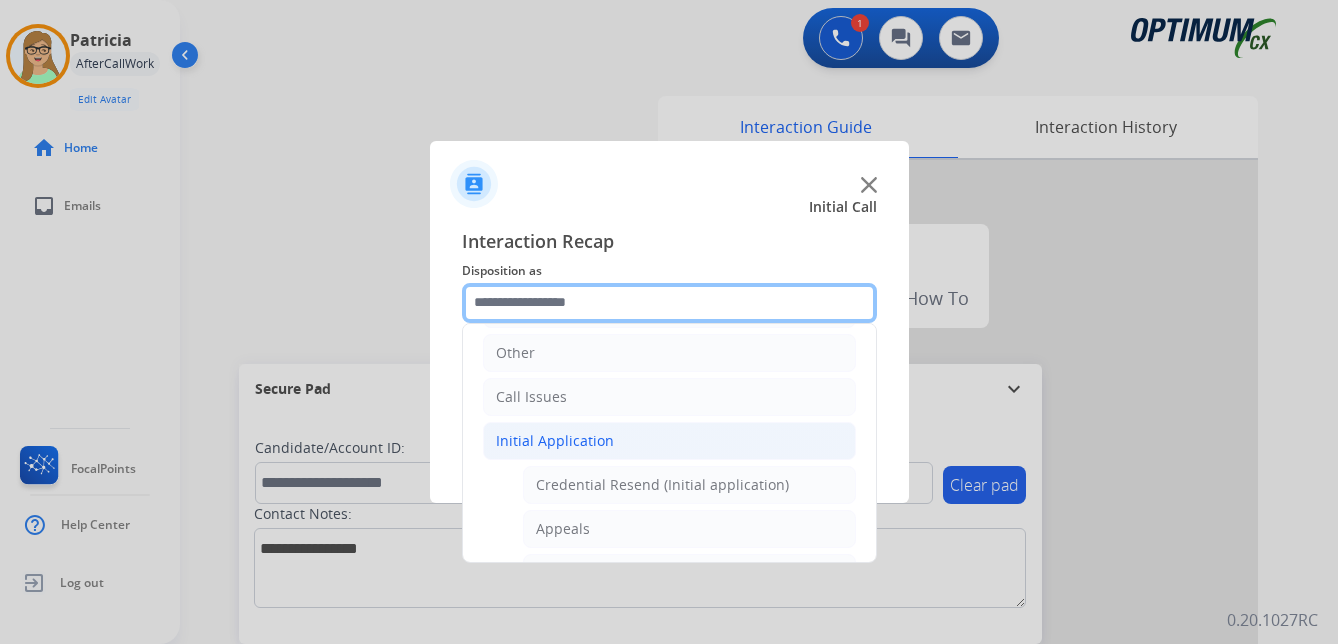 scroll, scrollTop: 236, scrollLeft: 0, axis: vertical 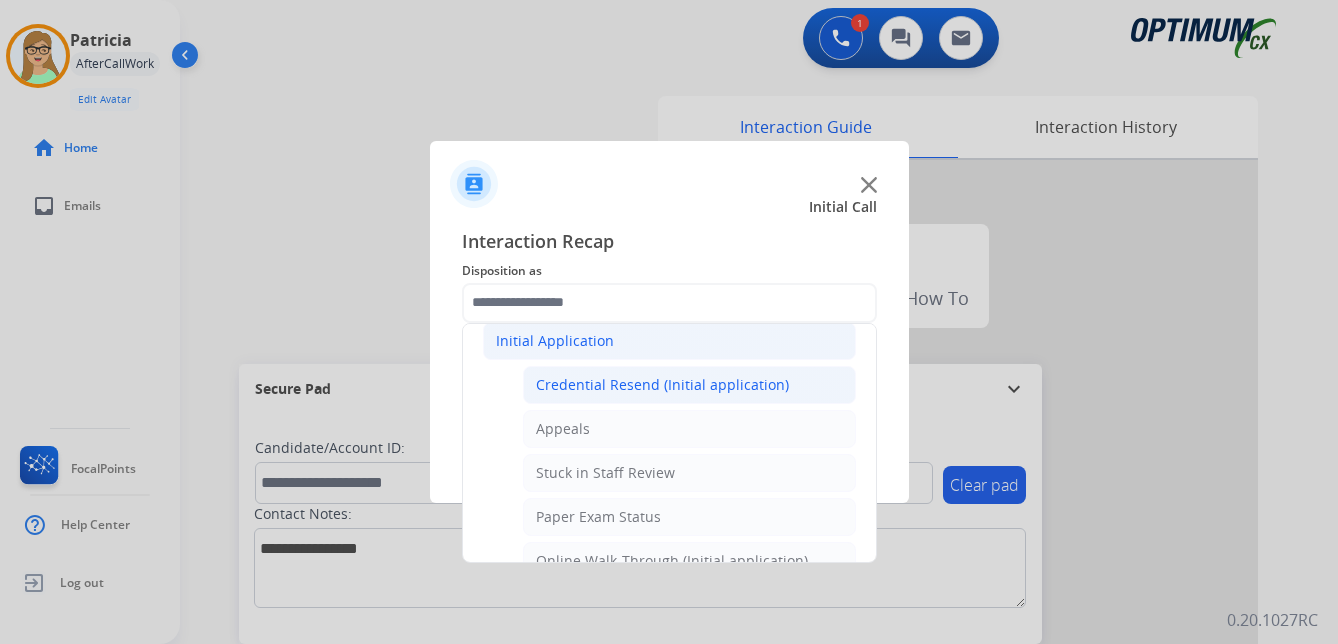 click on "Credential Resend (Initial application)" 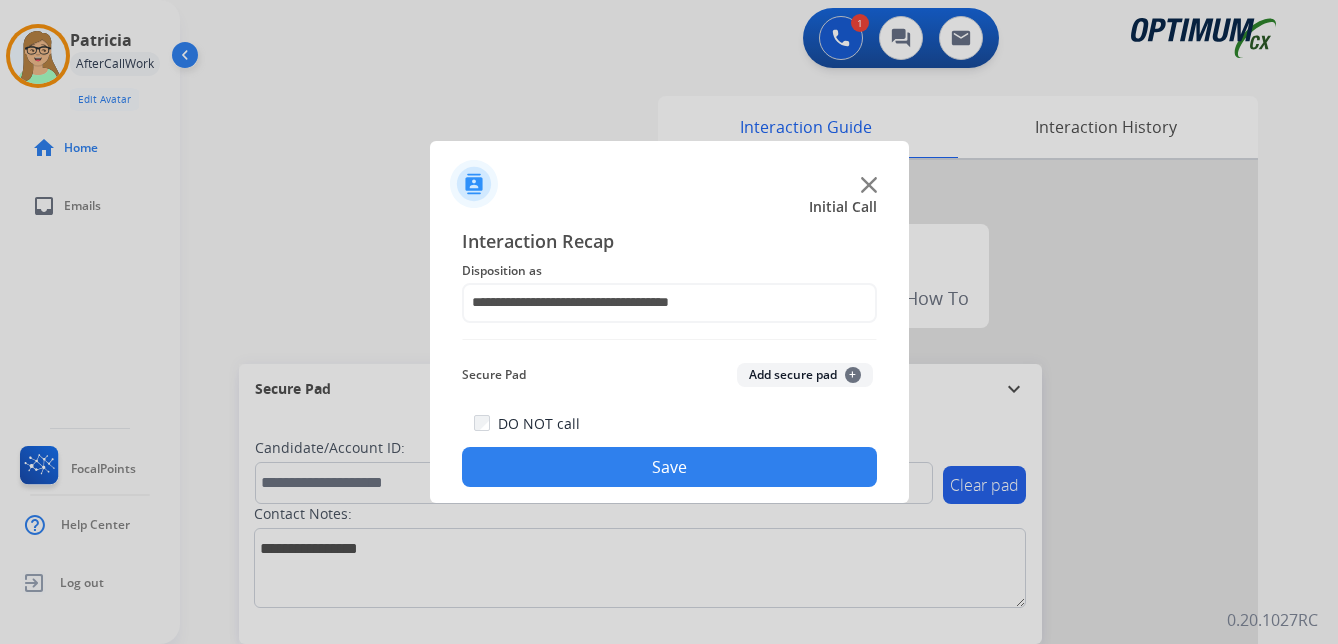 drag, startPoint x: 592, startPoint y: 455, endPoint x: 2, endPoint y: 432, distance: 590.4481 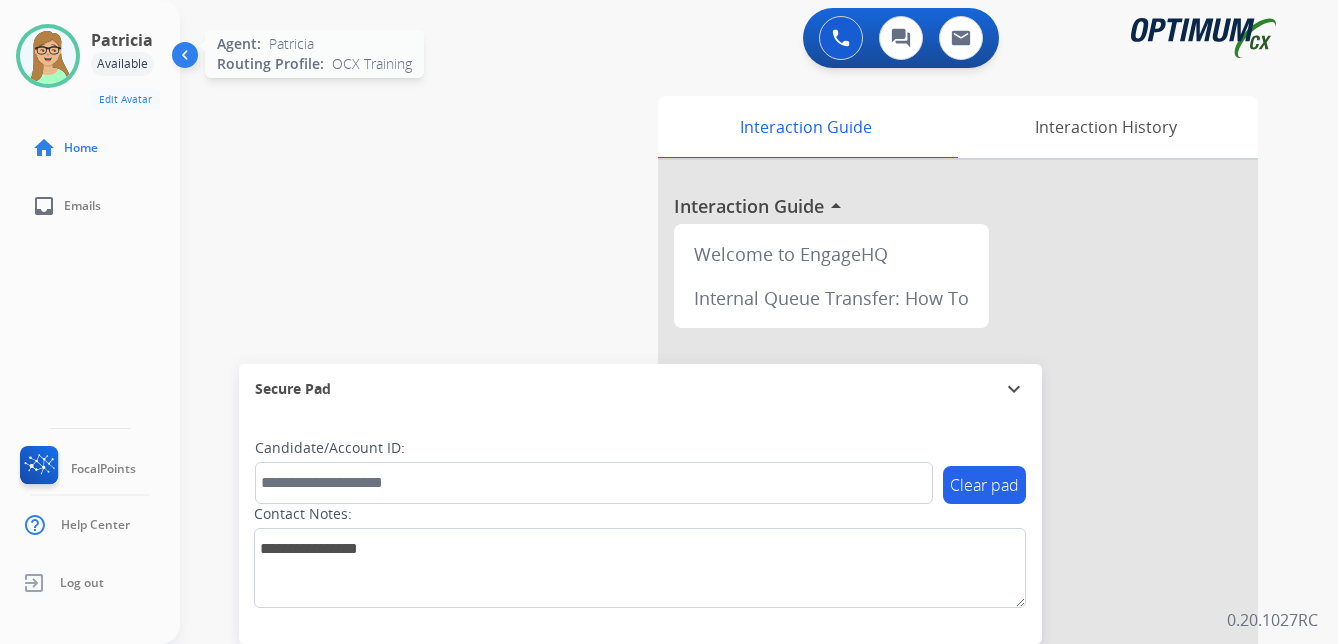 click at bounding box center (48, 56) 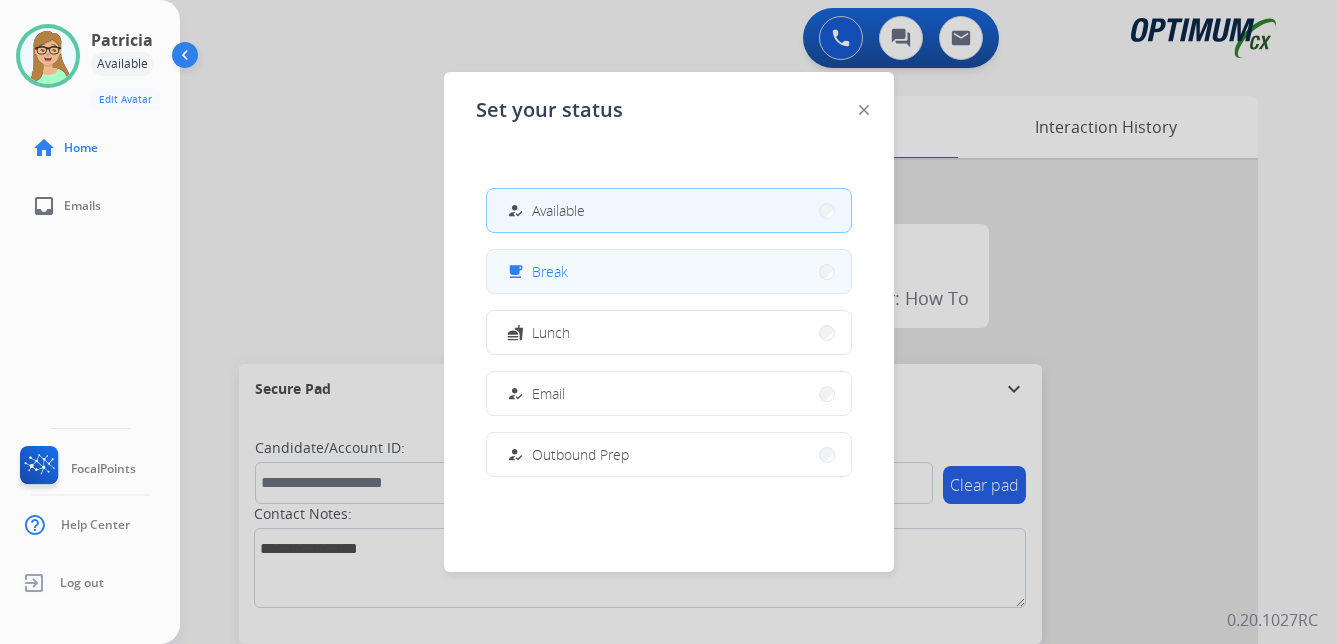 click on "Break" at bounding box center [550, 271] 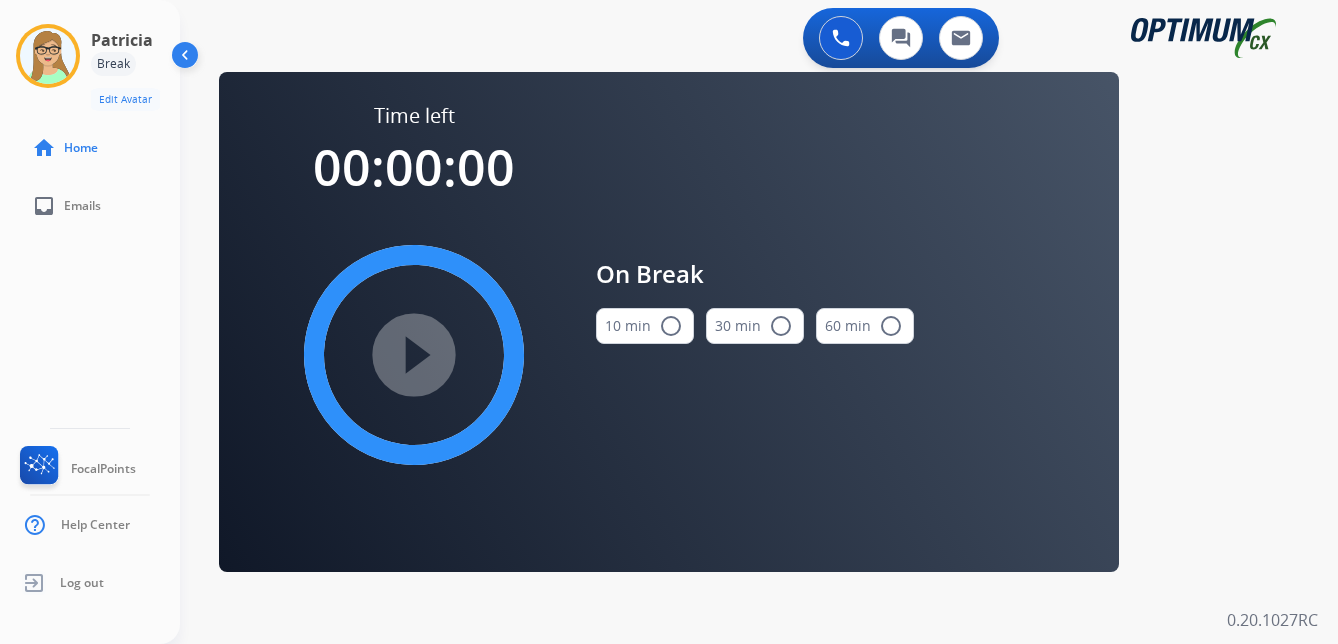 click on "radio_button_unchecked" at bounding box center (671, 326) 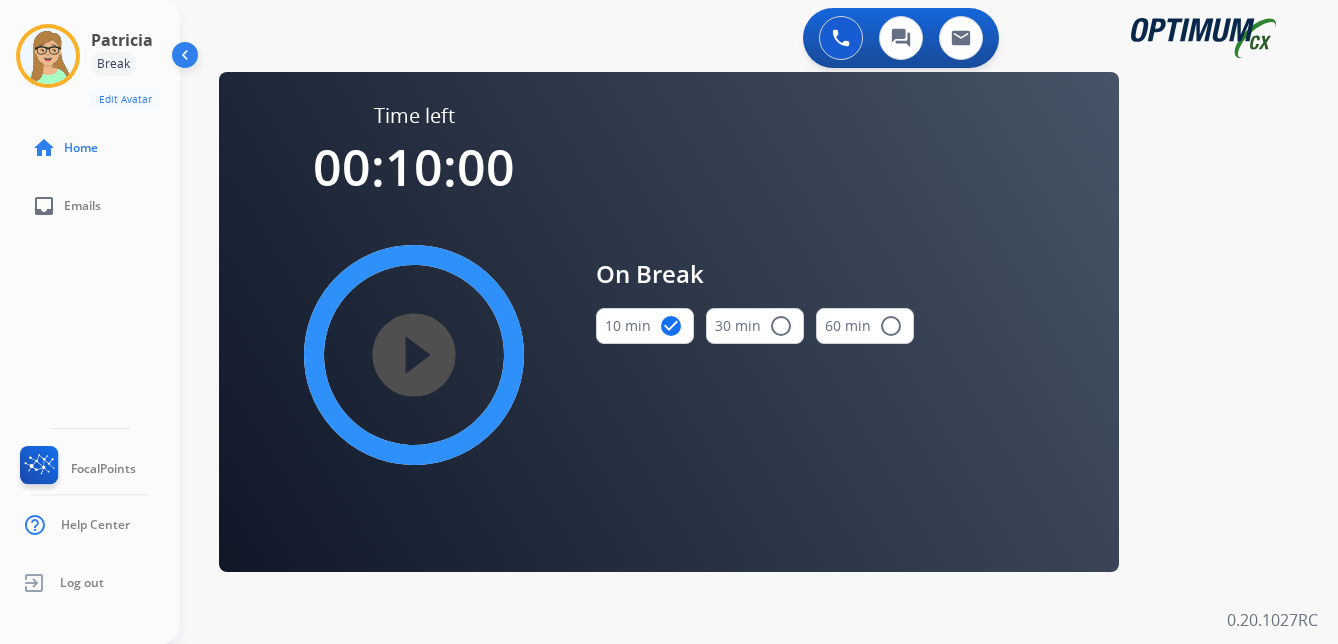 click on "play_circle_filled" at bounding box center (414, 355) 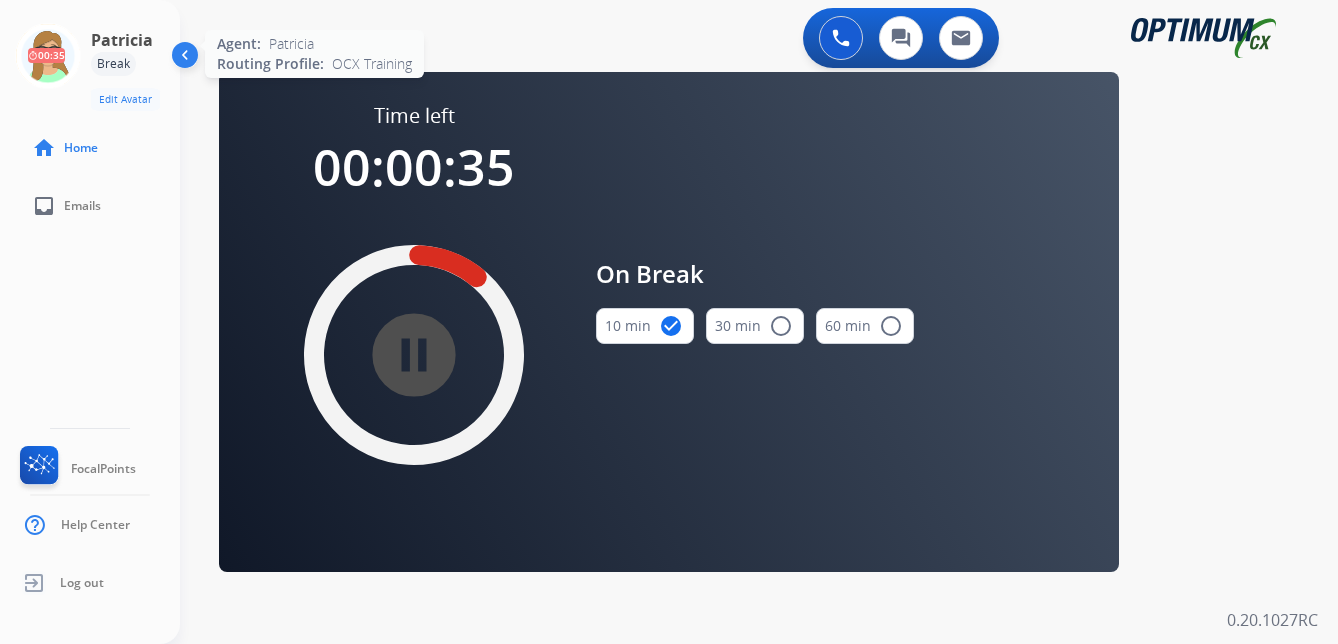click 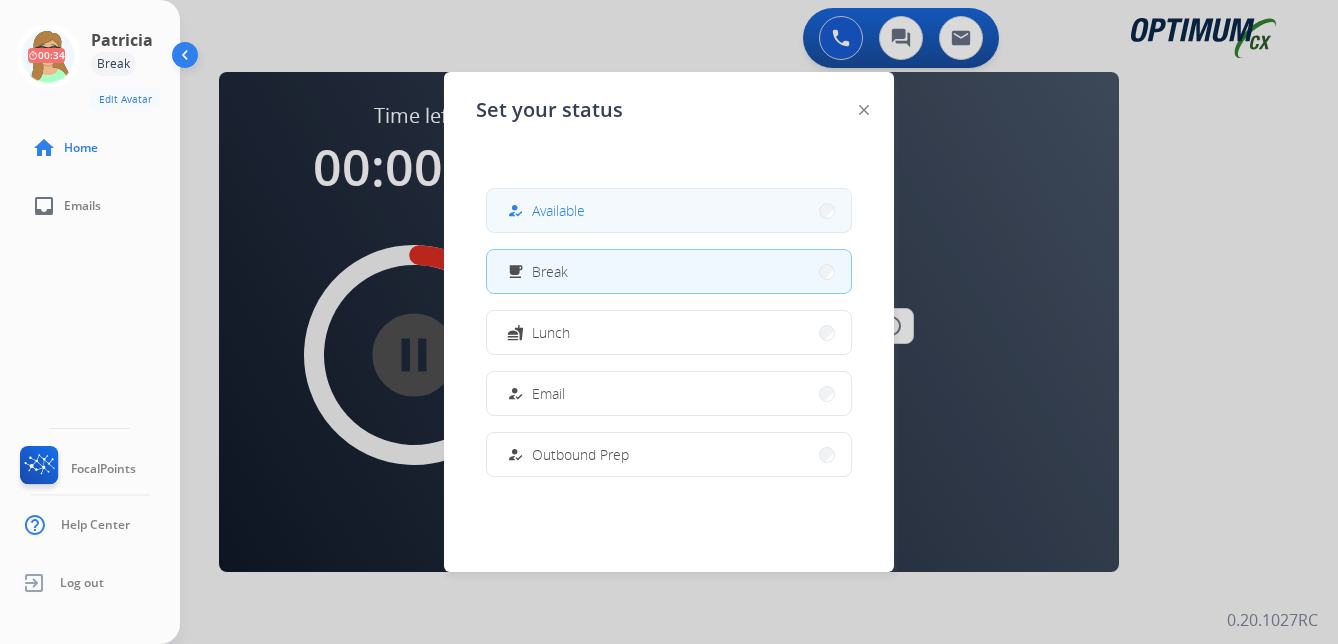 click on "Available" at bounding box center (558, 210) 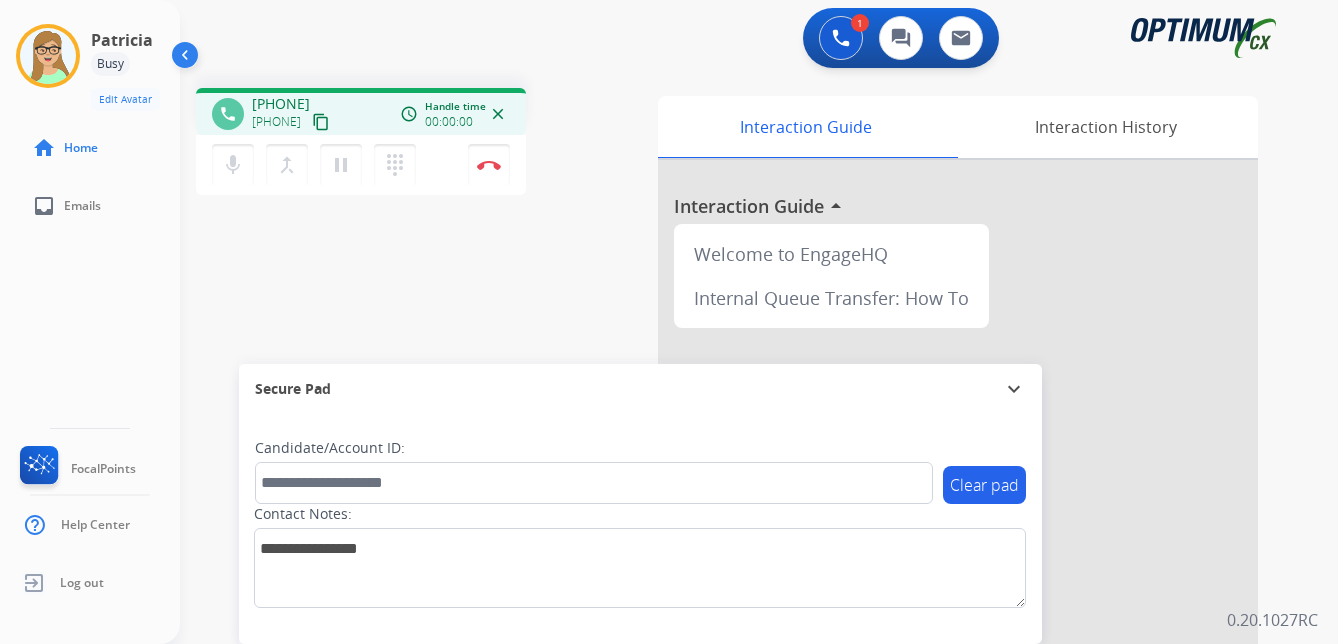 click on "content_copy" at bounding box center [321, 122] 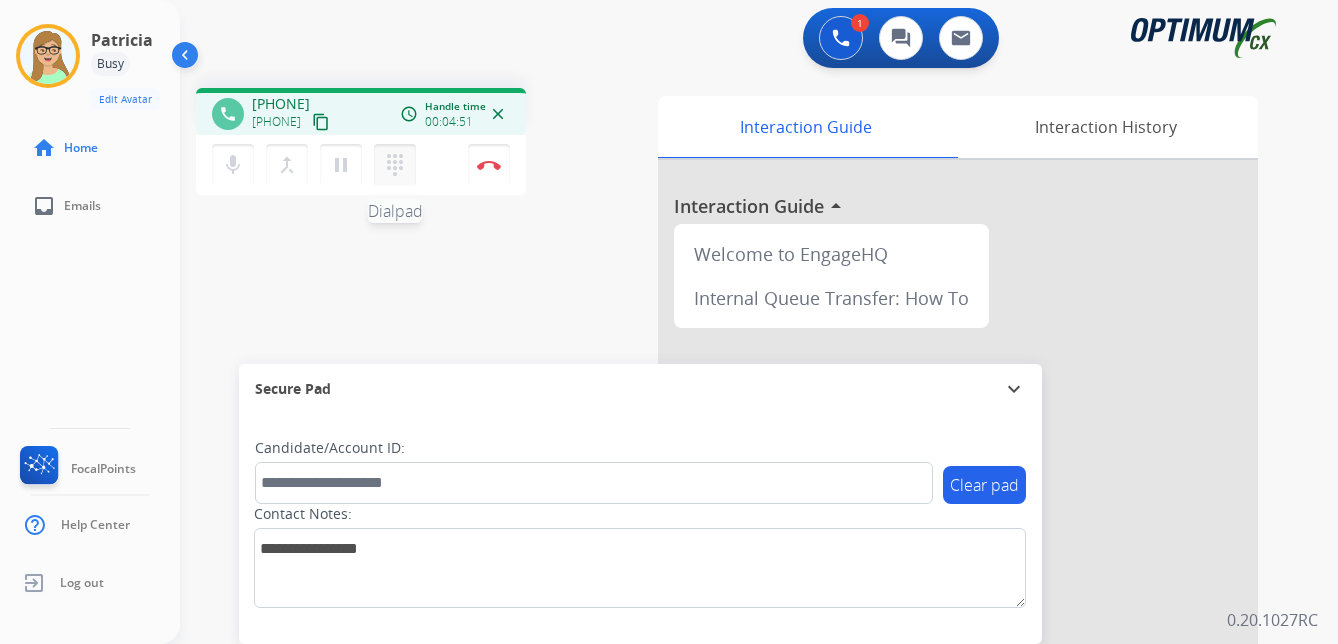 click on "dialpad" at bounding box center [395, 165] 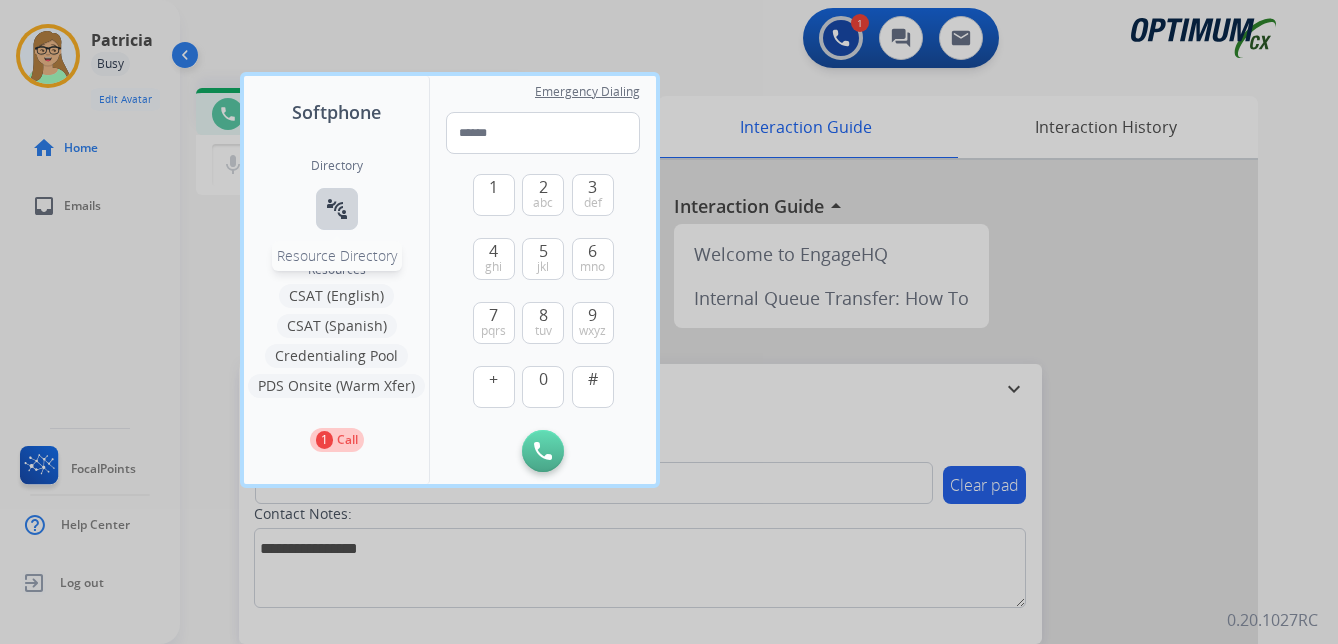 click on "connect_without_contact" at bounding box center [337, 209] 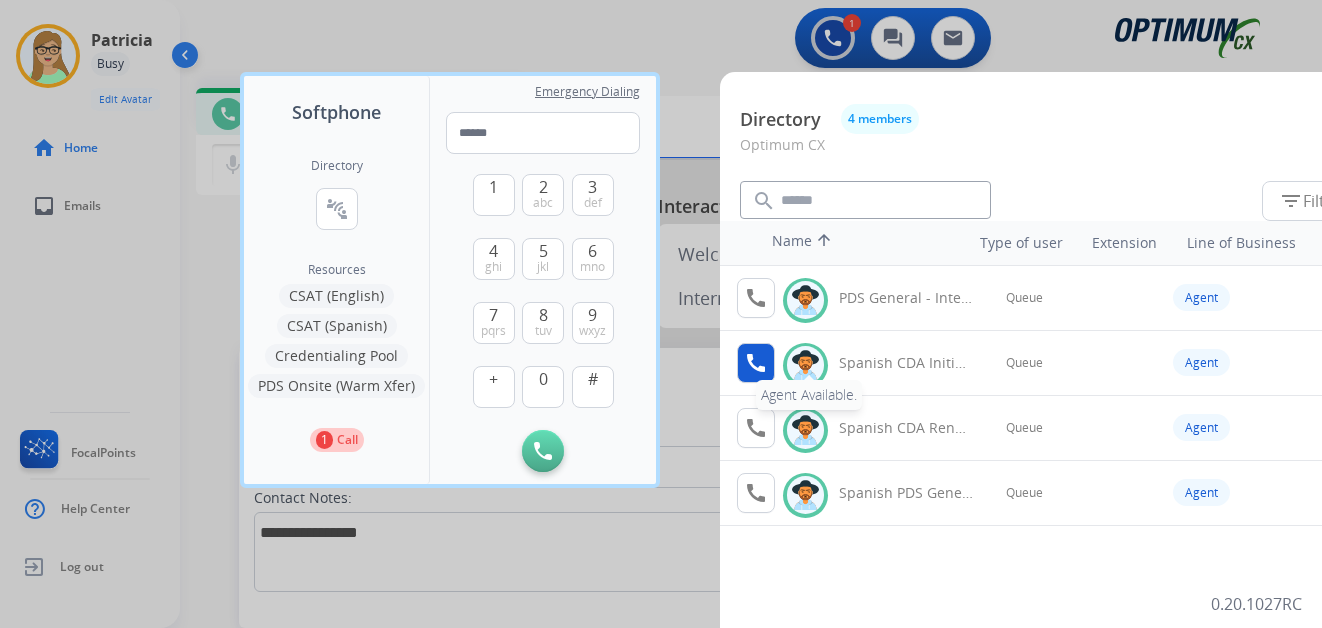 click on "call" at bounding box center (756, 363) 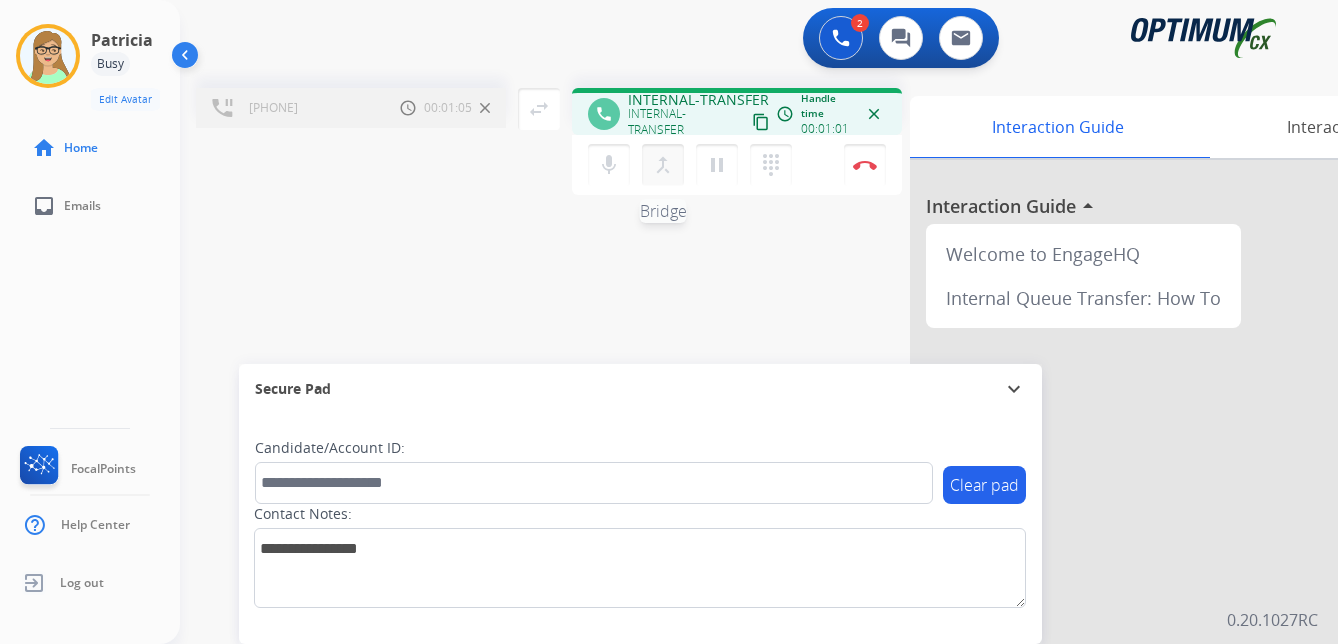 click on "merge_type" at bounding box center (663, 165) 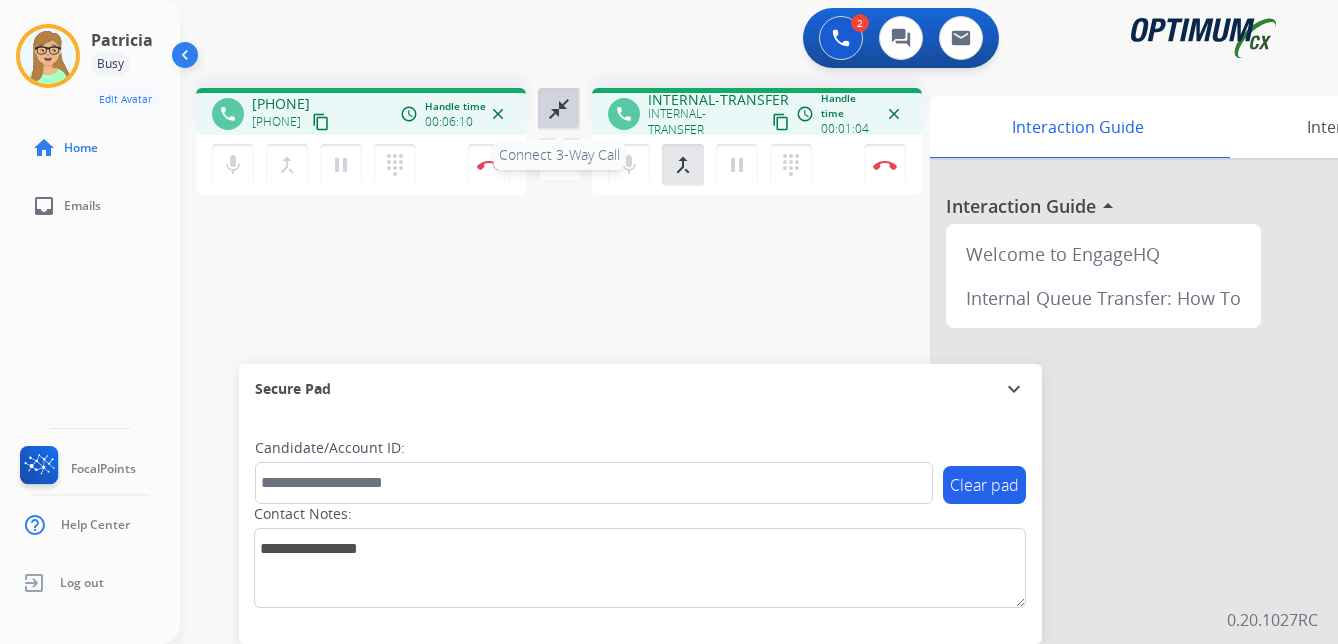 click on "close_fullscreen" at bounding box center (559, 109) 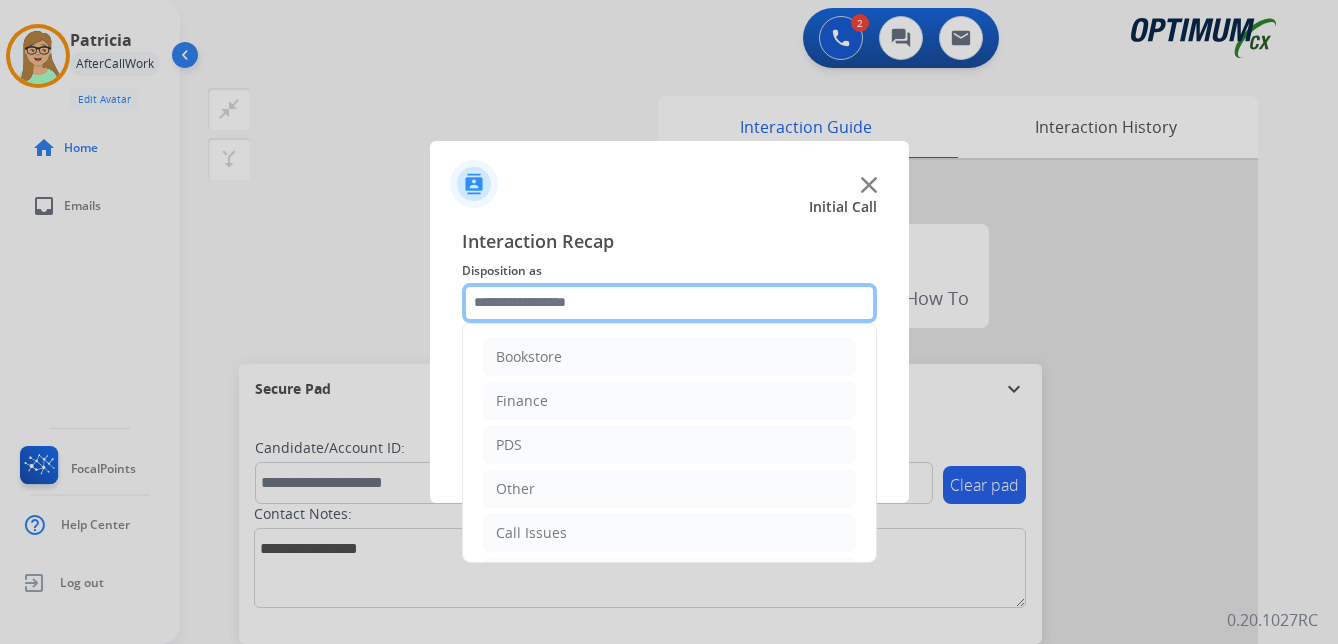 click 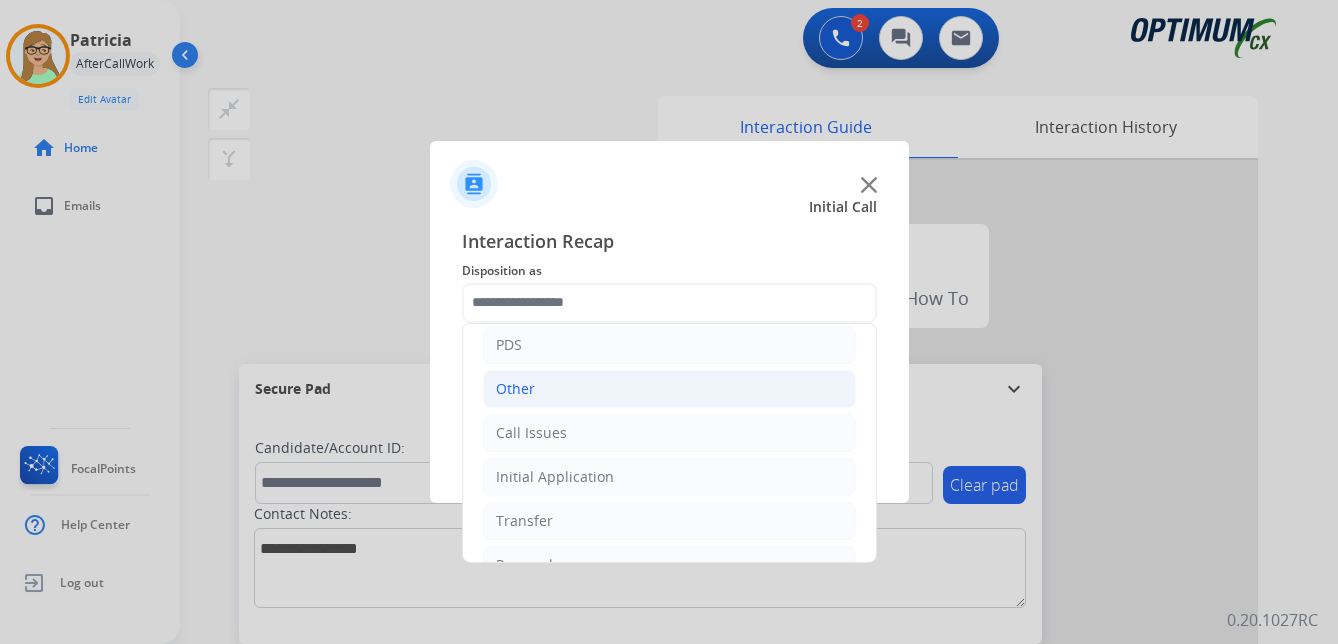 click on "Other" 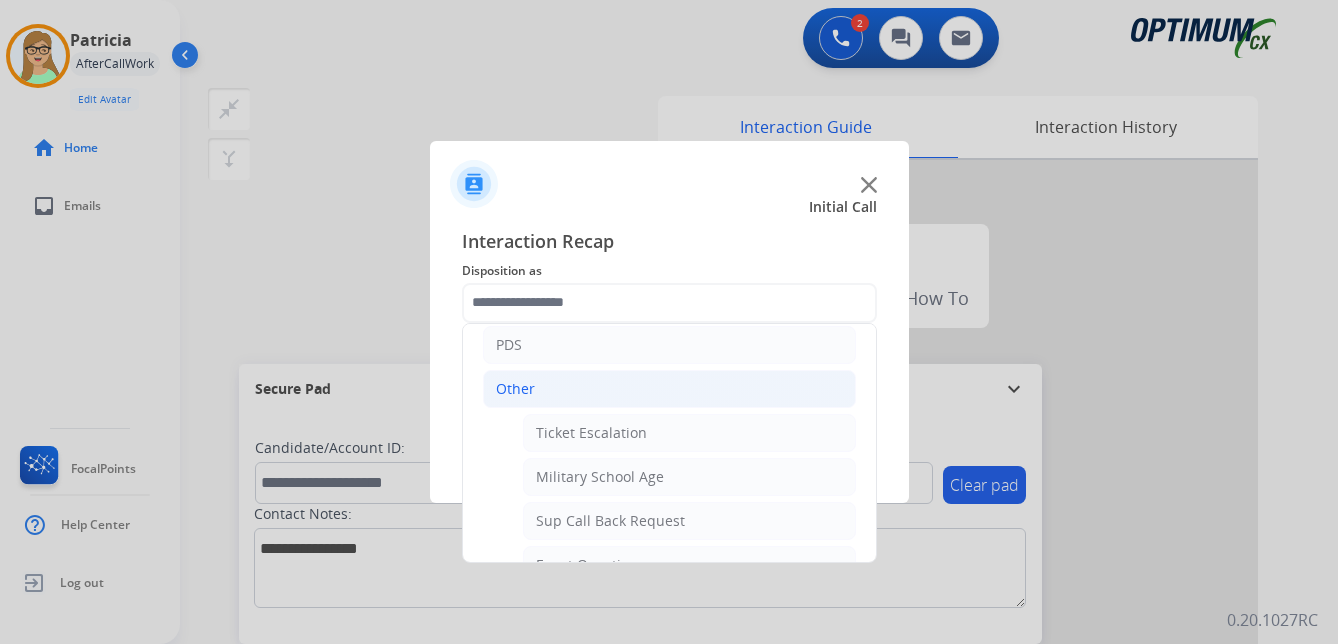 click on "Other" 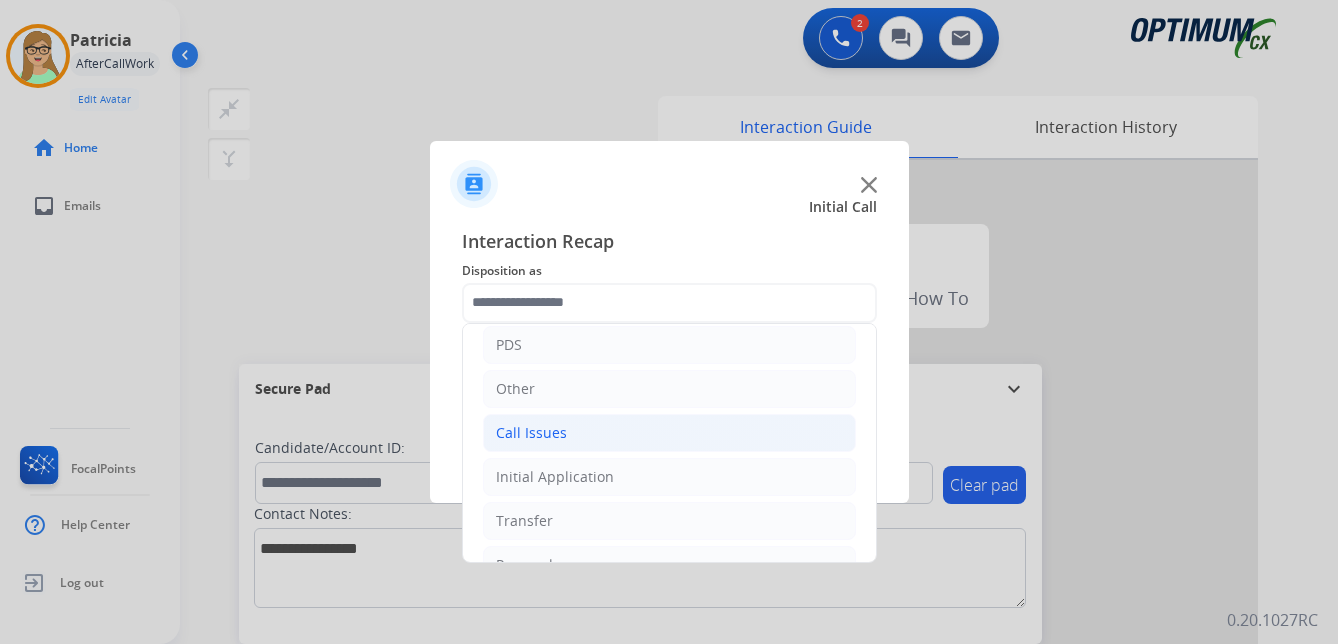 click on "Call Issues" 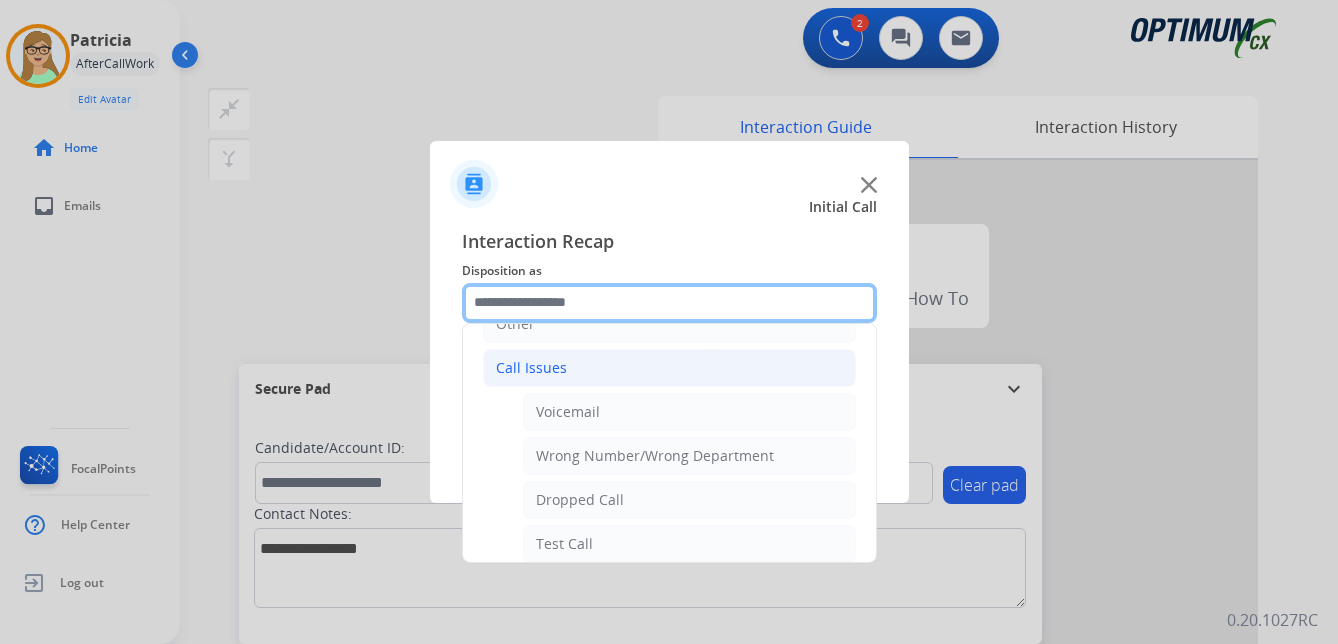 scroll, scrollTop: 200, scrollLeft: 0, axis: vertical 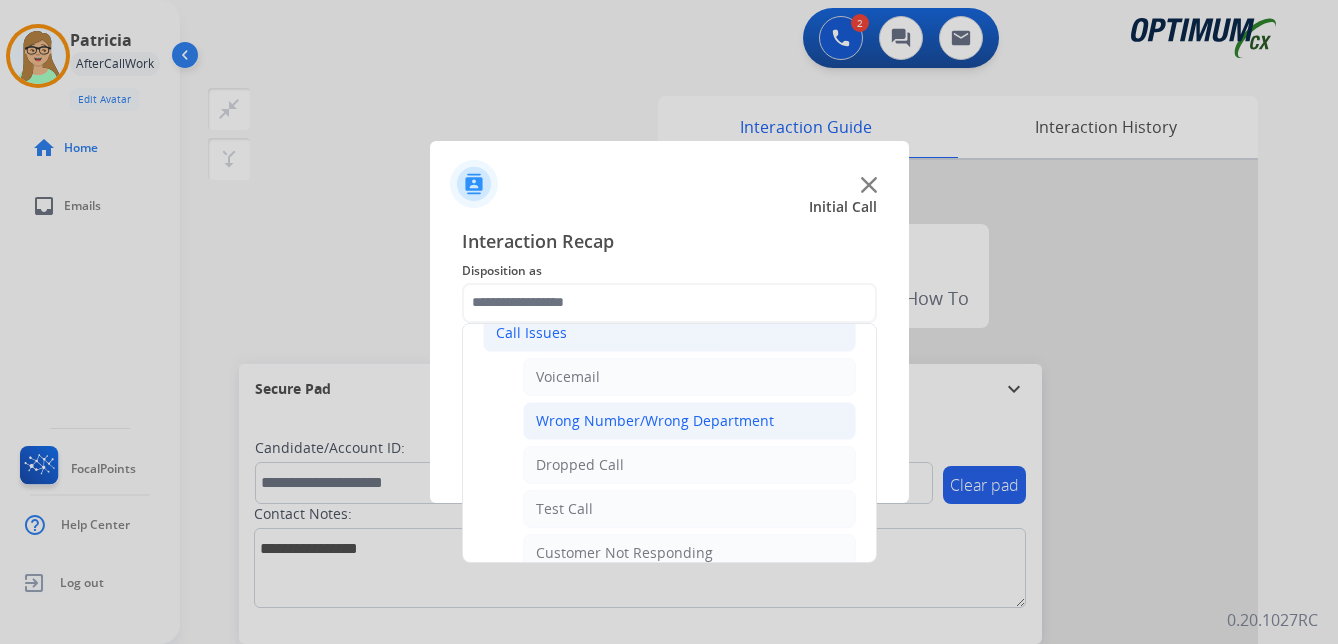 click on "Wrong Number/Wrong Department" 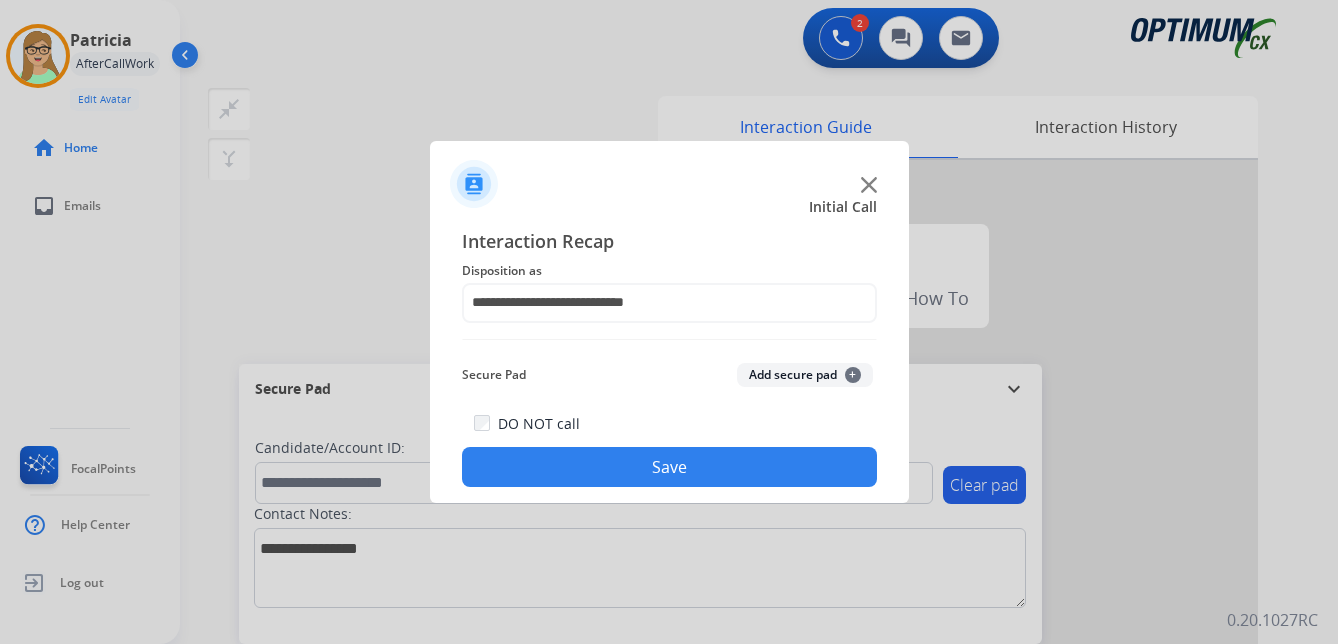 click on "Save" 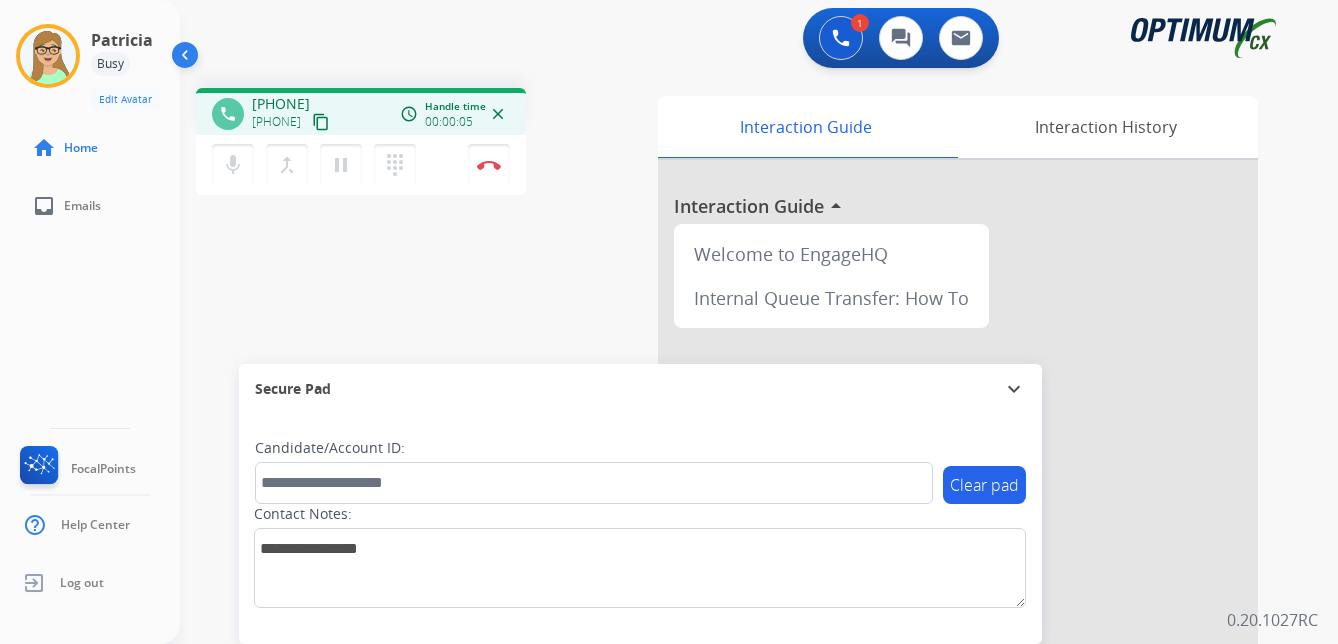 drag, startPoint x: 354, startPoint y: 122, endPoint x: 78, endPoint y: 147, distance: 277.12994 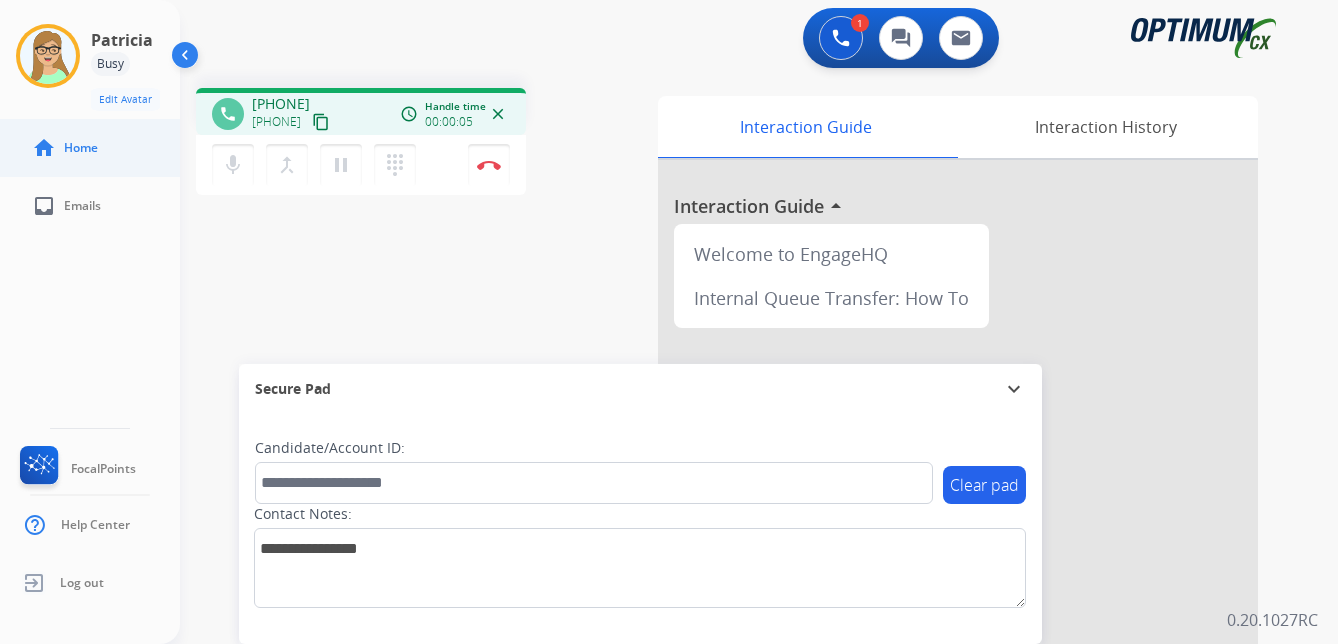 click on "content_copy" at bounding box center [321, 122] 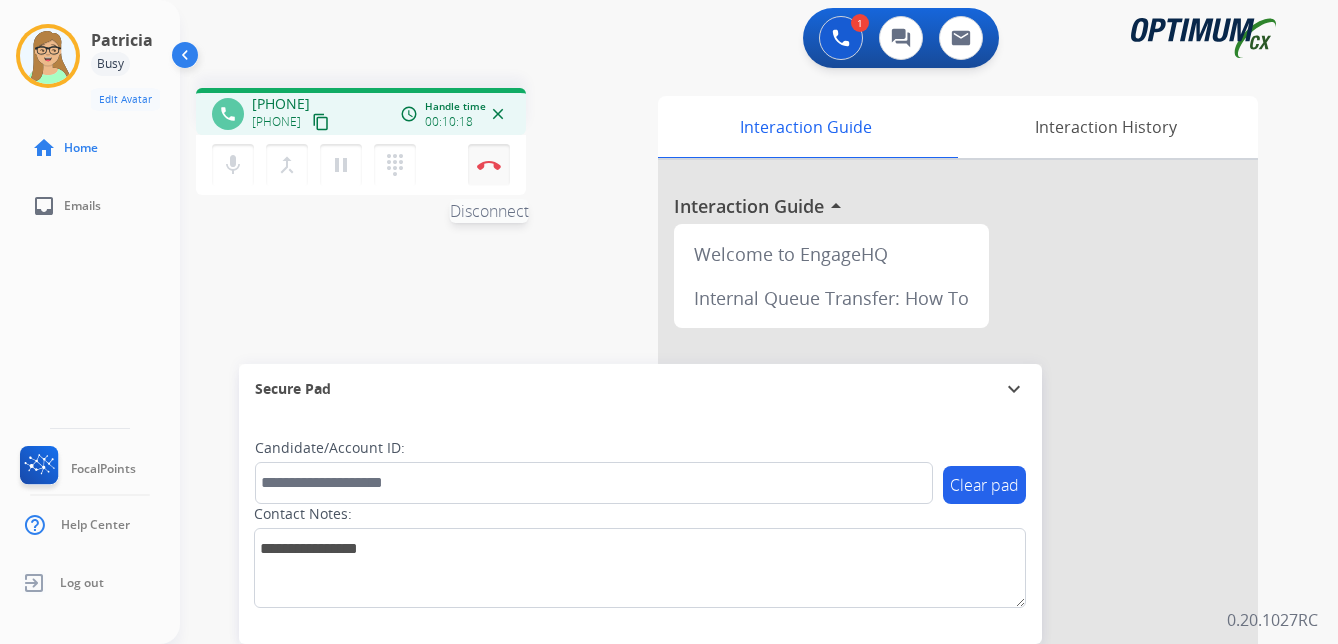 click at bounding box center (489, 165) 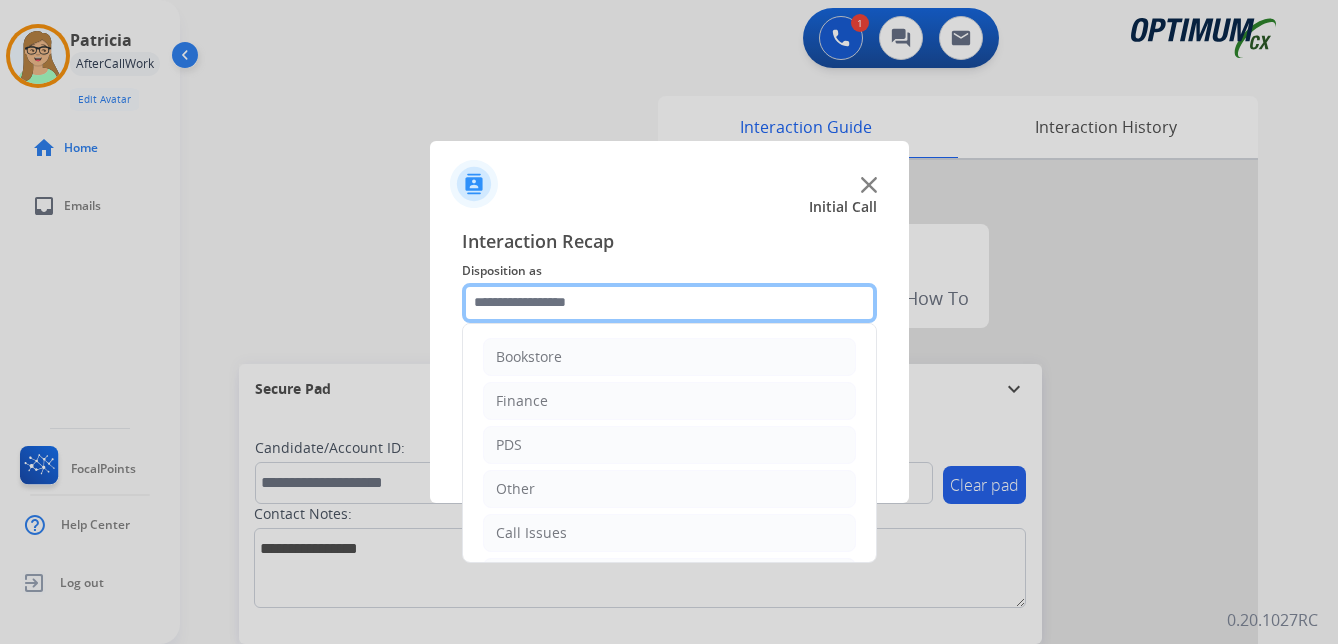 click 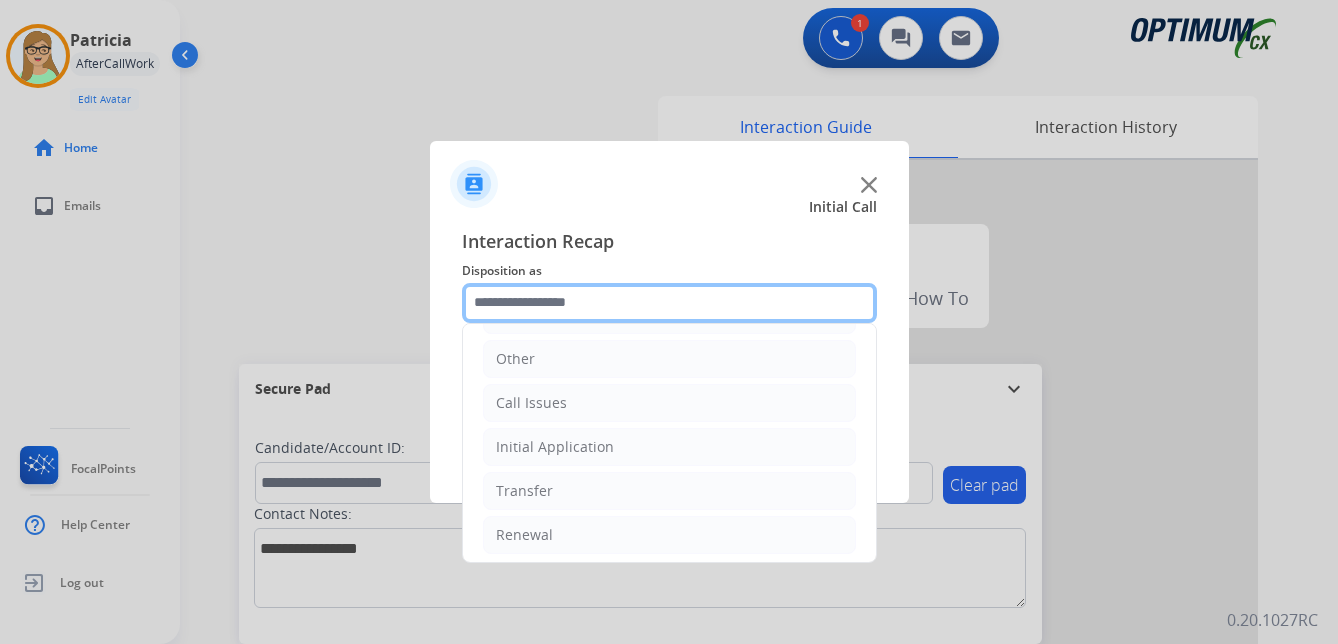 scroll, scrollTop: 136, scrollLeft: 0, axis: vertical 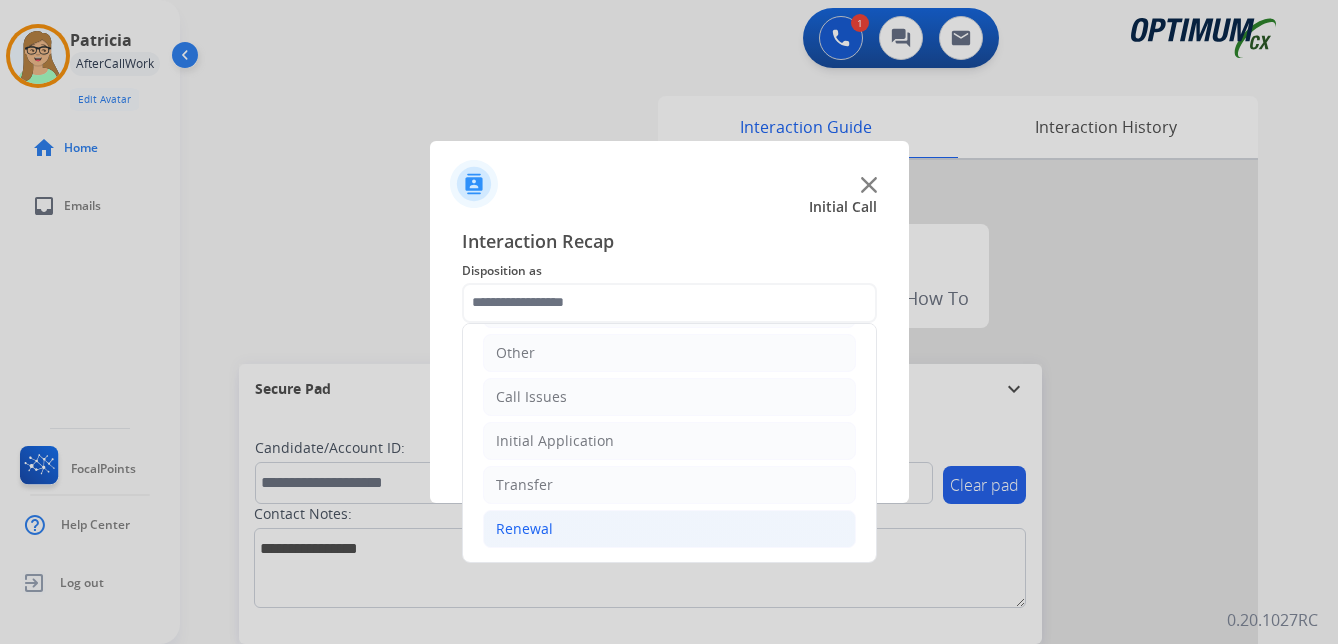 click on "Renewal" 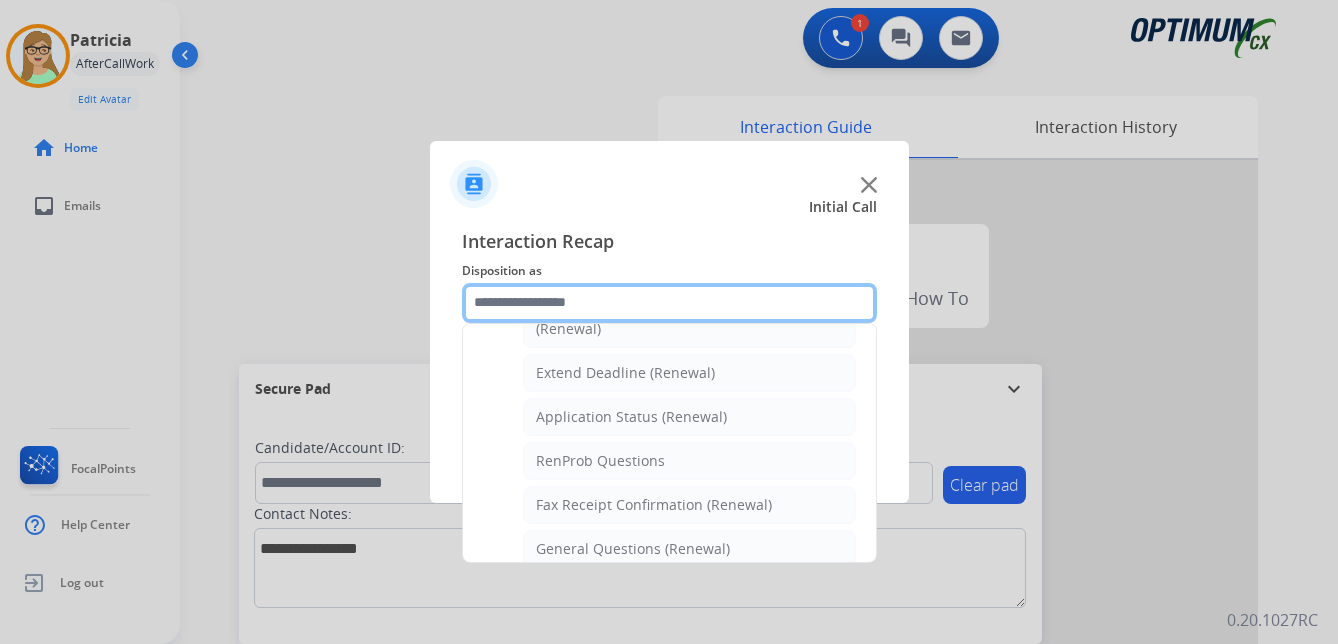 scroll, scrollTop: 436, scrollLeft: 0, axis: vertical 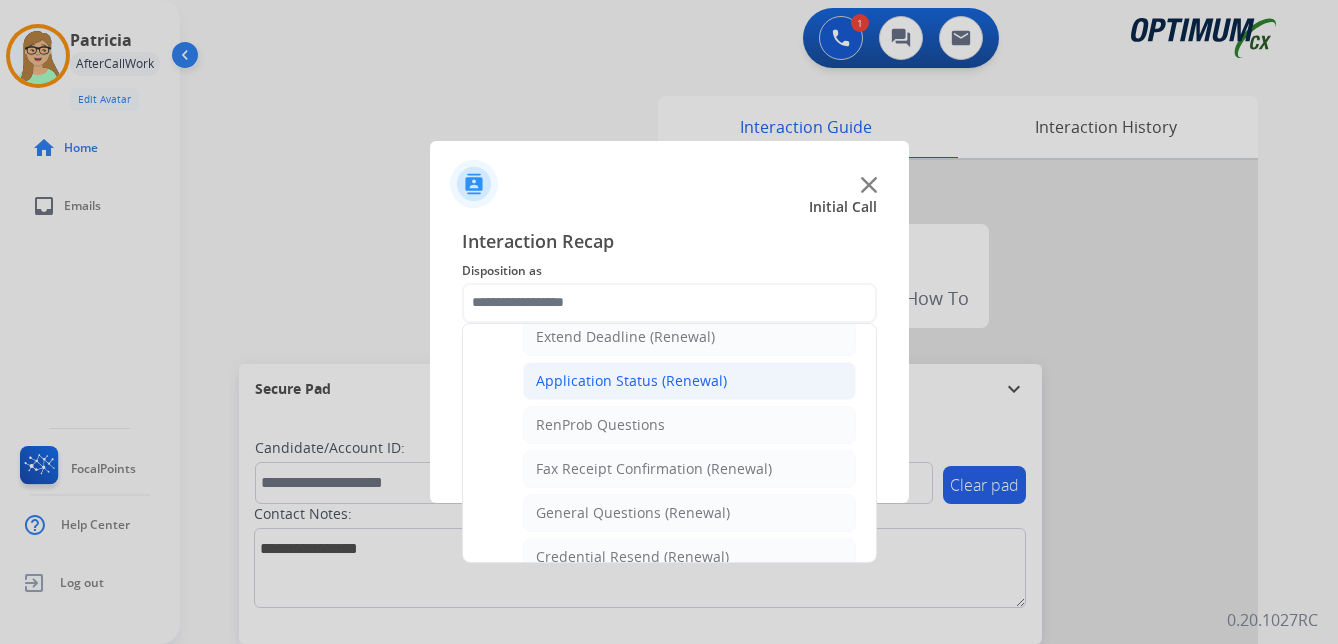 click on "Application Status (Renewal)" 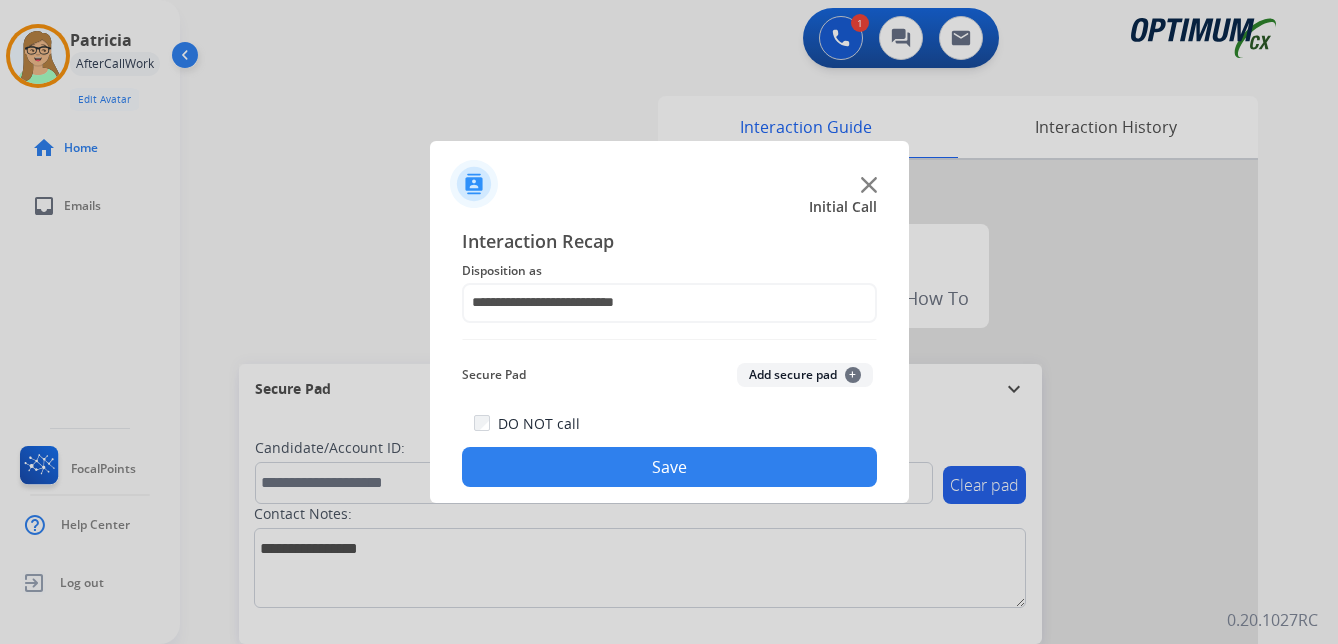 click on "Save" 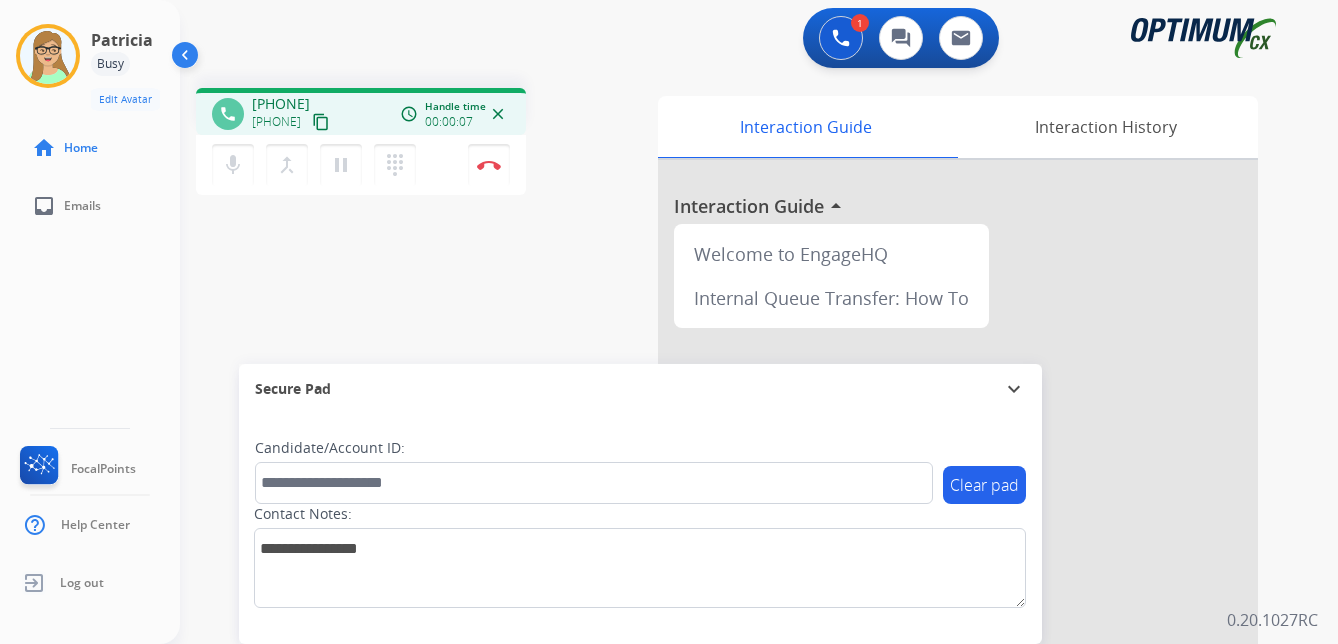 click on "content_copy" at bounding box center [321, 122] 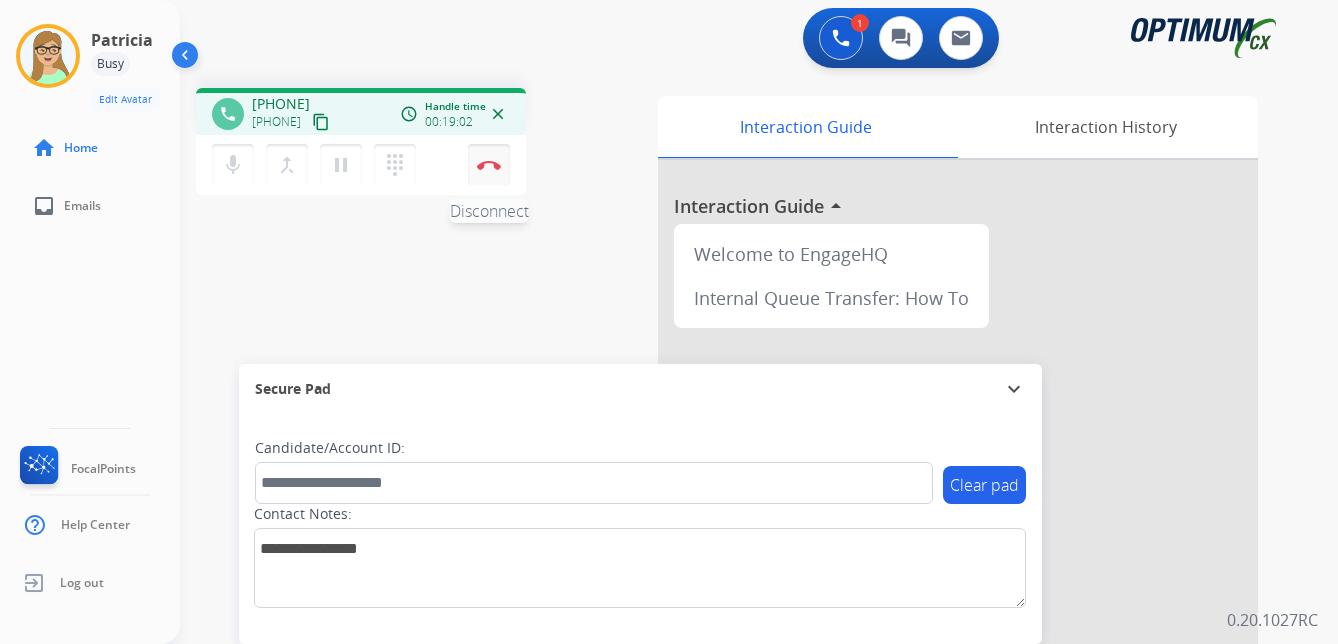 click at bounding box center (489, 165) 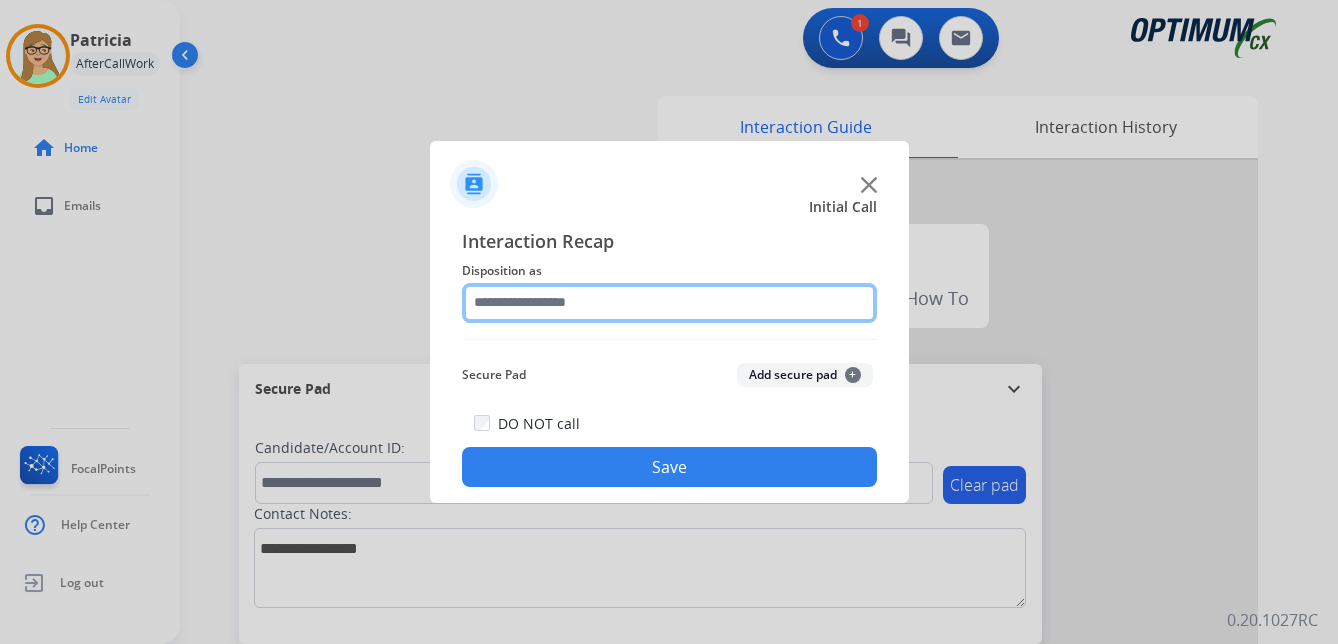 click 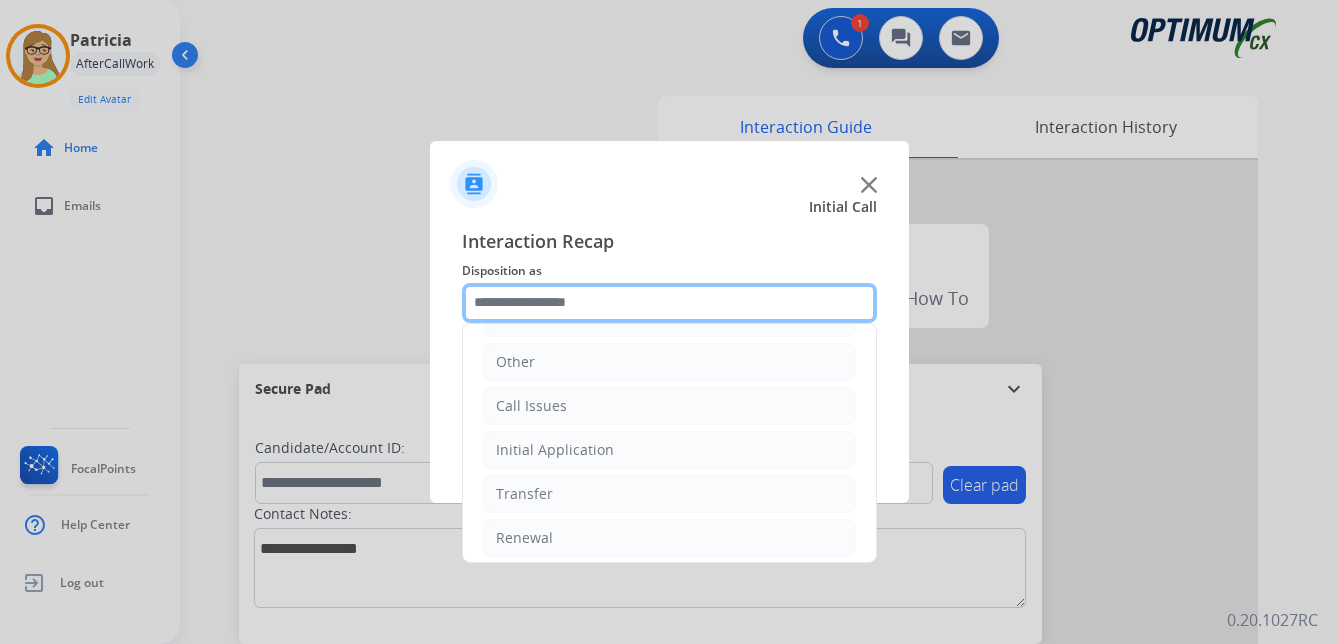 scroll, scrollTop: 136, scrollLeft: 0, axis: vertical 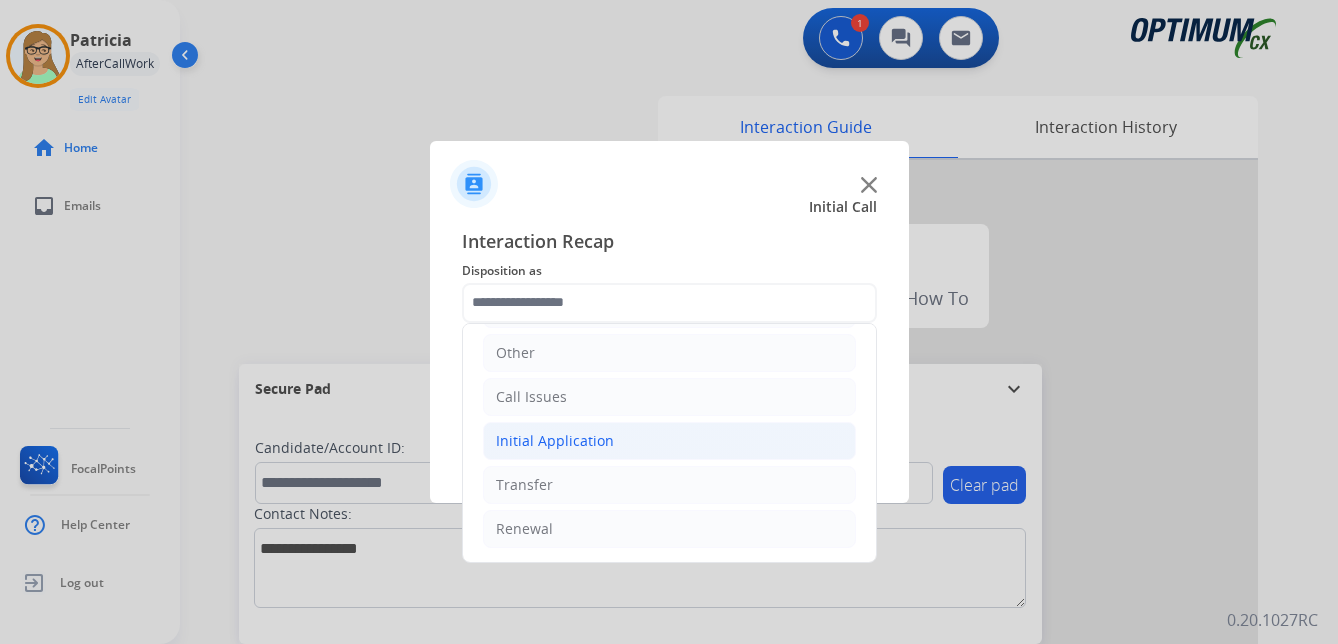 click on "Initial Application" 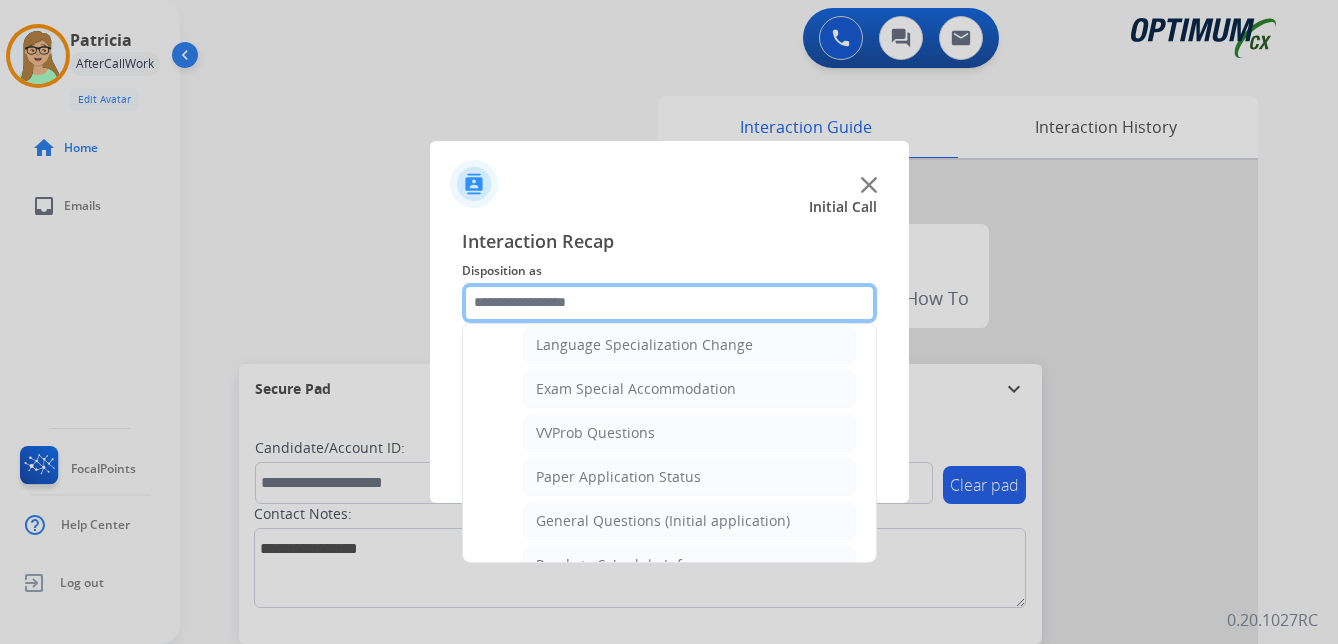 scroll, scrollTop: 1036, scrollLeft: 0, axis: vertical 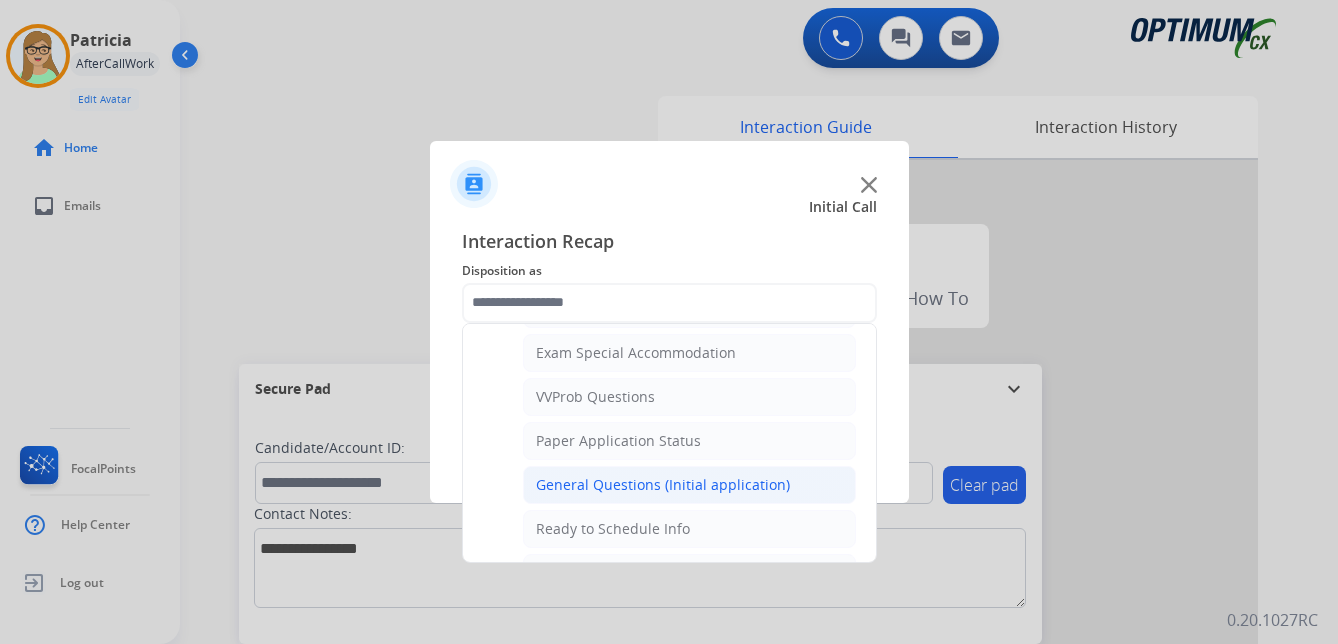 click on "General Questions (Initial application)" 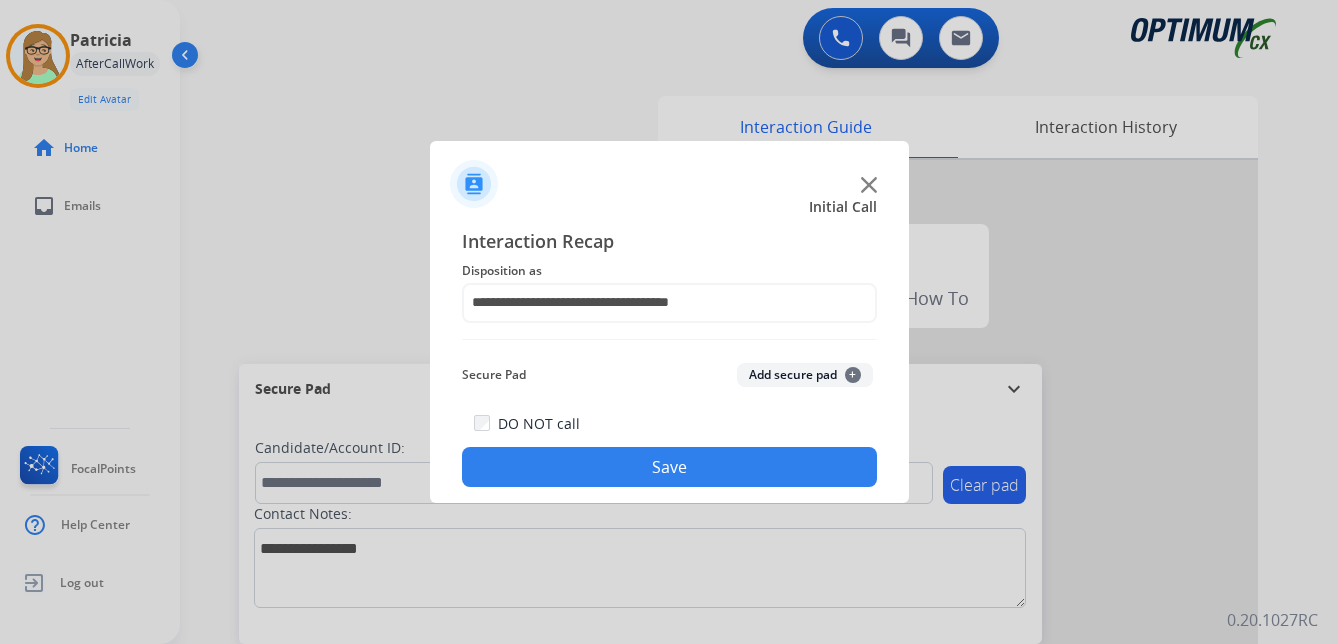 click on "Save" 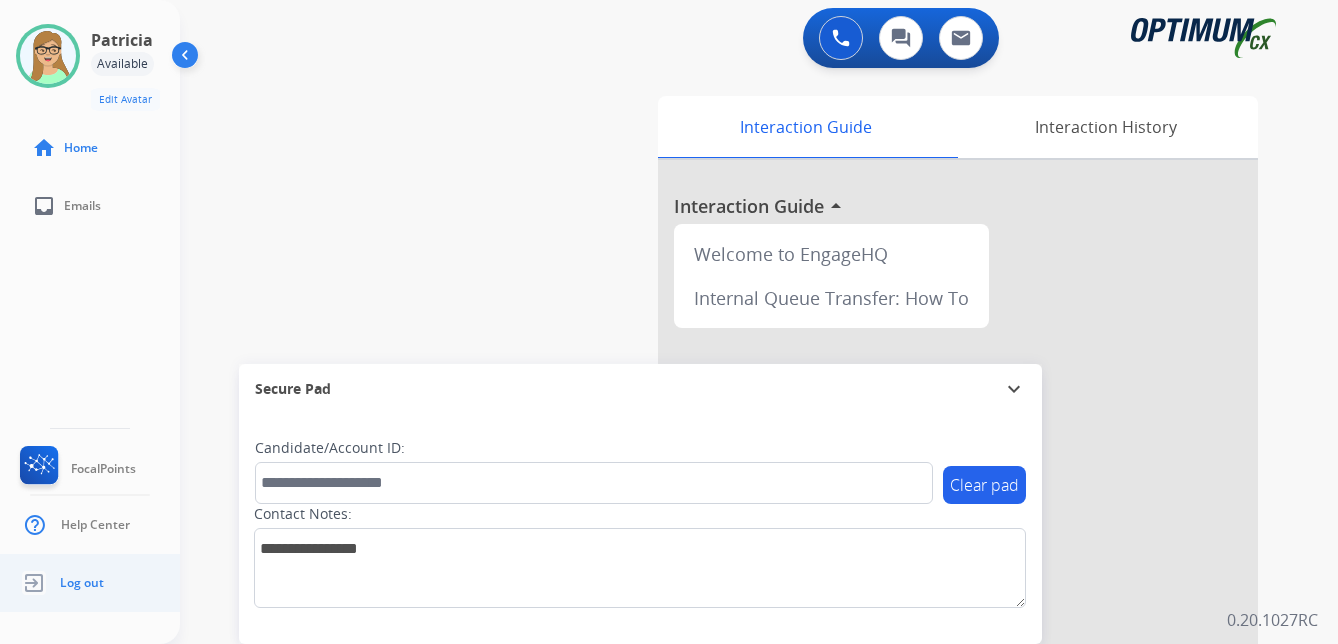 drag, startPoint x: 74, startPoint y: 580, endPoint x: 3, endPoint y: 590, distance: 71.70077 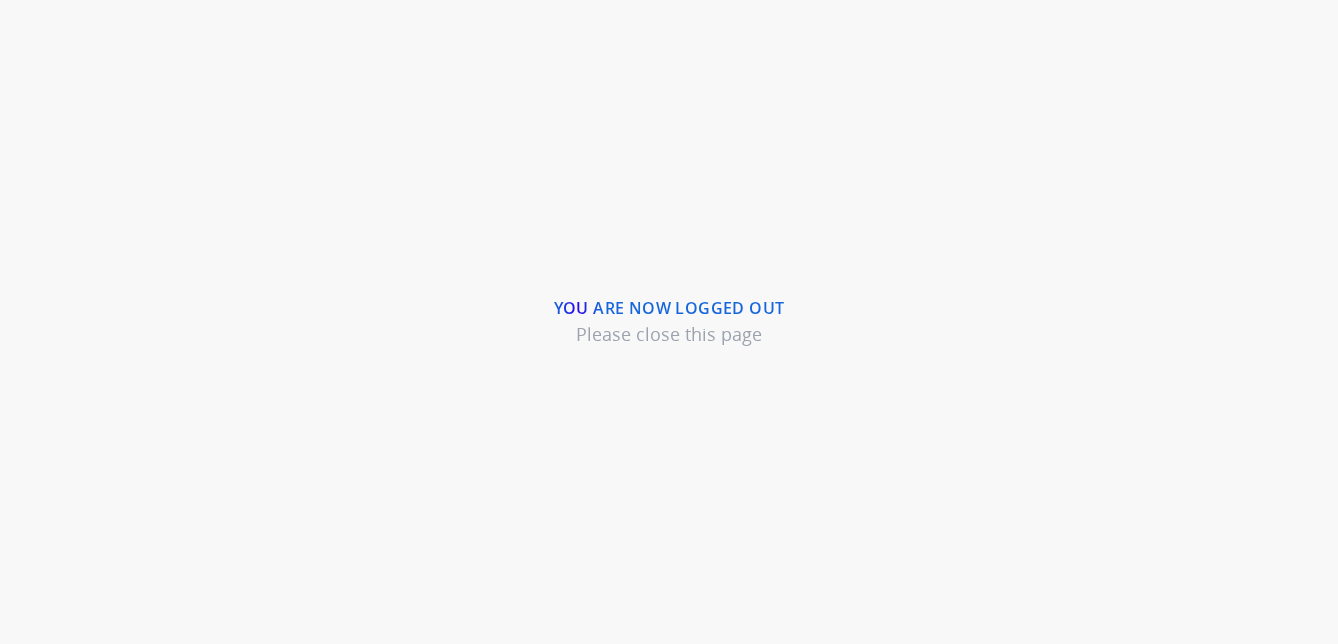 scroll, scrollTop: 0, scrollLeft: 0, axis: both 